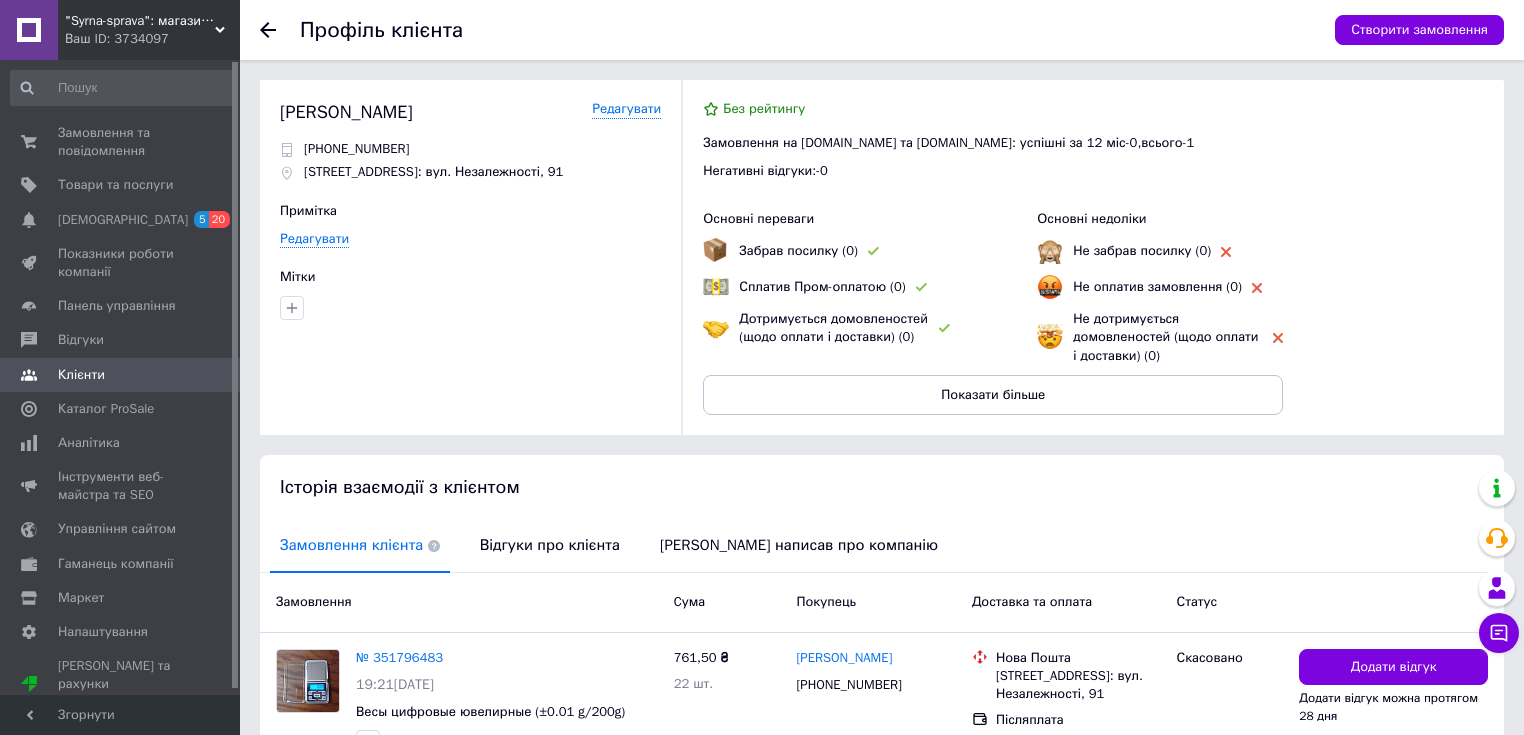 scroll, scrollTop: 145, scrollLeft: 0, axis: vertical 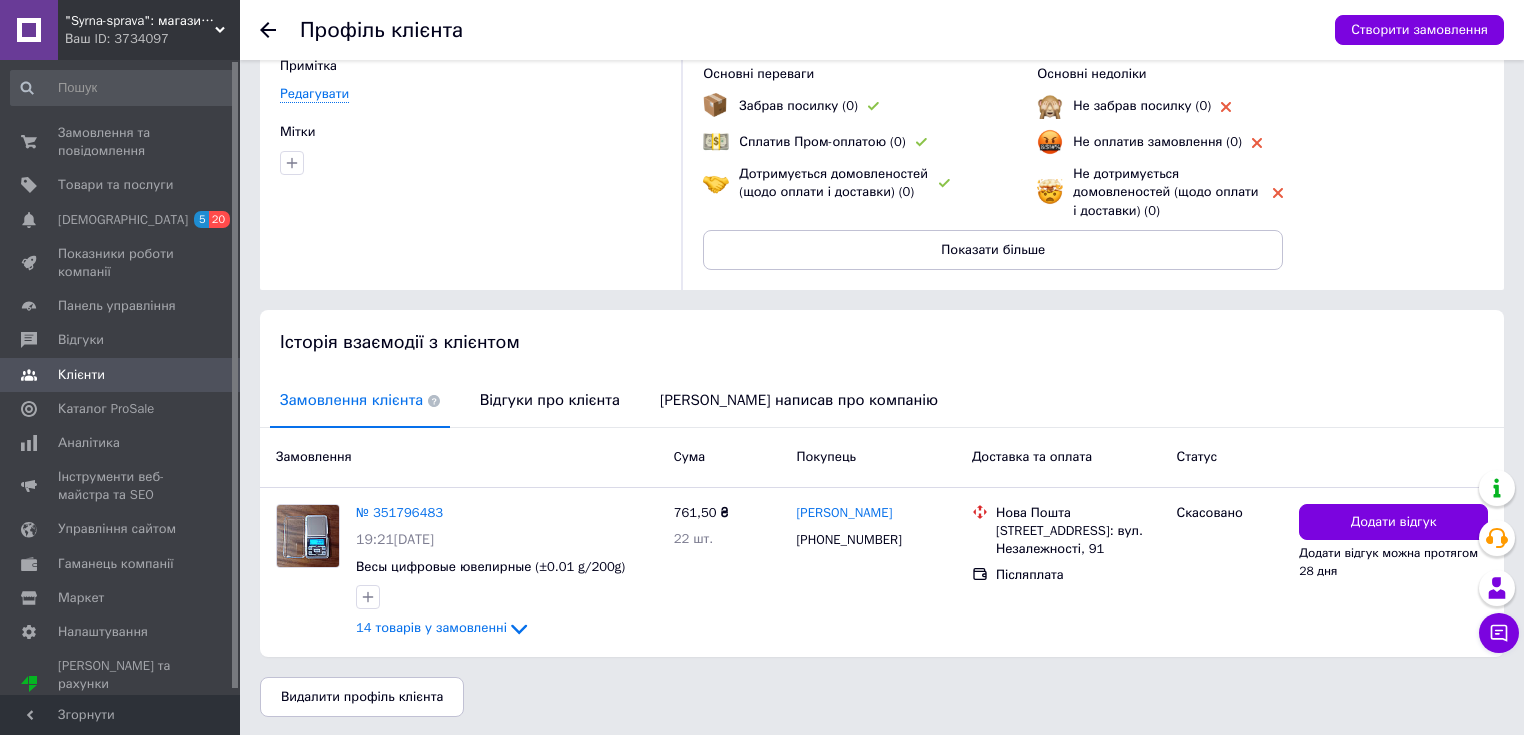 click on "Історія взаємодії з клієнтом" at bounding box center (882, 342) 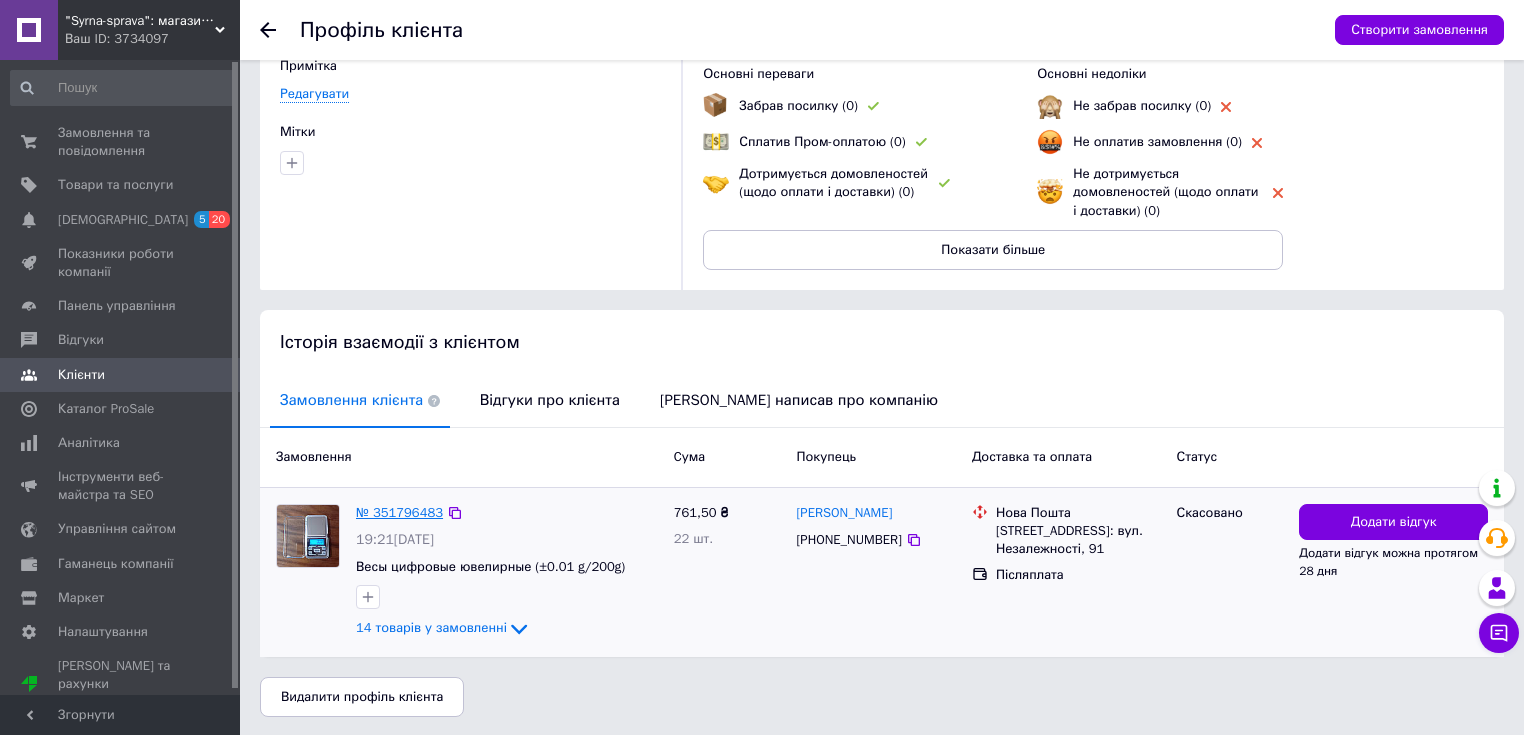 click on "№ 351796483" at bounding box center [399, 512] 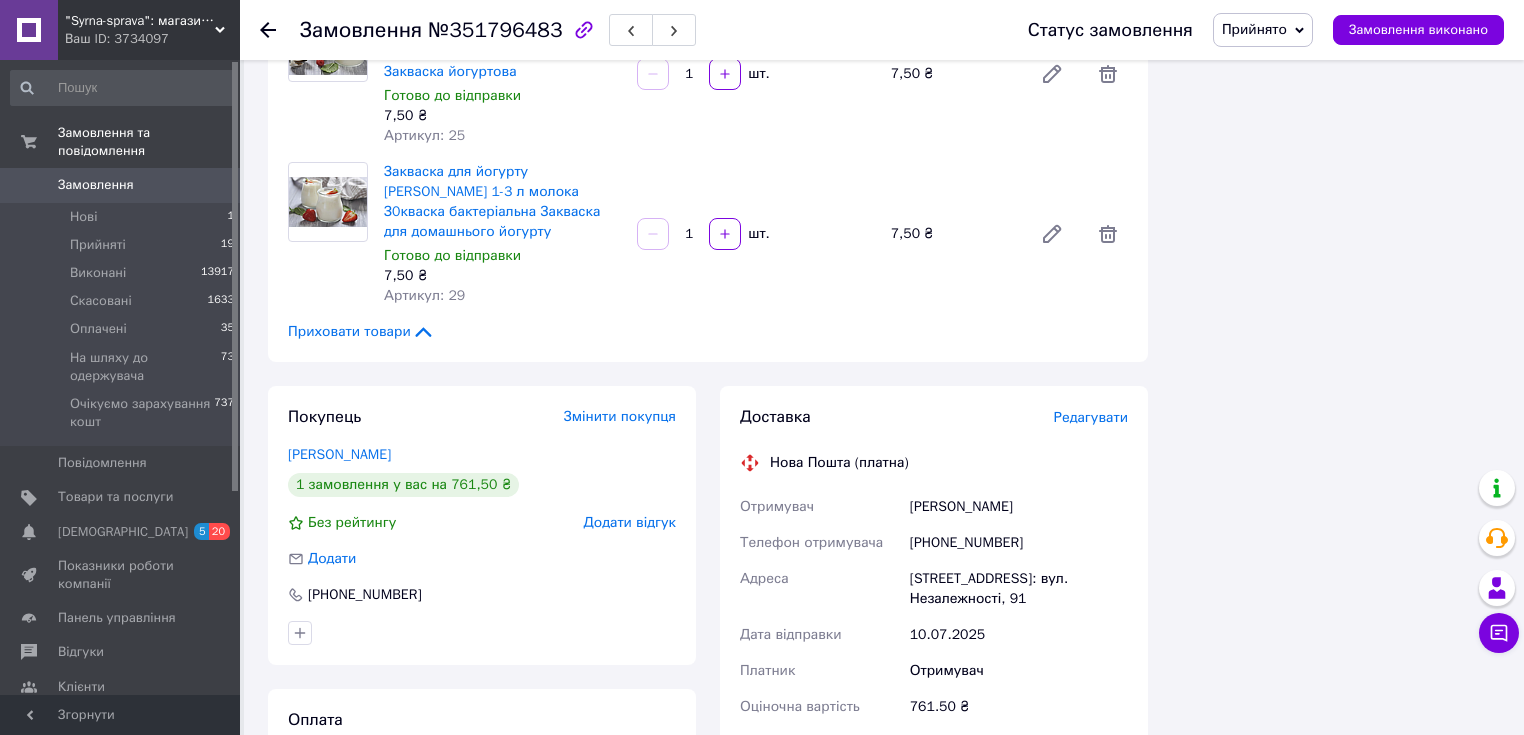 scroll, scrollTop: 2080, scrollLeft: 0, axis: vertical 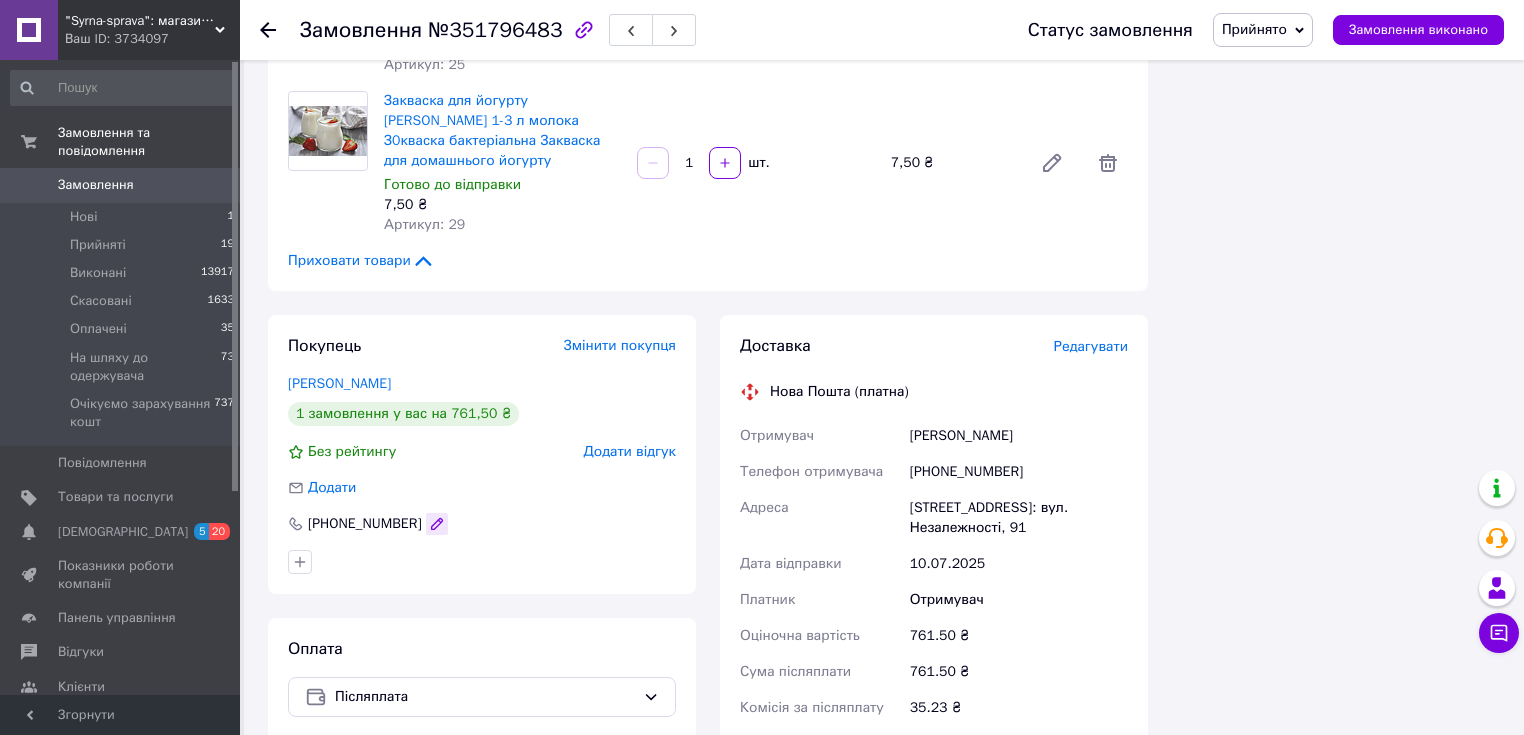click 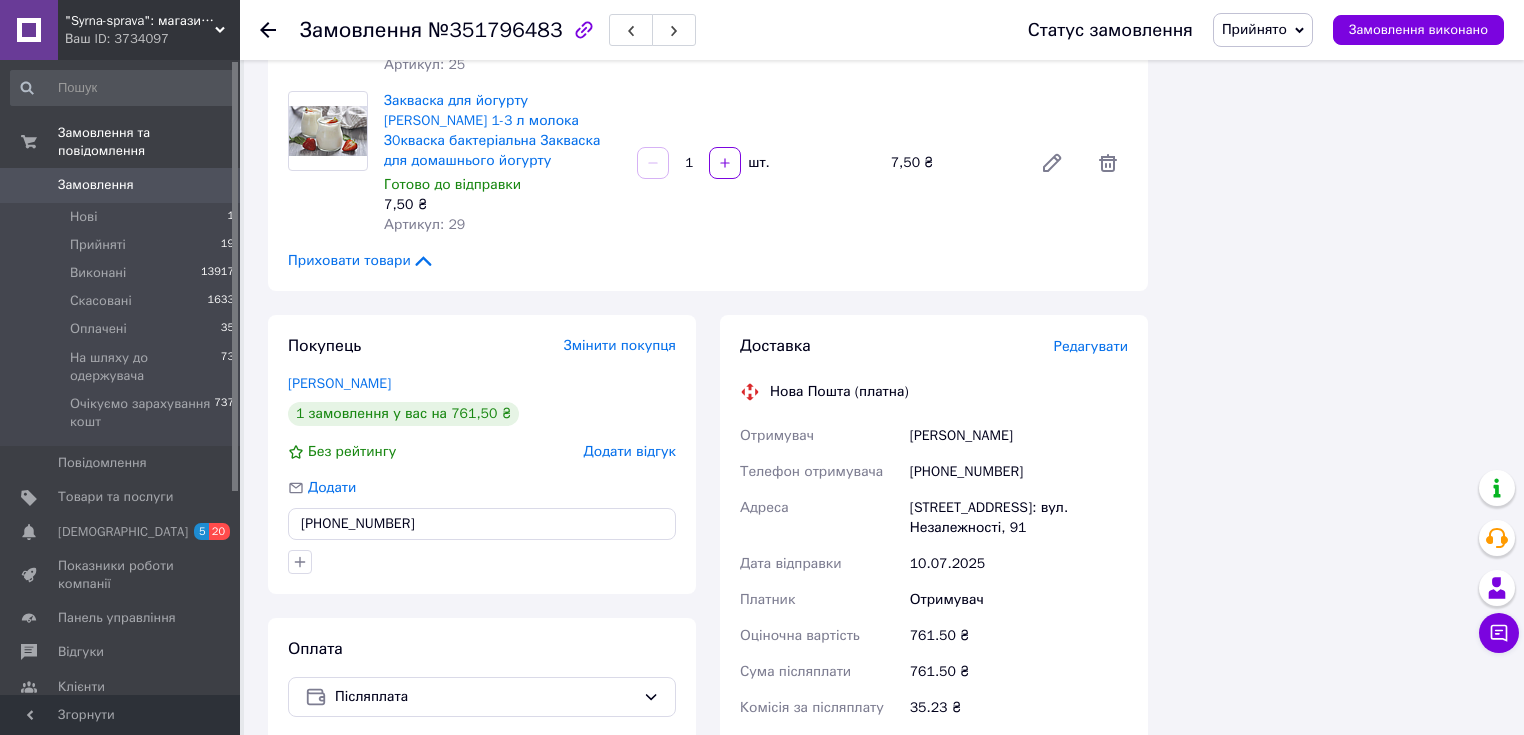 click on "[PHONE_NUMBER]" at bounding box center (482, 524) 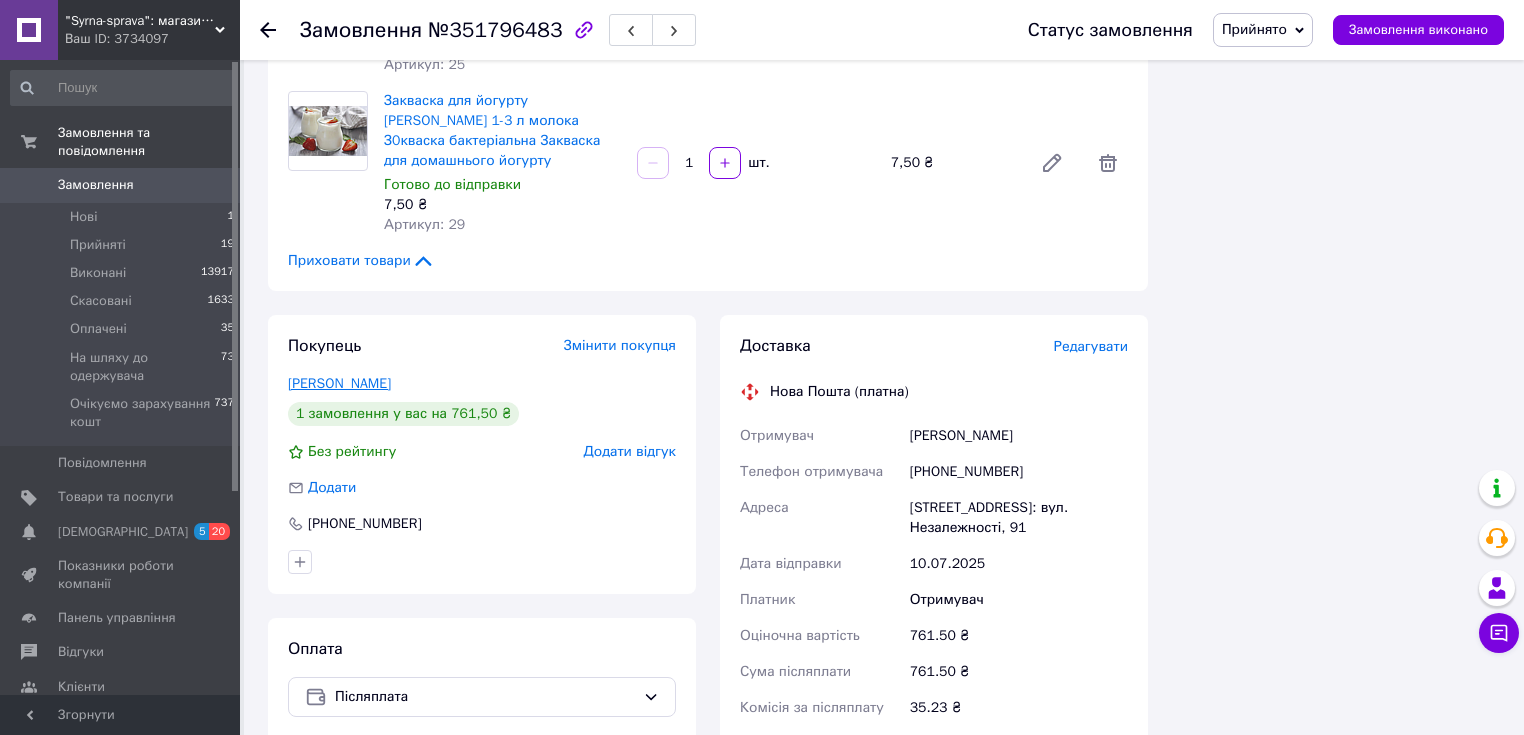 click on "[PERSON_NAME]" at bounding box center [339, 383] 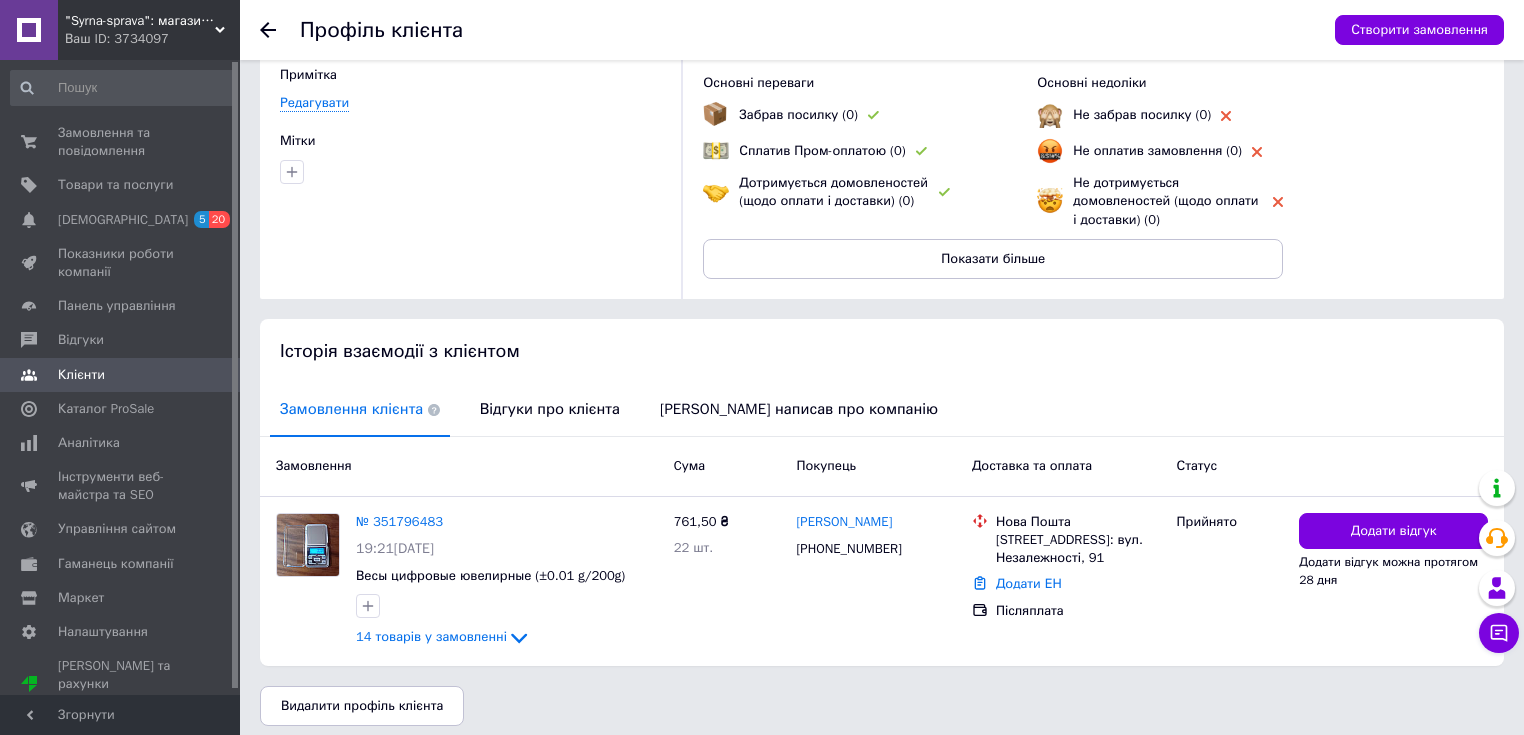 scroll, scrollTop: 145, scrollLeft: 0, axis: vertical 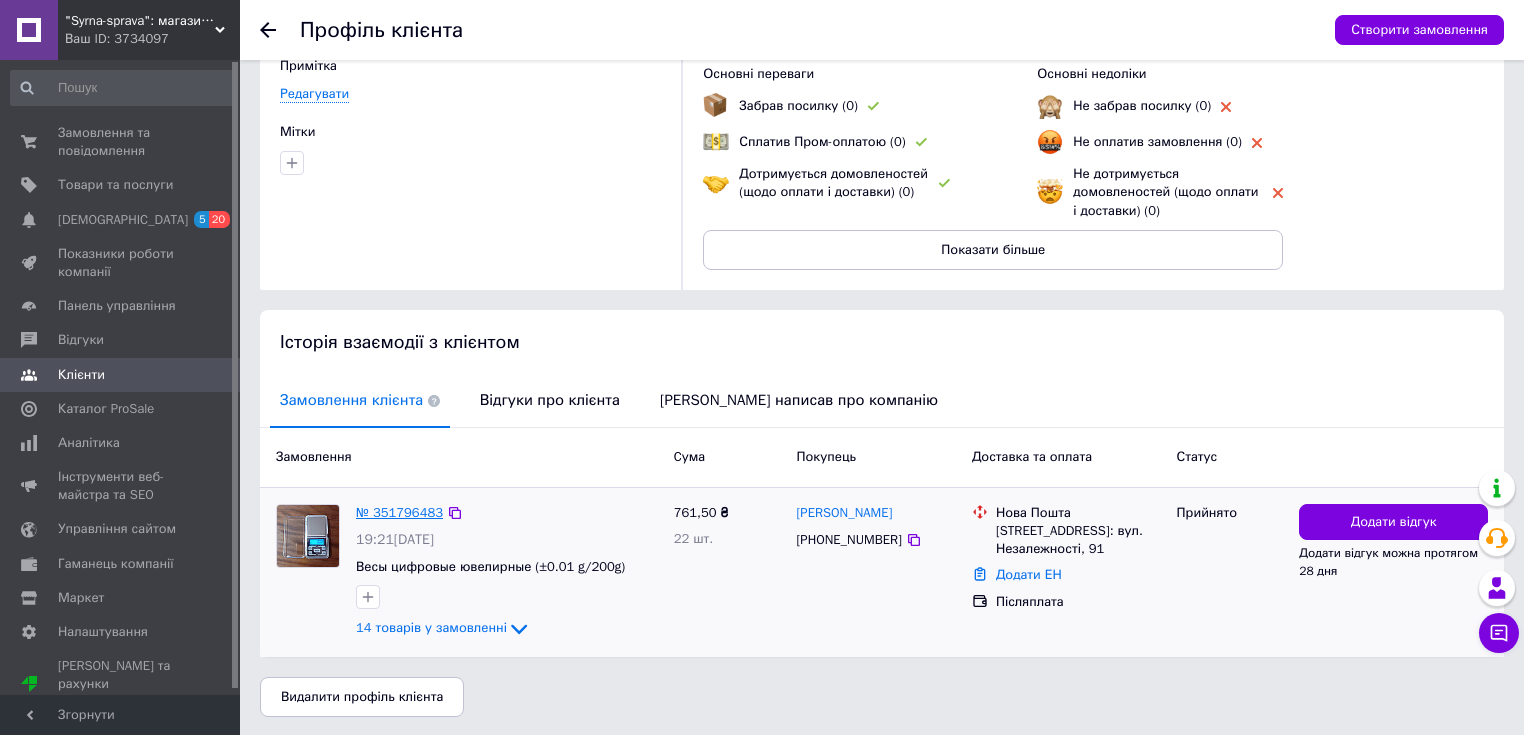 click on "№ 351796483" at bounding box center (399, 512) 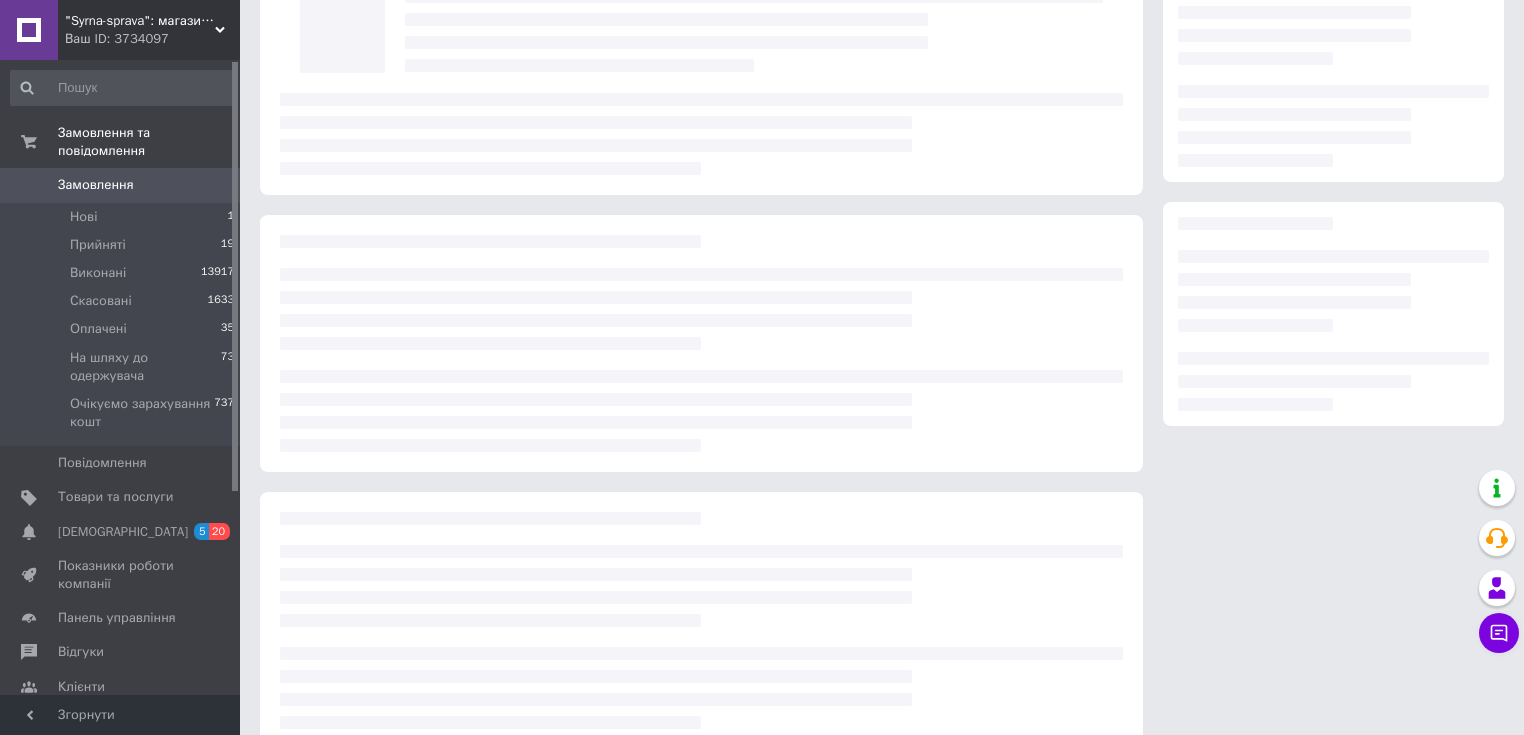 scroll, scrollTop: 0, scrollLeft: 0, axis: both 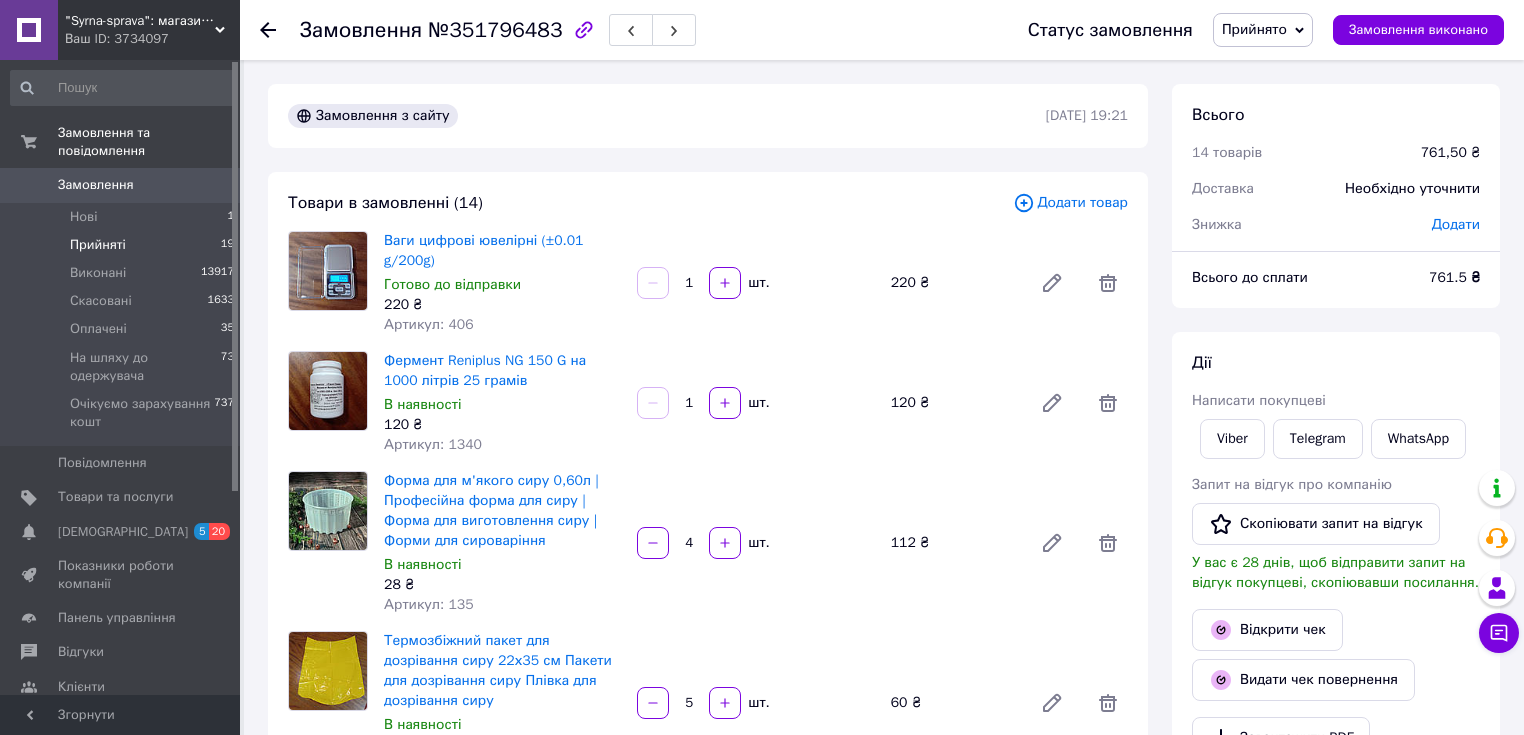 click on "Прийняті" at bounding box center (98, 245) 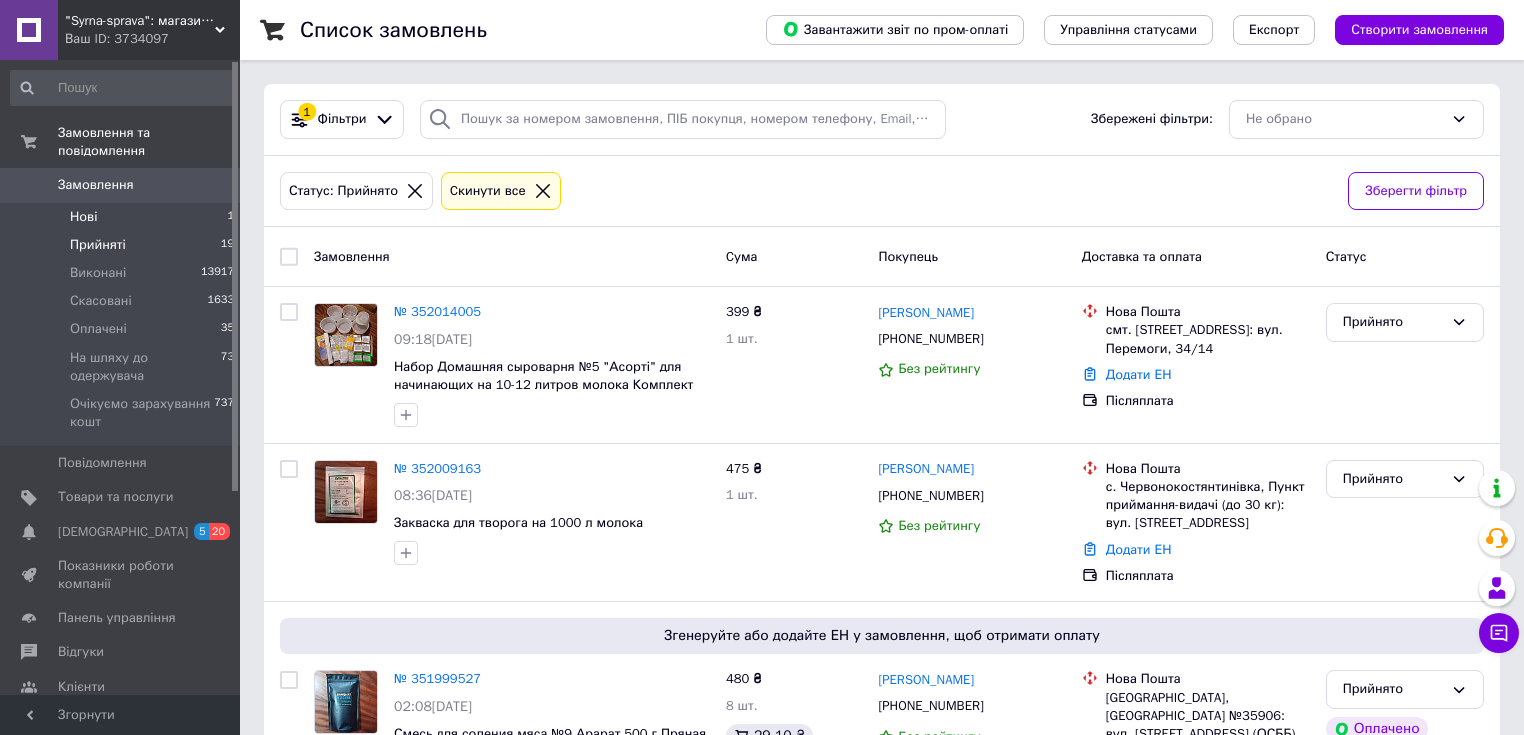 click on "Нові" at bounding box center [83, 217] 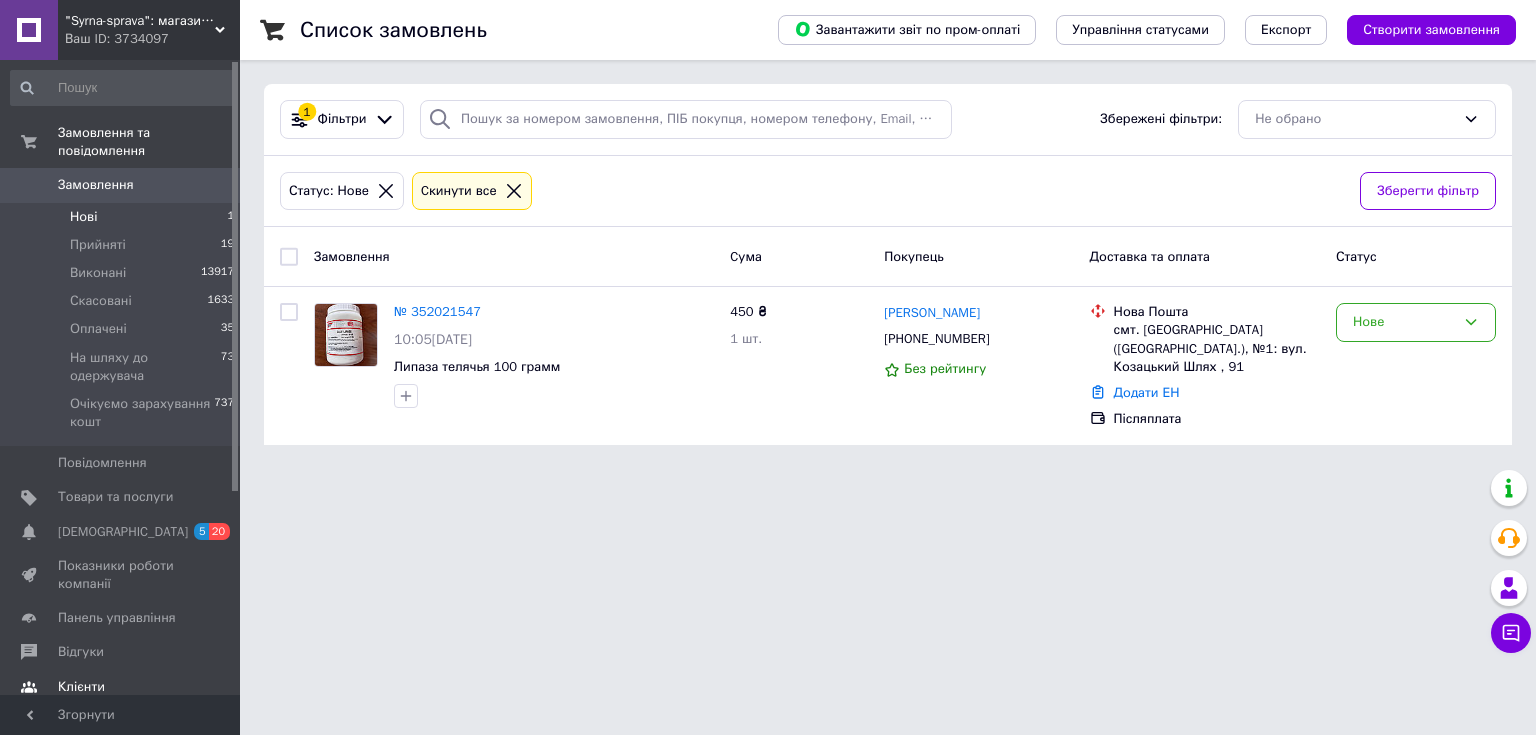 click on "Клієнти" at bounding box center [81, 687] 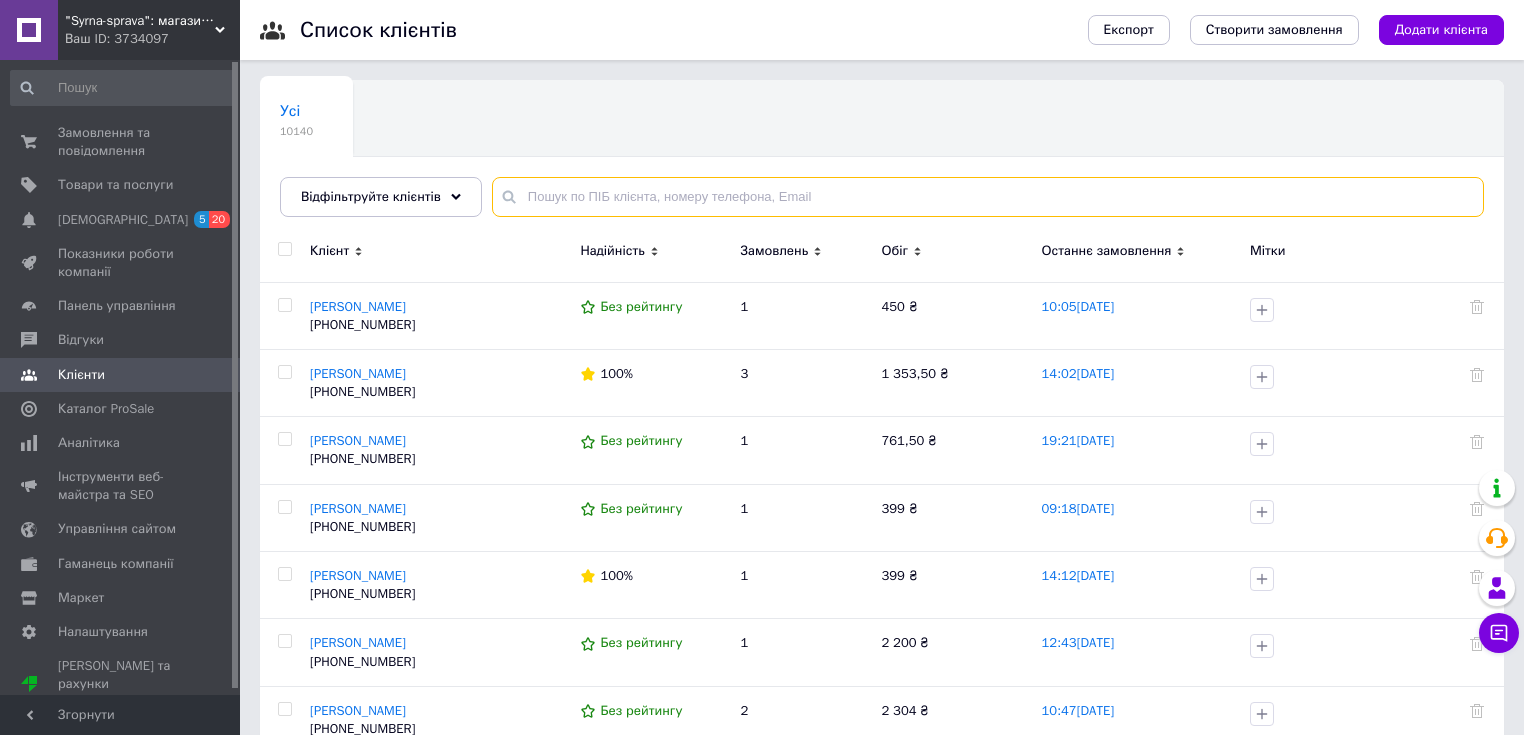 click at bounding box center [988, 197] 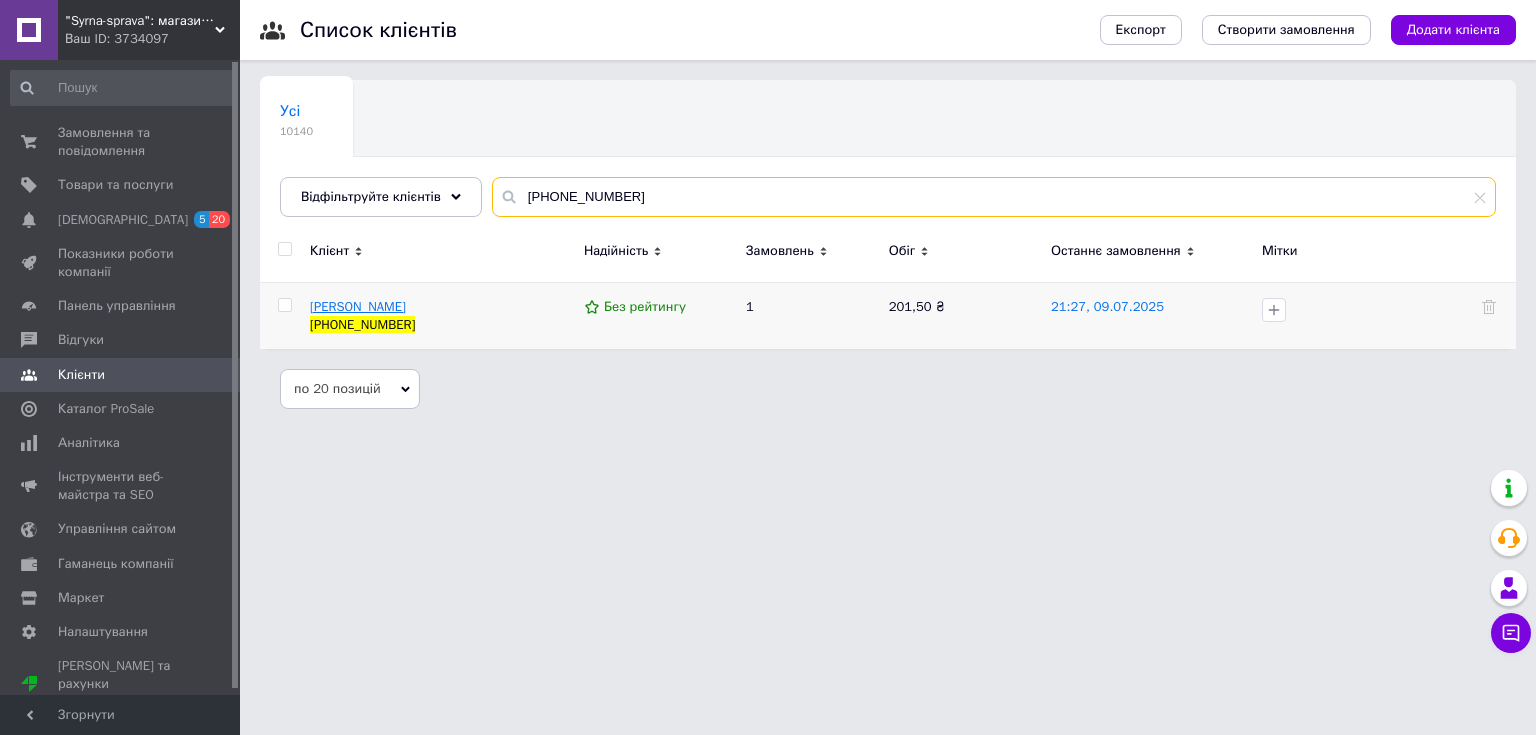 type on "[PHONE_NUMBER]" 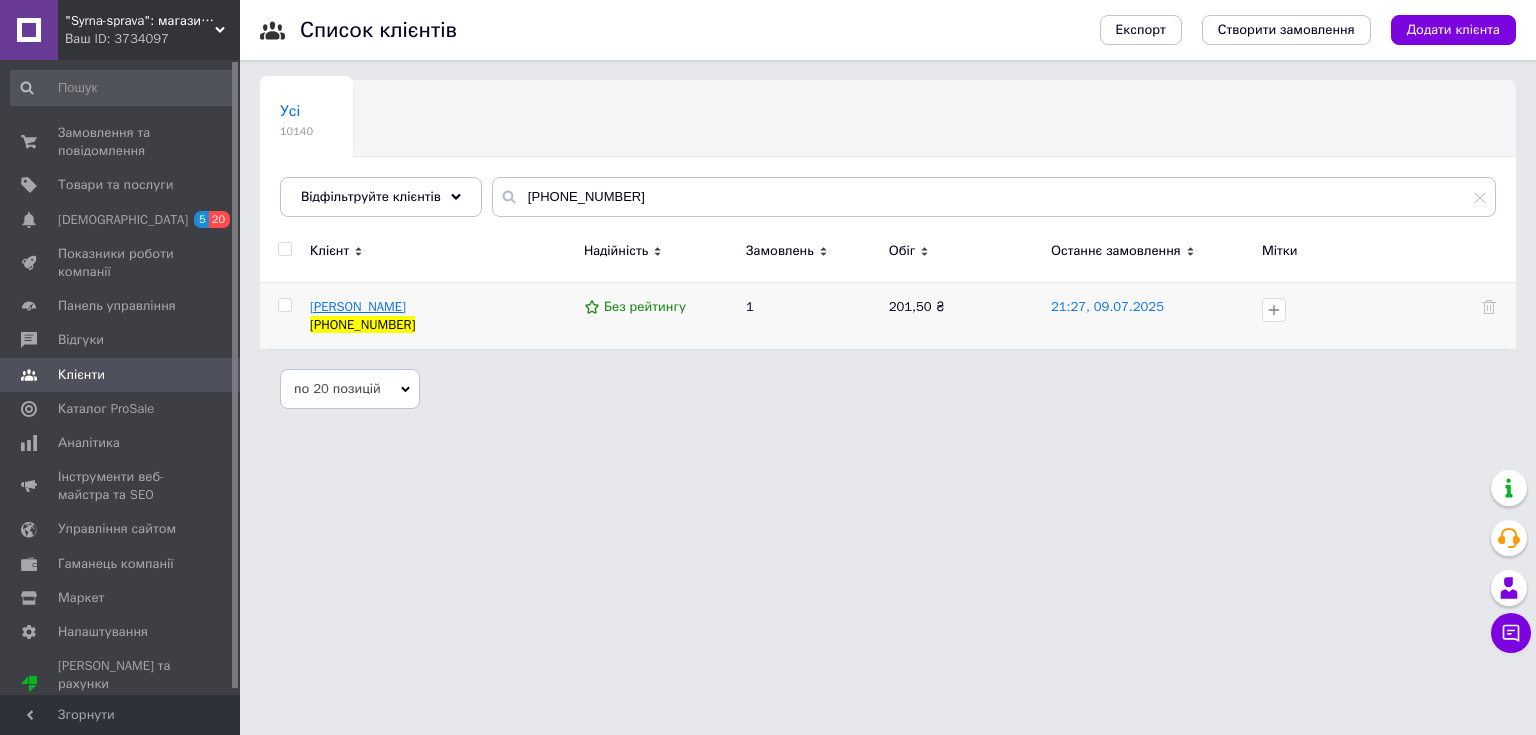 click on "[PERSON_NAME]" at bounding box center (358, 306) 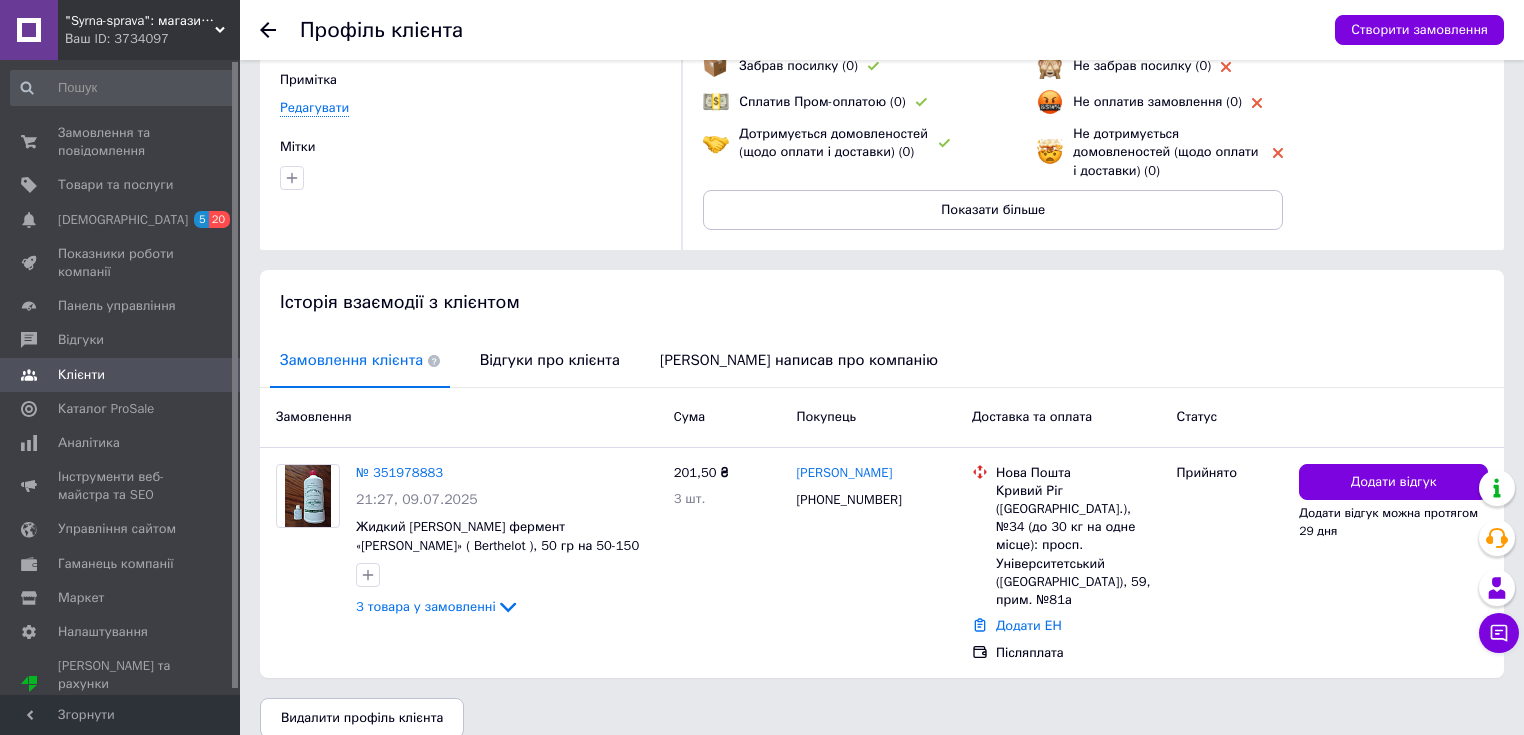 scroll, scrollTop: 188, scrollLeft: 0, axis: vertical 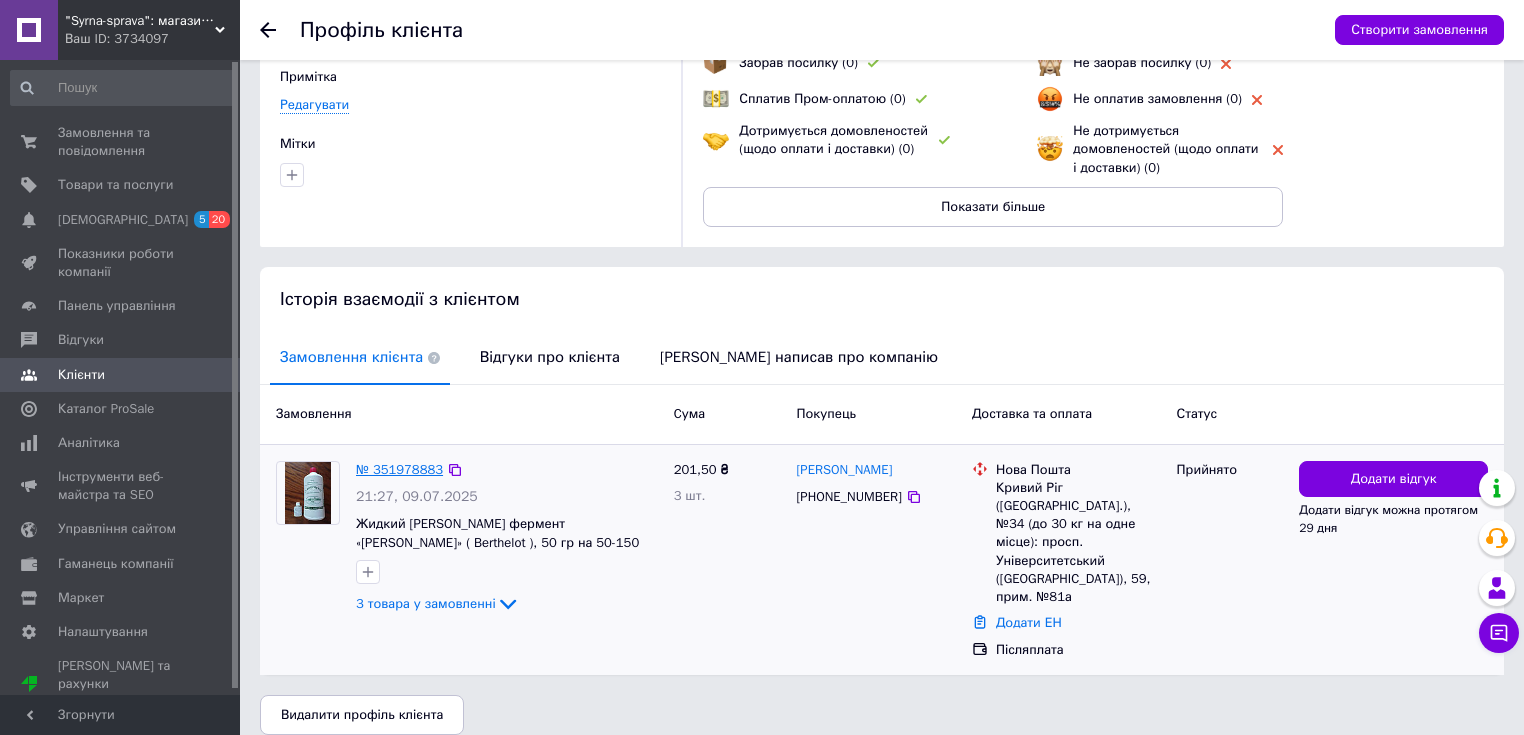 click on "№ 351978883" at bounding box center (399, 469) 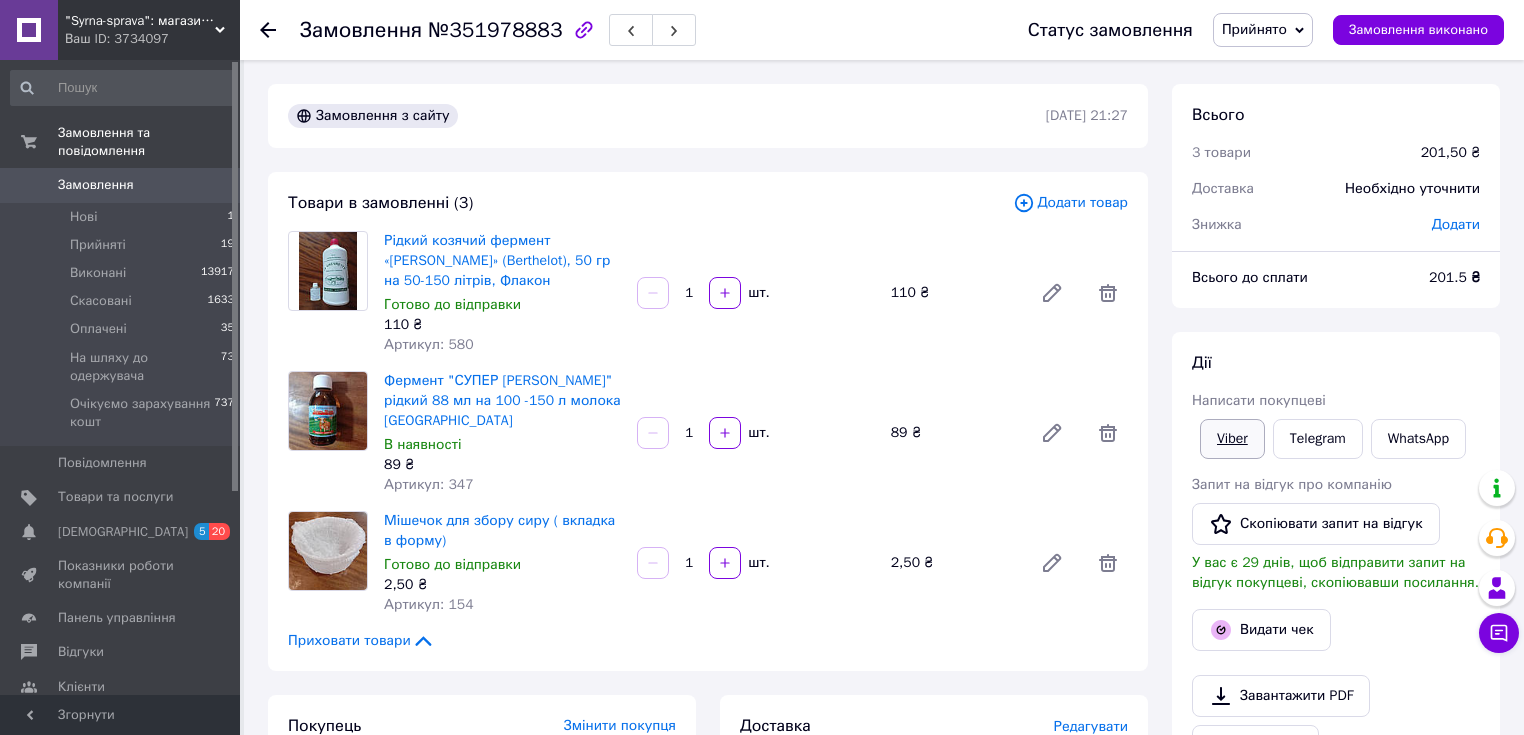 click on "Viber" at bounding box center [1232, 439] 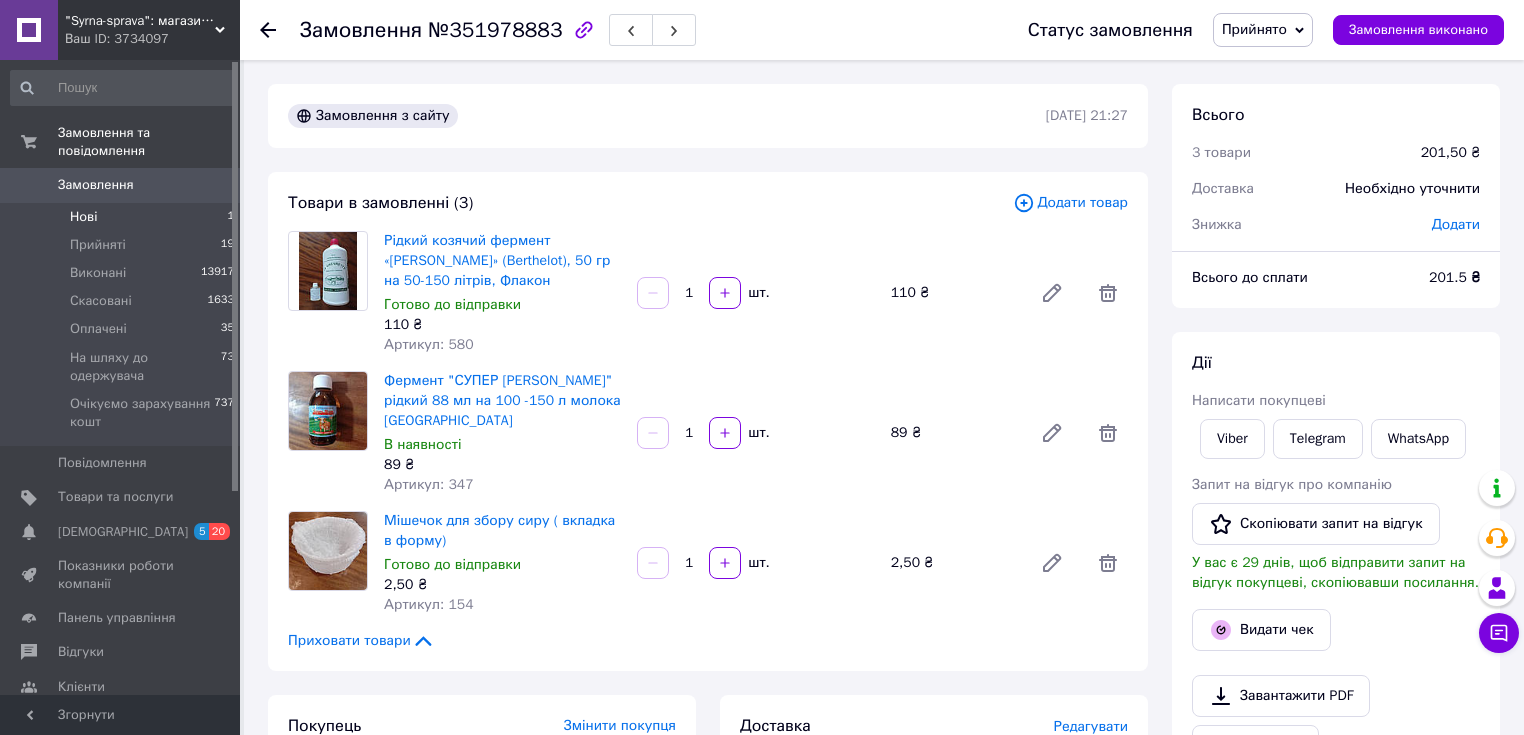click on "Нові" at bounding box center [83, 217] 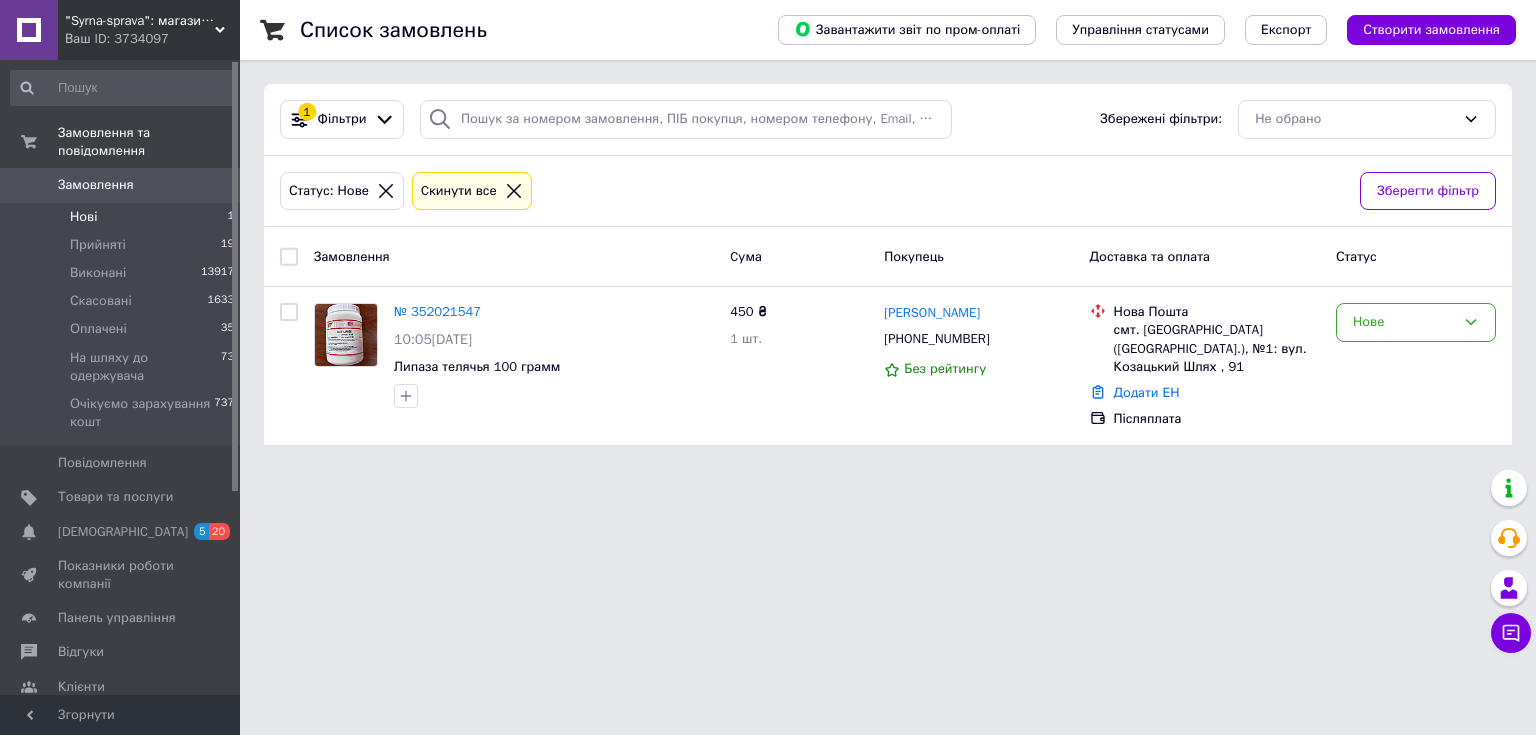 click on ""Syrna-sprava": магазин для справжніх сироварів! Ваш ID: 3734097 Сайт "Syrna-sprava": магазин для справжн... Кабінет покупця Перевірити стан системи Сторінка на порталі Довідка Вийти Замовлення та повідомлення Замовлення 0 Нові 1 Прийняті 19 Виконані 13917 Скасовані 1633 Оплачені 35 На шляху до одержувача 73 Очікуємо зарахування кошт 737 Повідомлення 0 Товари та послуги Сповіщення 5 20 Показники роботи компанії Панель управління Відгуки Клієнти Каталог ProSale Аналітика Інструменти веб-майстра та SEO Управління сайтом Маркет Prom топ   1" at bounding box center (768, 234) 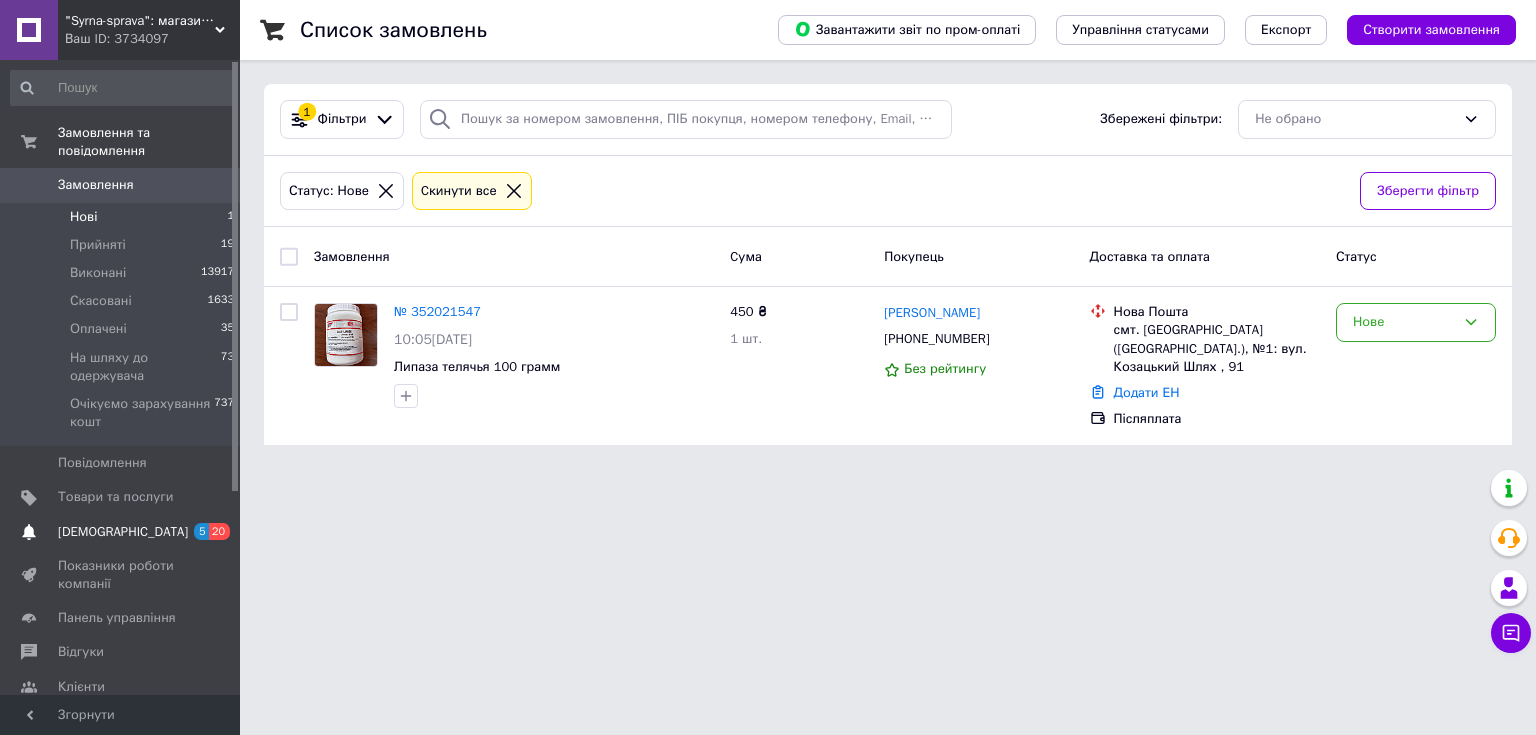 click on "[DEMOGRAPHIC_DATA]" at bounding box center [123, 532] 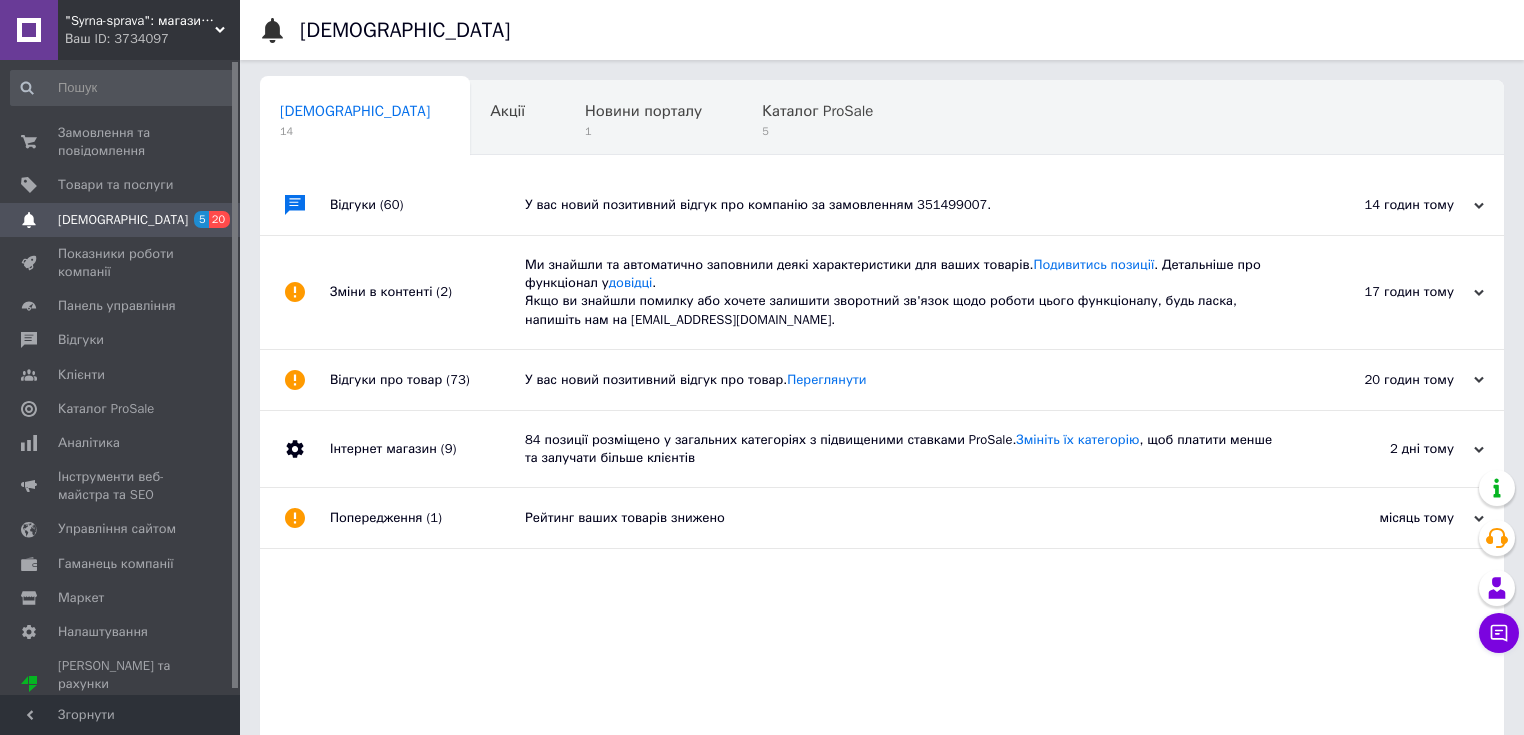 click on "У вас новий позитивний відгук про компанію за замовленням 351499007." at bounding box center (904, 205) 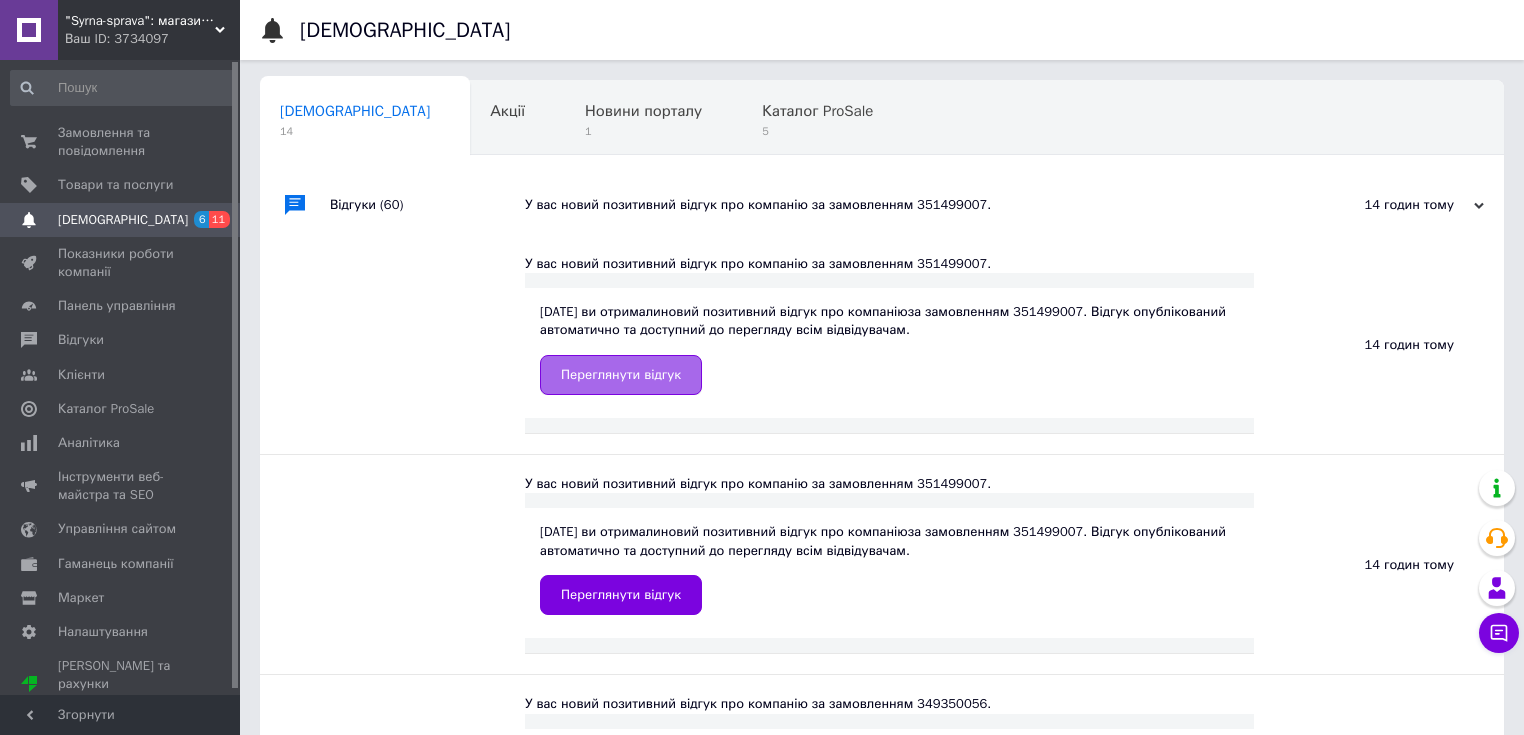 click on "Переглянути відгук" at bounding box center [621, 375] 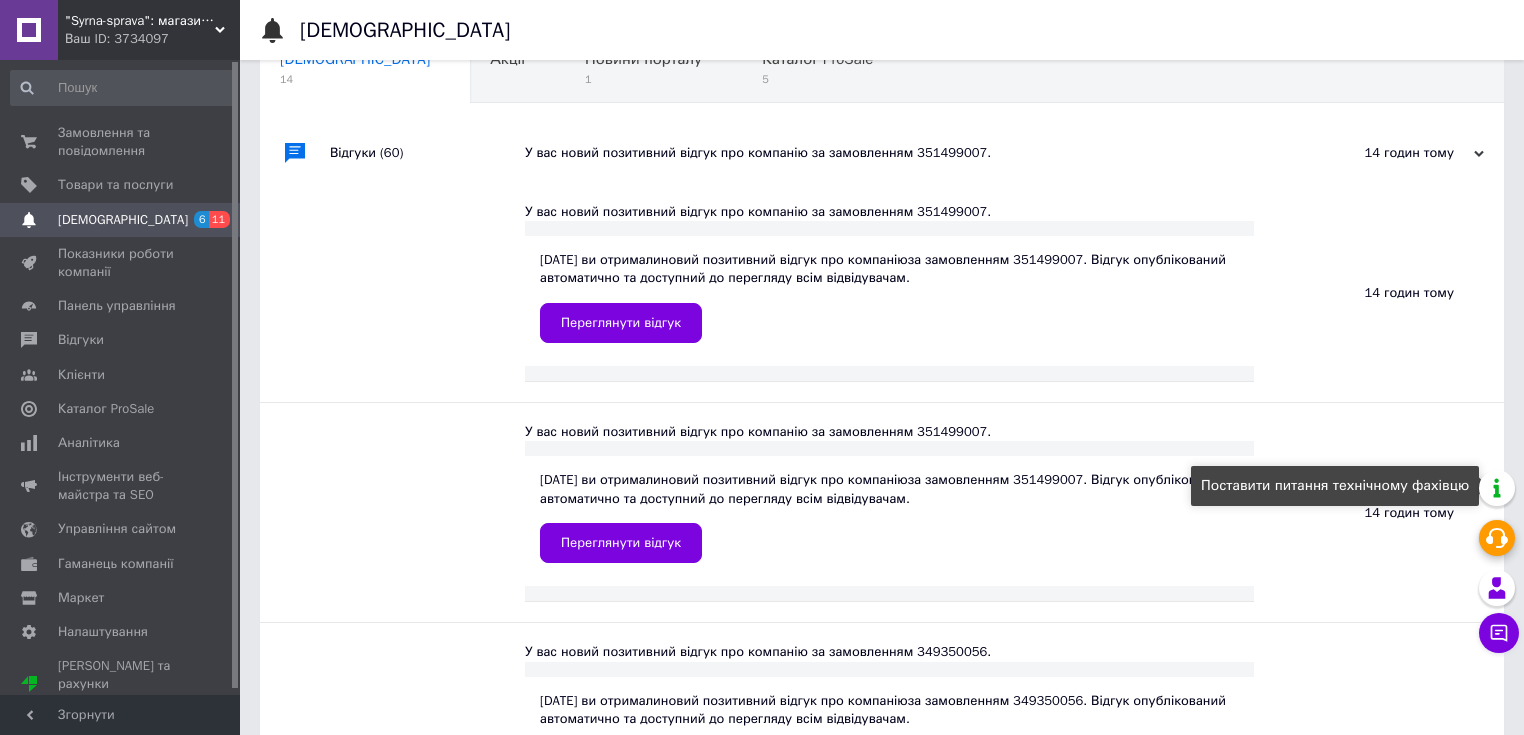 scroll, scrollTop: 0, scrollLeft: 0, axis: both 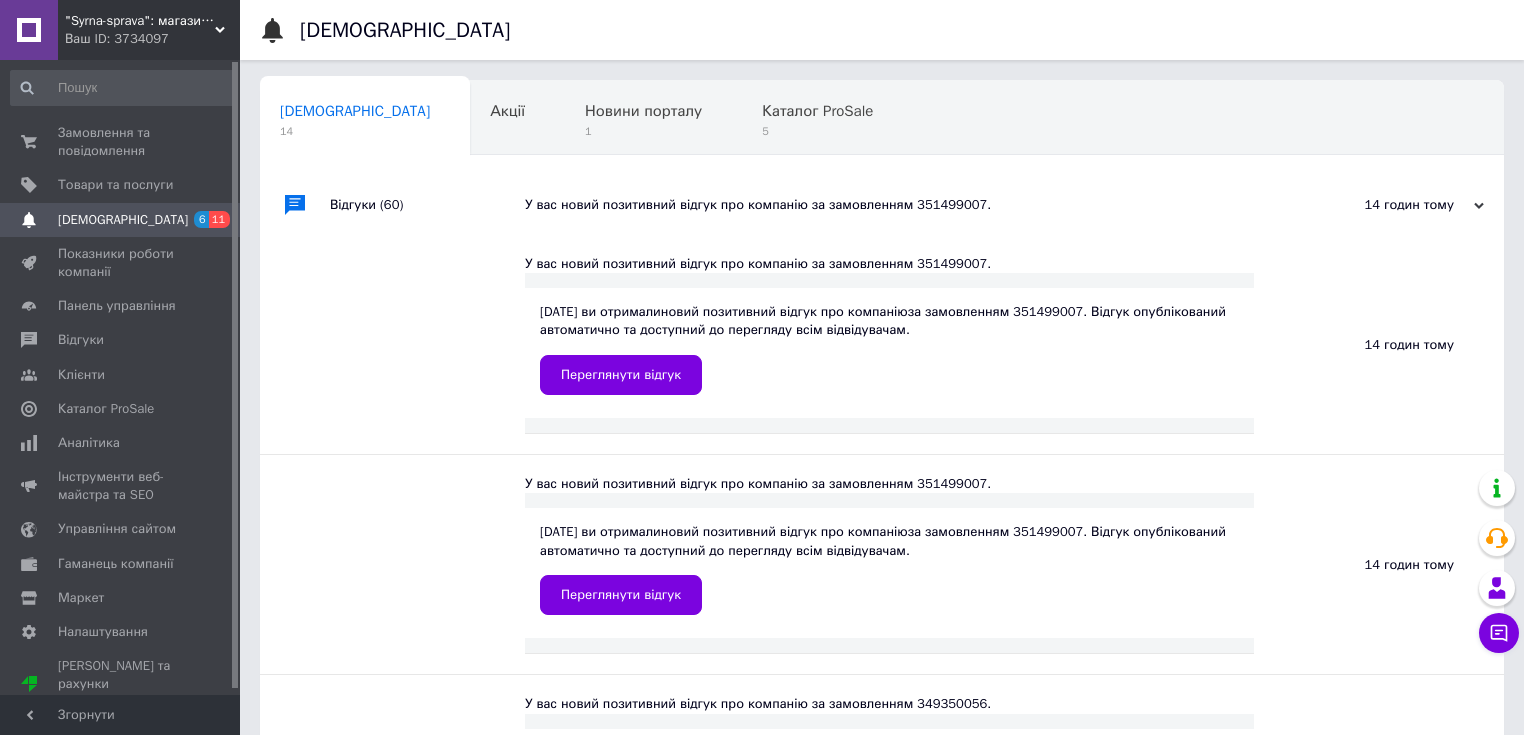 click on "[DEMOGRAPHIC_DATA]" at bounding box center [123, 220] 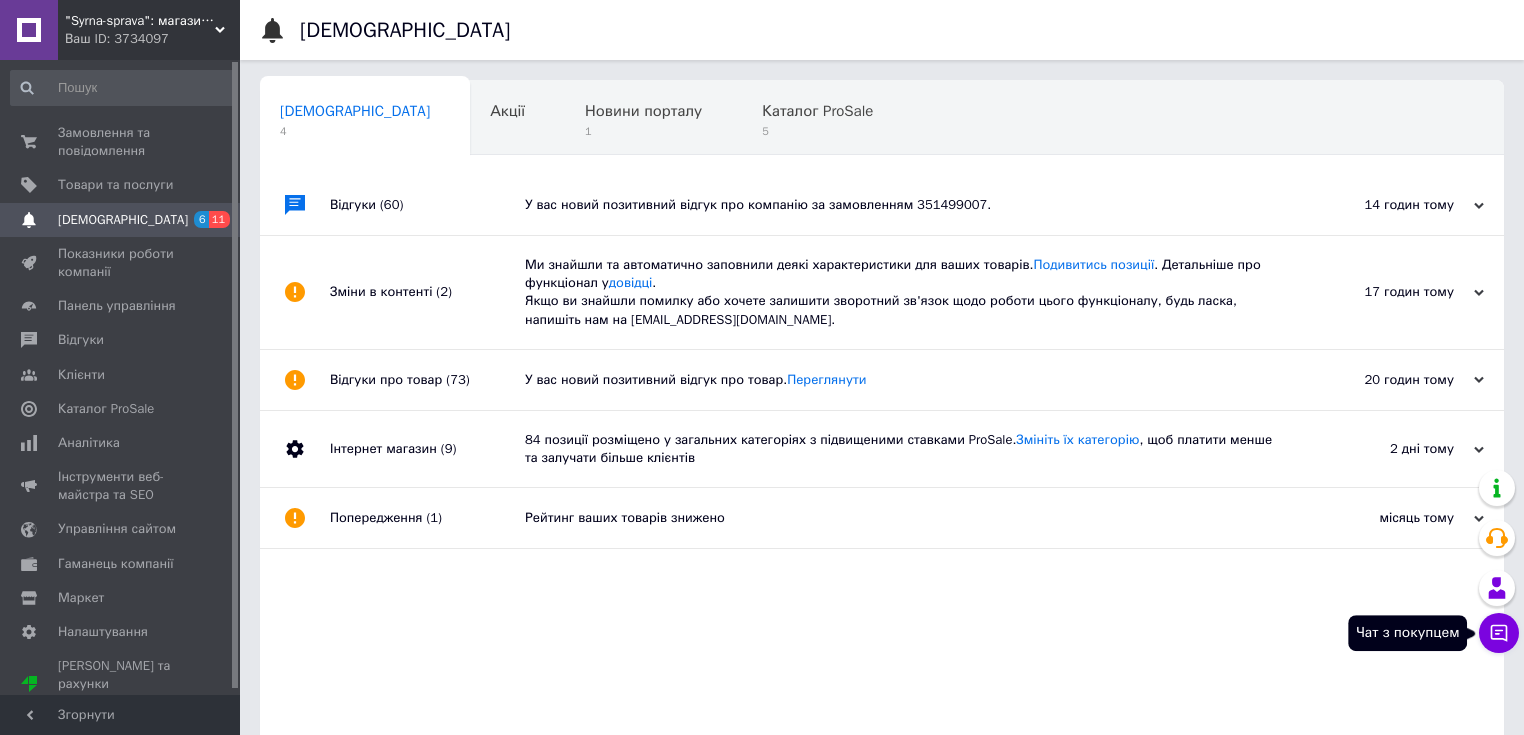 click 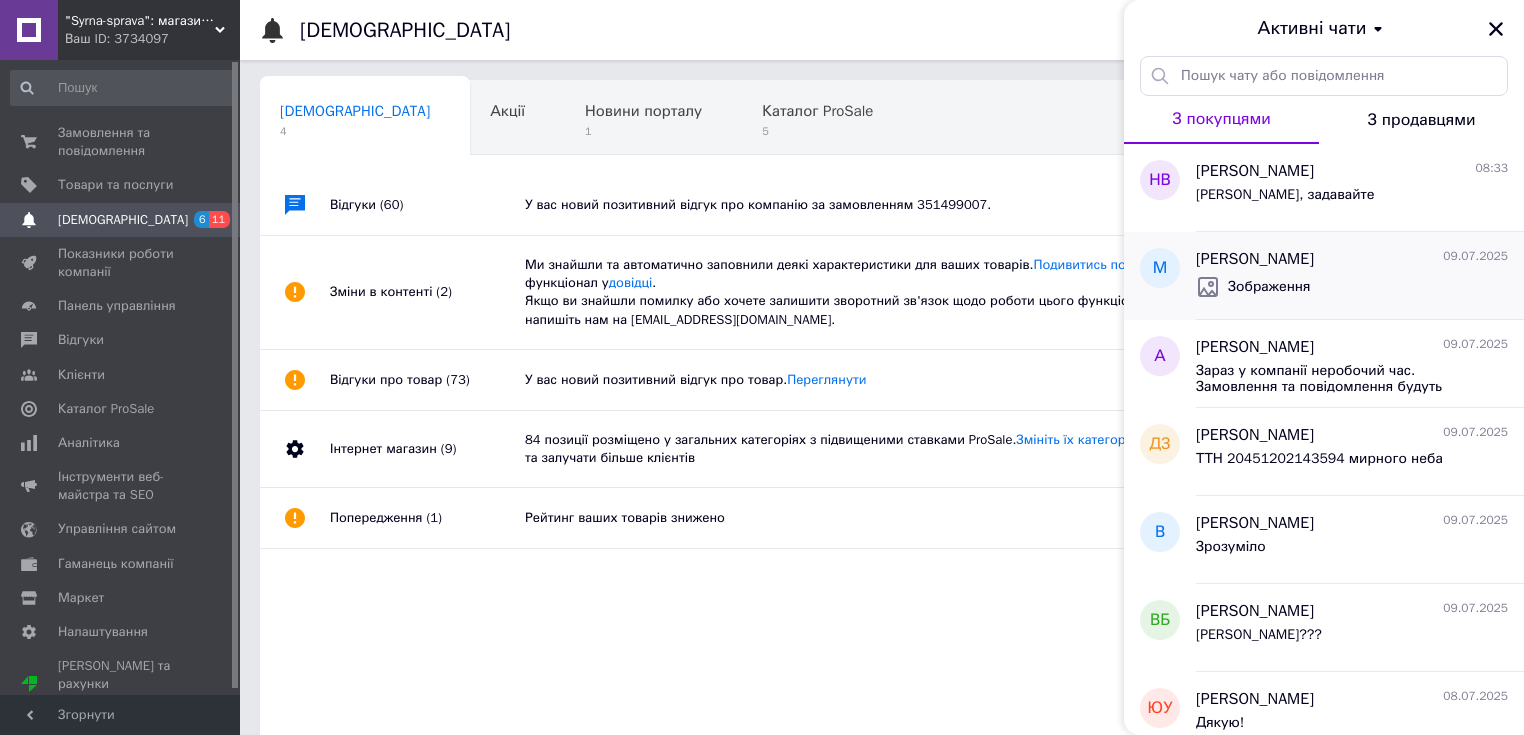 click on "[PERSON_NAME]" at bounding box center [1255, 259] 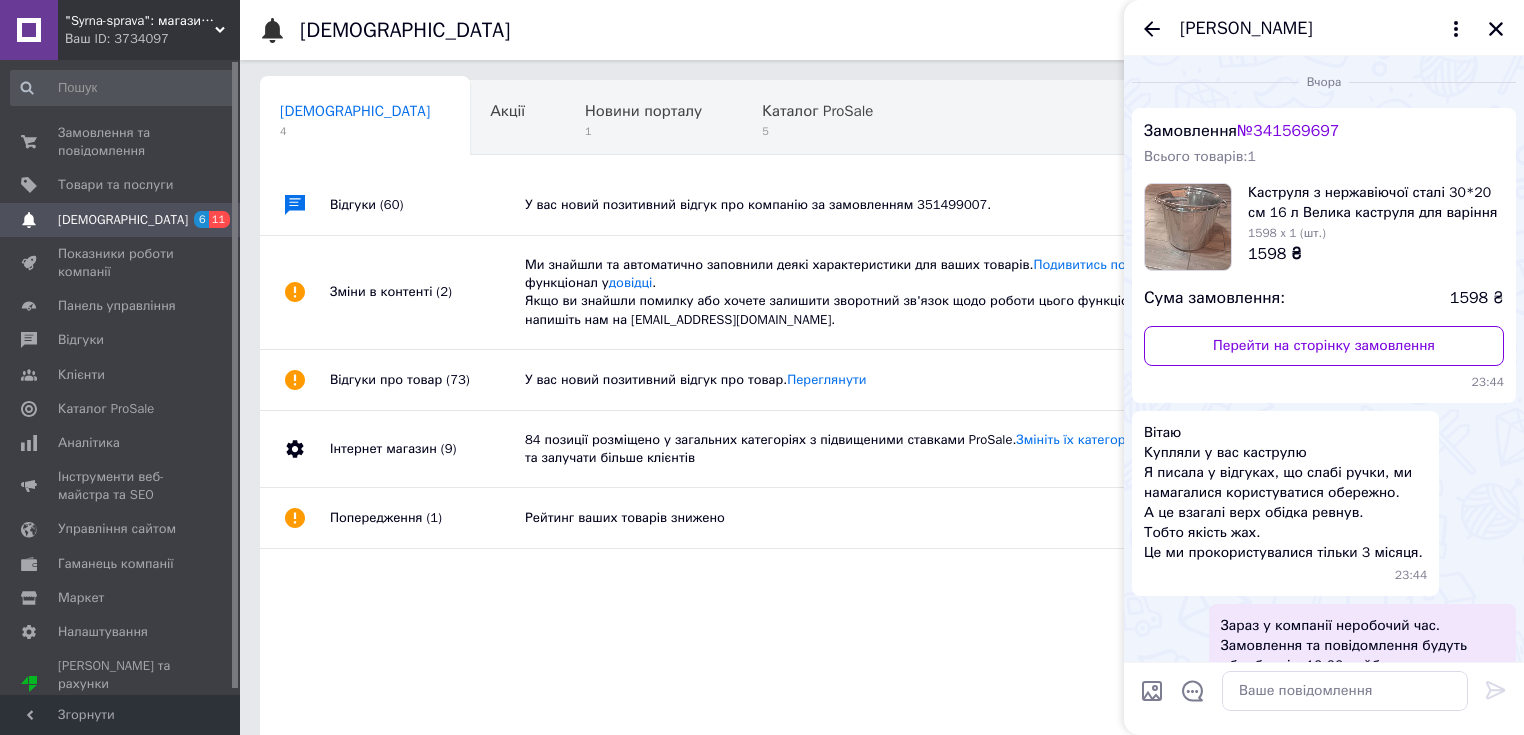 scroll, scrollTop: 332, scrollLeft: 0, axis: vertical 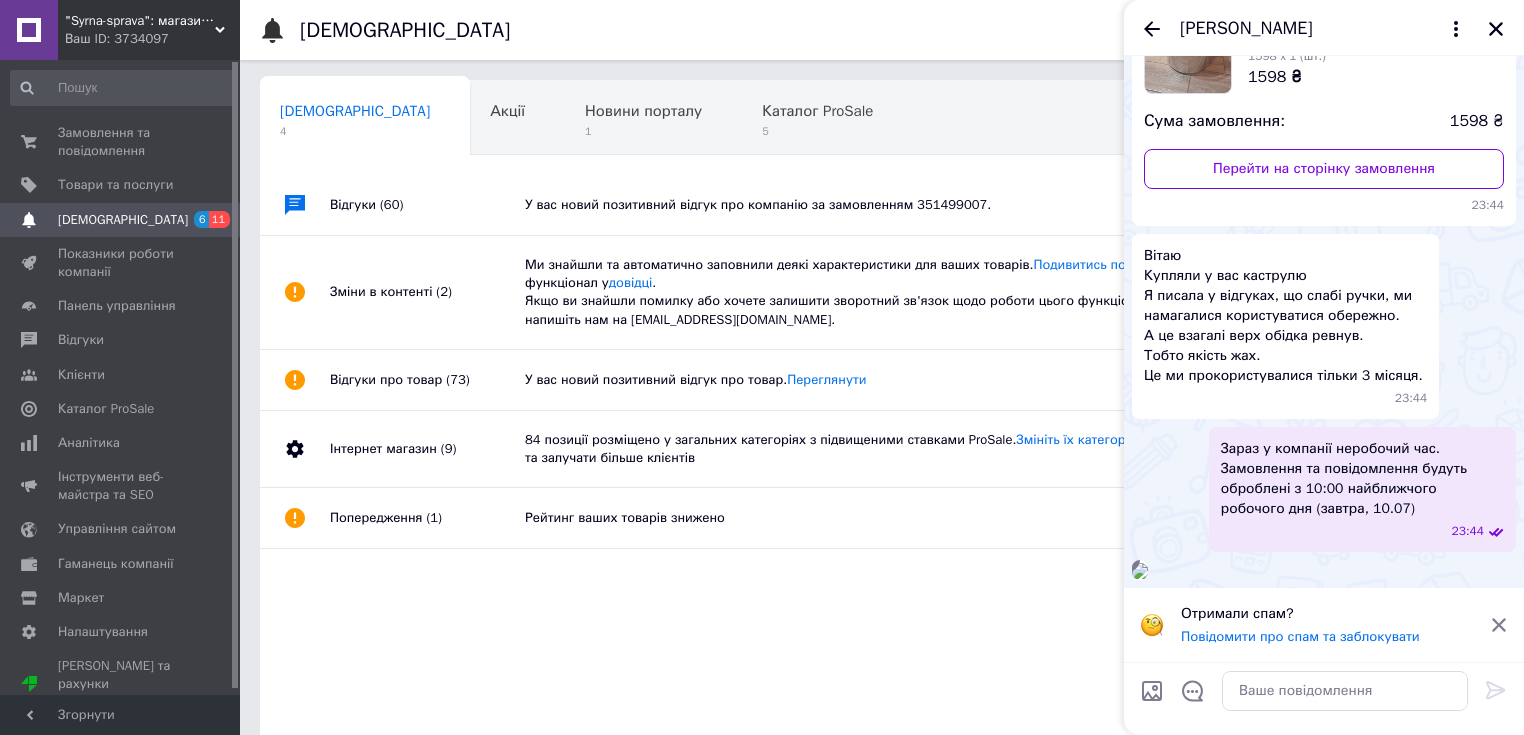 click at bounding box center [1140, 571] 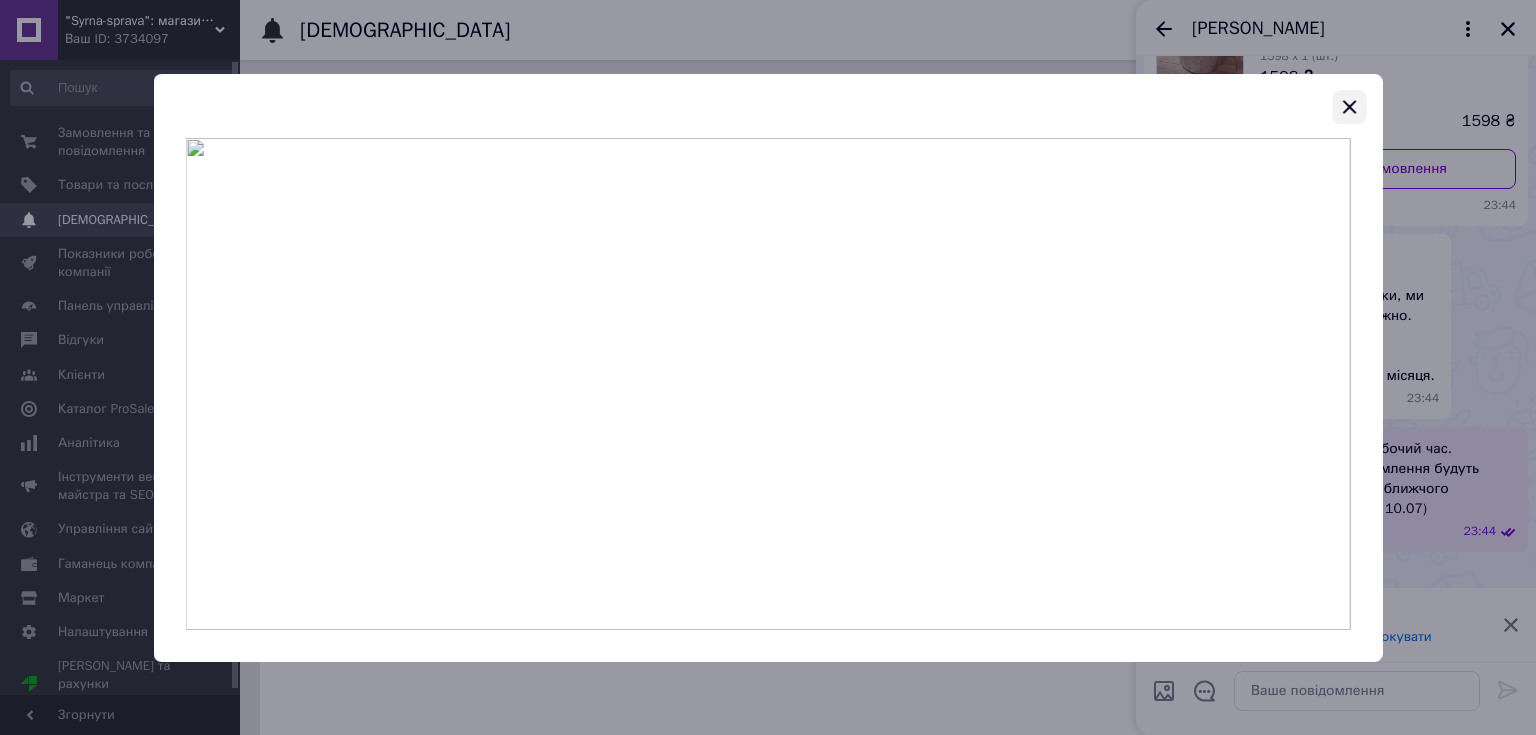 click 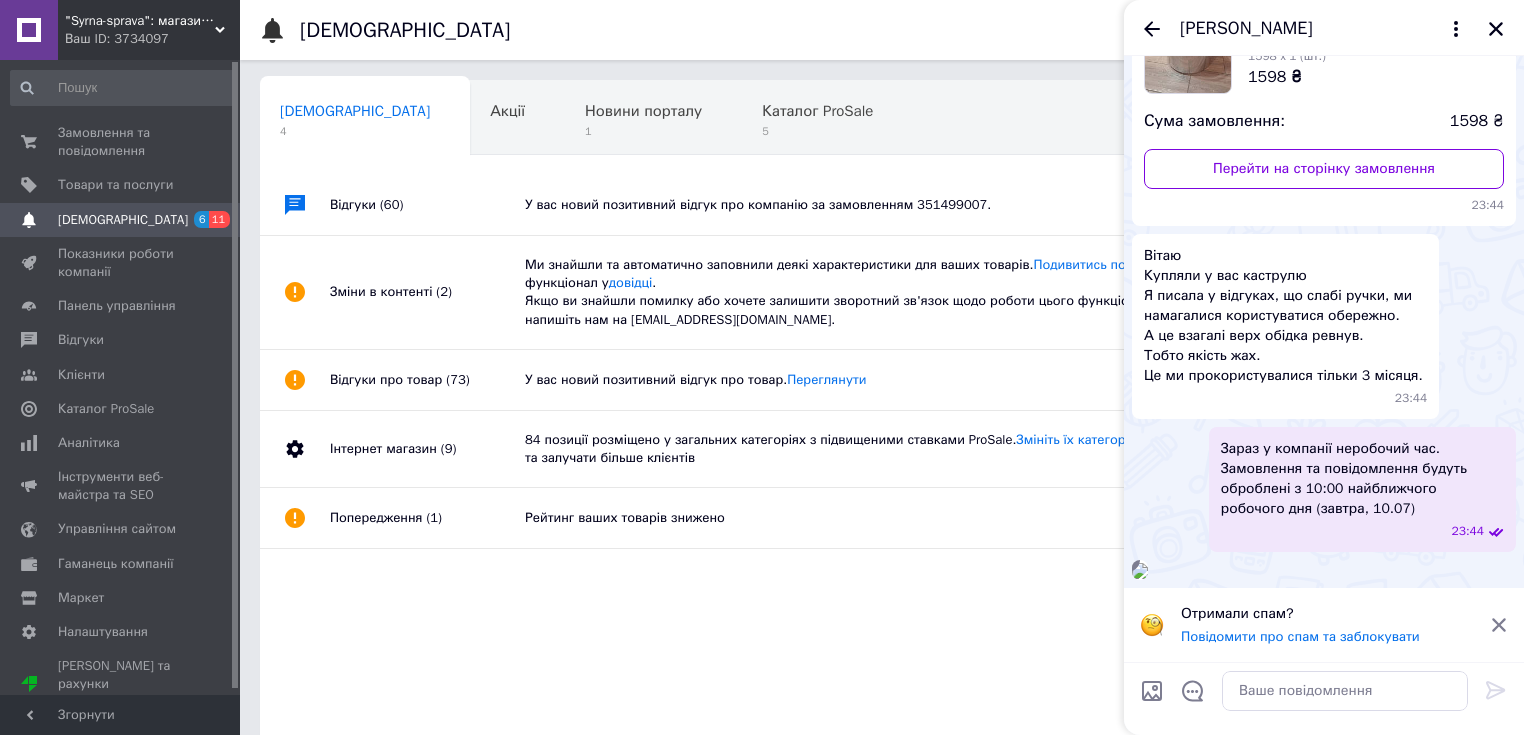 click on "[PERSON_NAME]" at bounding box center [1246, 29] 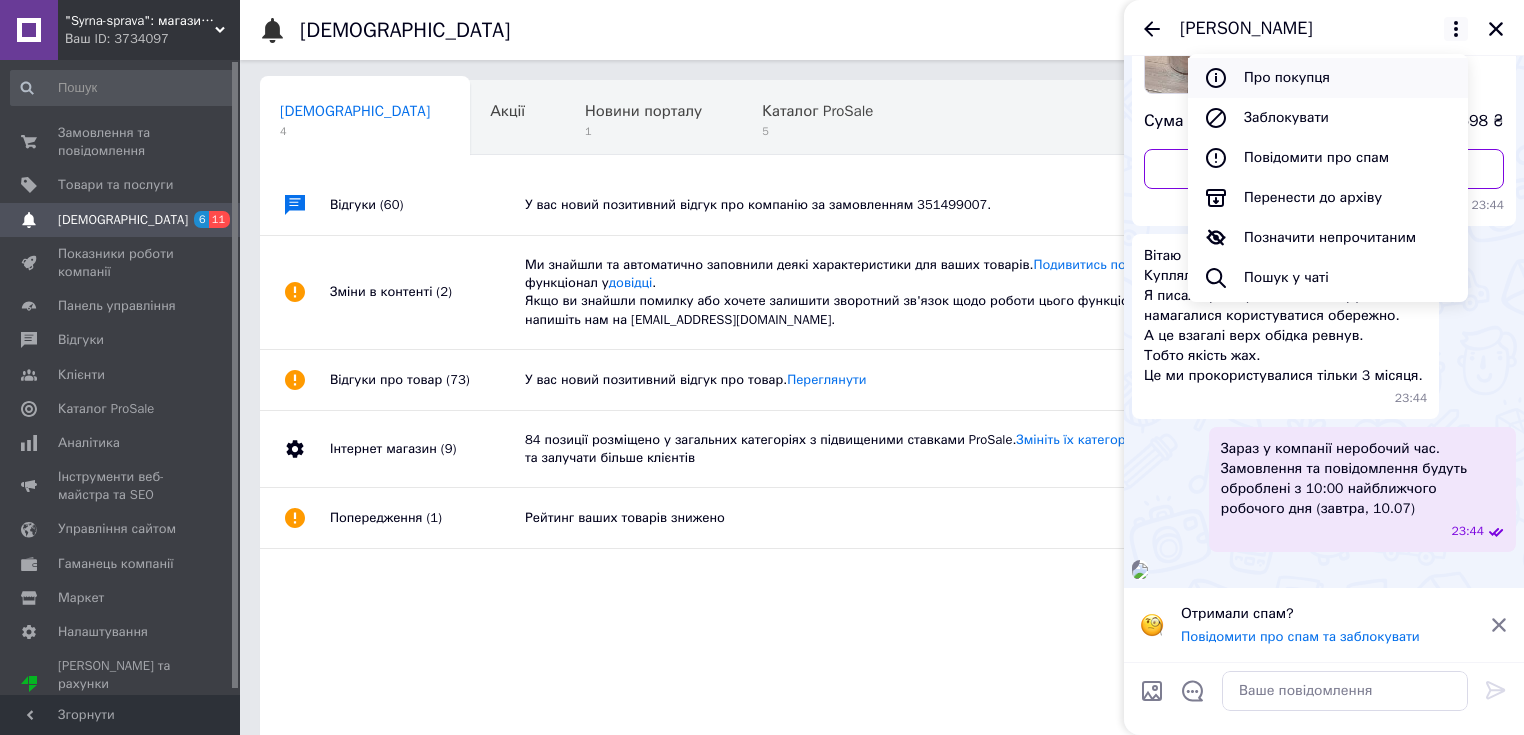 click on "Про покупця" at bounding box center [1328, 78] 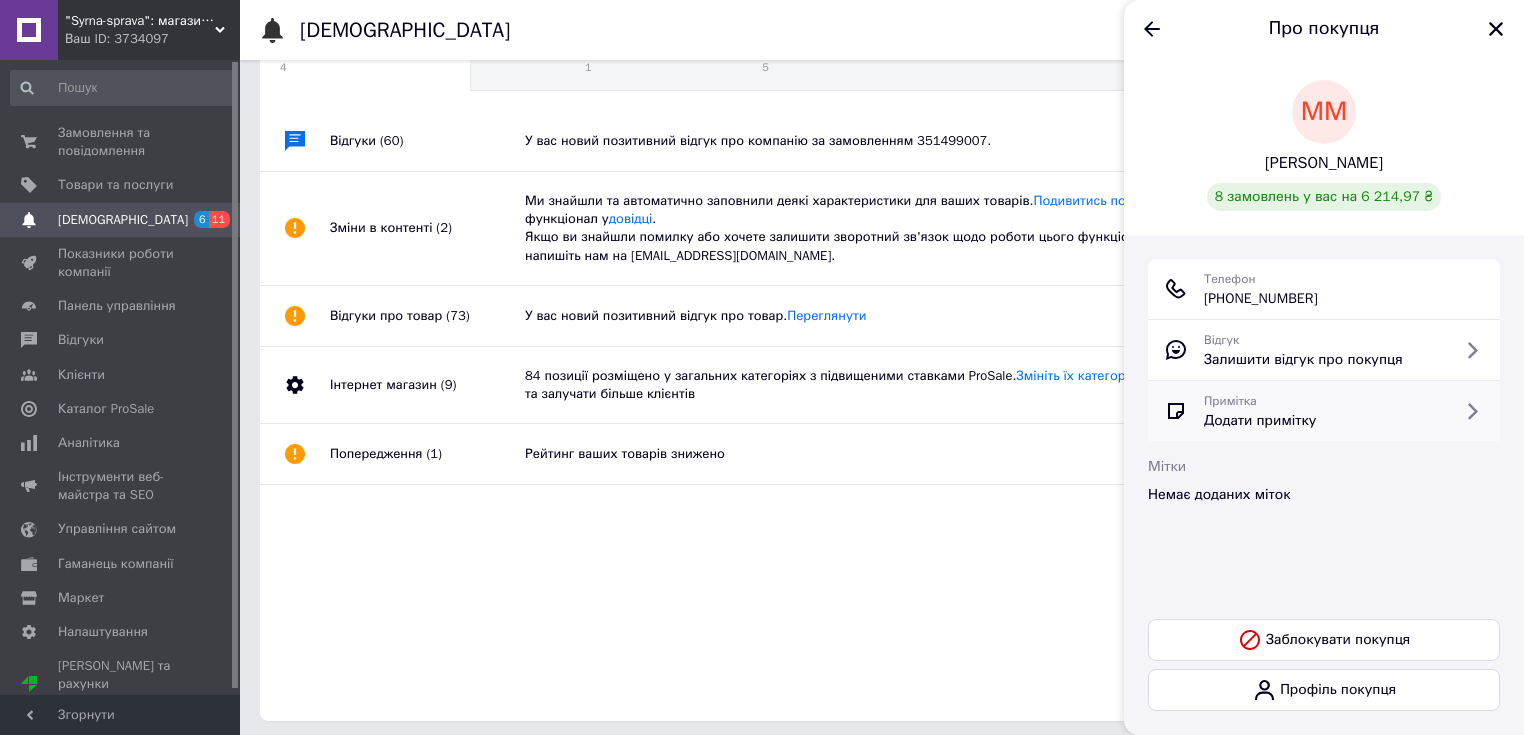 scroll, scrollTop: 69, scrollLeft: 0, axis: vertical 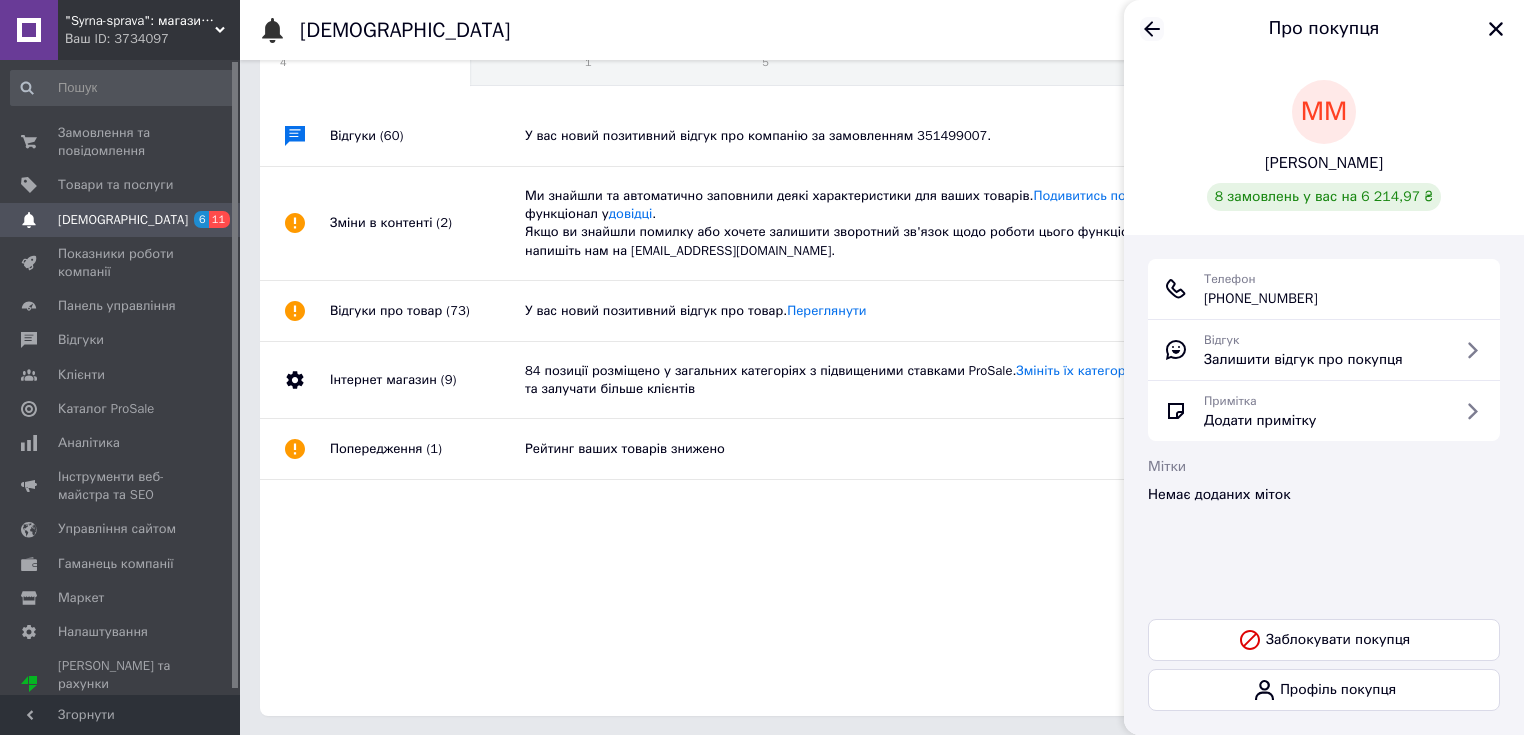 click 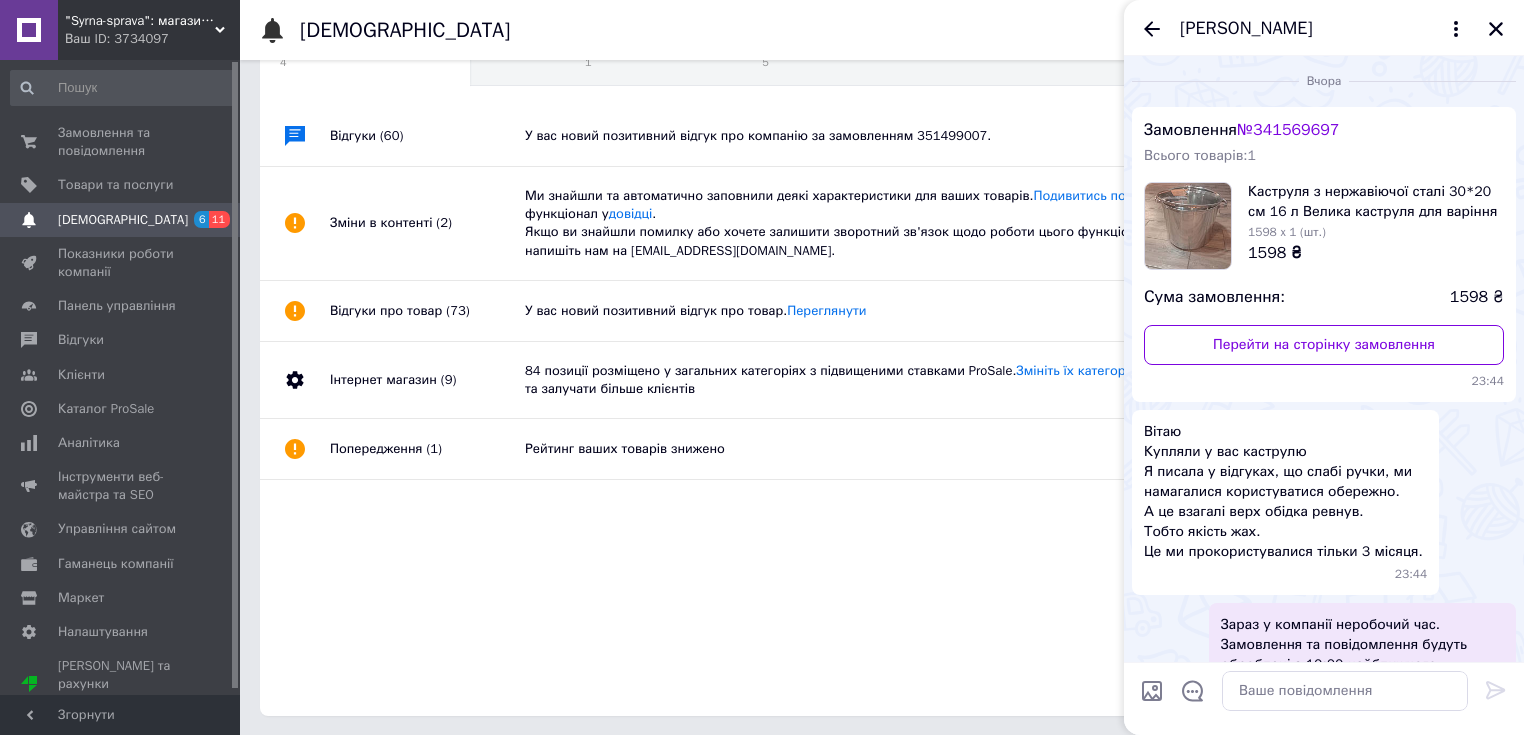 scroll, scrollTop: 0, scrollLeft: 0, axis: both 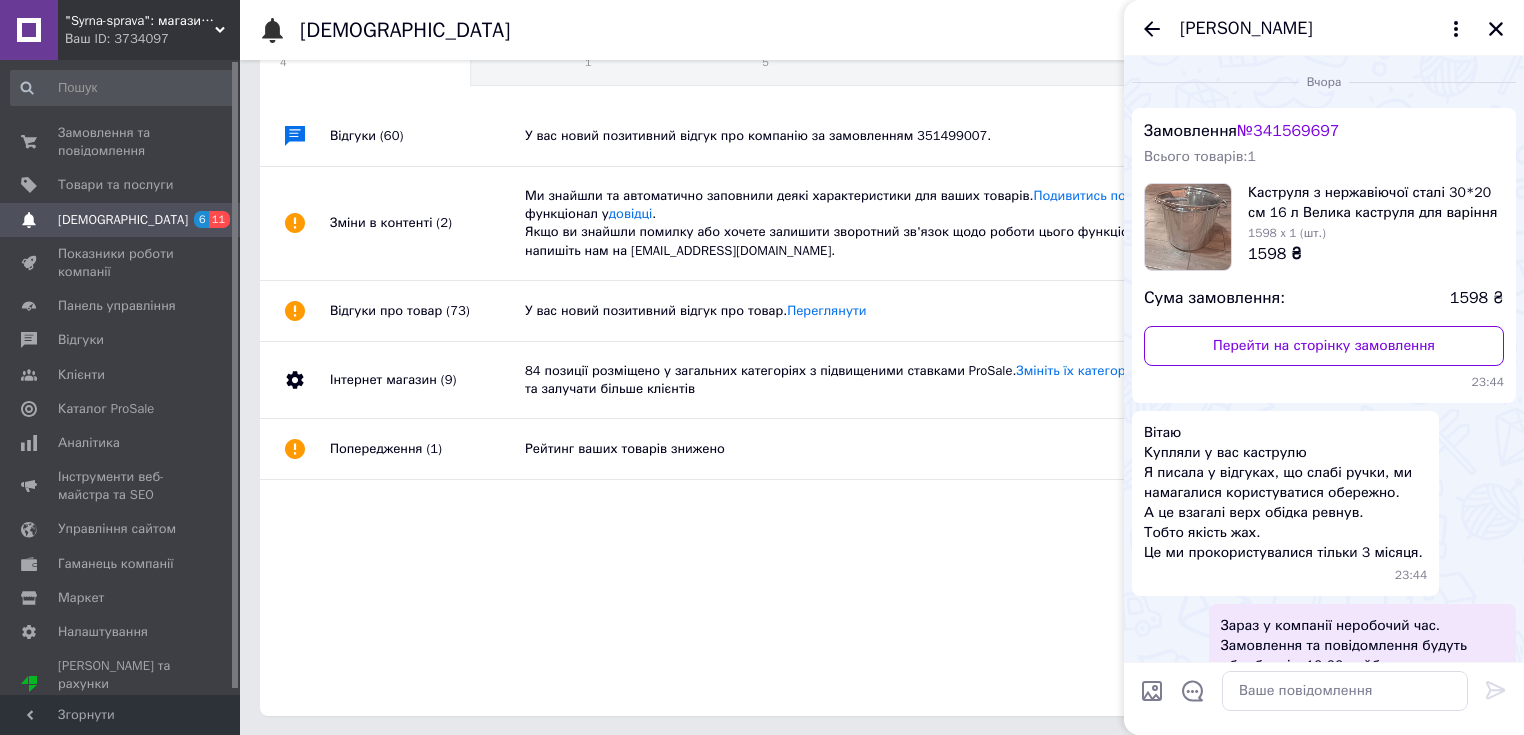 click on "Відгуки   (60) У вас новий позитивний відгук про компанію за замовленням 351499007. 14 годин тому [DATE] Зміни в контенті   (2) Ми знайшли та автоматично заповнили деякі характеристики для ваших товарів.  Подивитись позиції . Детальніше про функціонал у  довідці . Якщо ви знайшли помилку або хочете залишити зворотний зв'язок щодо роботи цього функціоналу, будь ласка, напишіть нам на [EMAIL_ADDRESS][DOMAIN_NAME]. 17 годин тому [DATE] Відгуки про товар   (73) У вас новий позитивний відгук про товар.  Переглянути 20 годин тому [DATE] Інтернет магазин   (9) Змініть їх категорію 2 дні тому [DATE]   (1)" at bounding box center (882, 411) 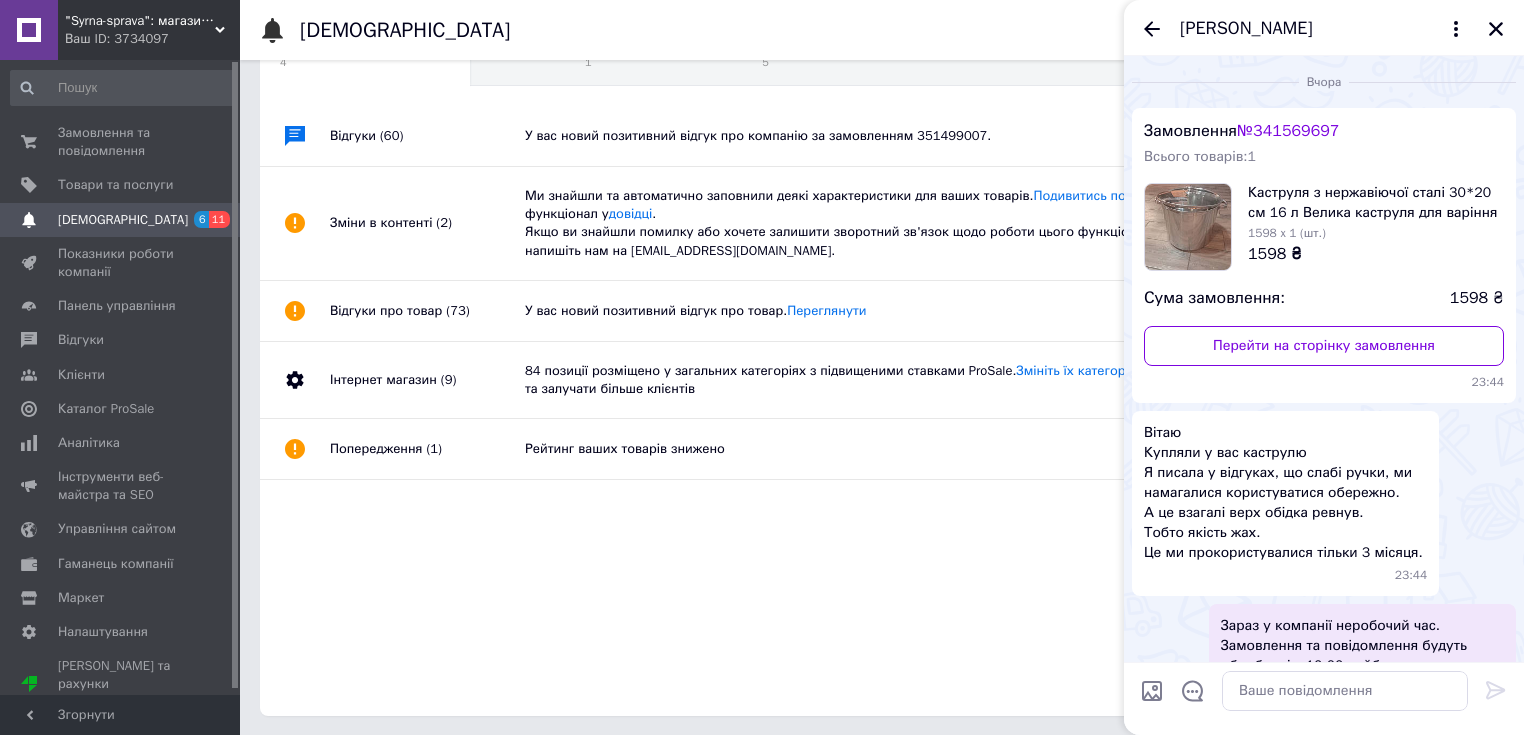 click on "Замовлення та повідомлення 0 0 Товари та послуги Сповіщення 6 11 Показники роботи компанії Панель управління Відгуки Клієнти Каталог ProSale Аналітика Інструменти веб-майстра та SEO Управління сайтом Гаманець компанії [PERSON_NAME] Тарифи та рахунки Prom топ" at bounding box center (123, 380) 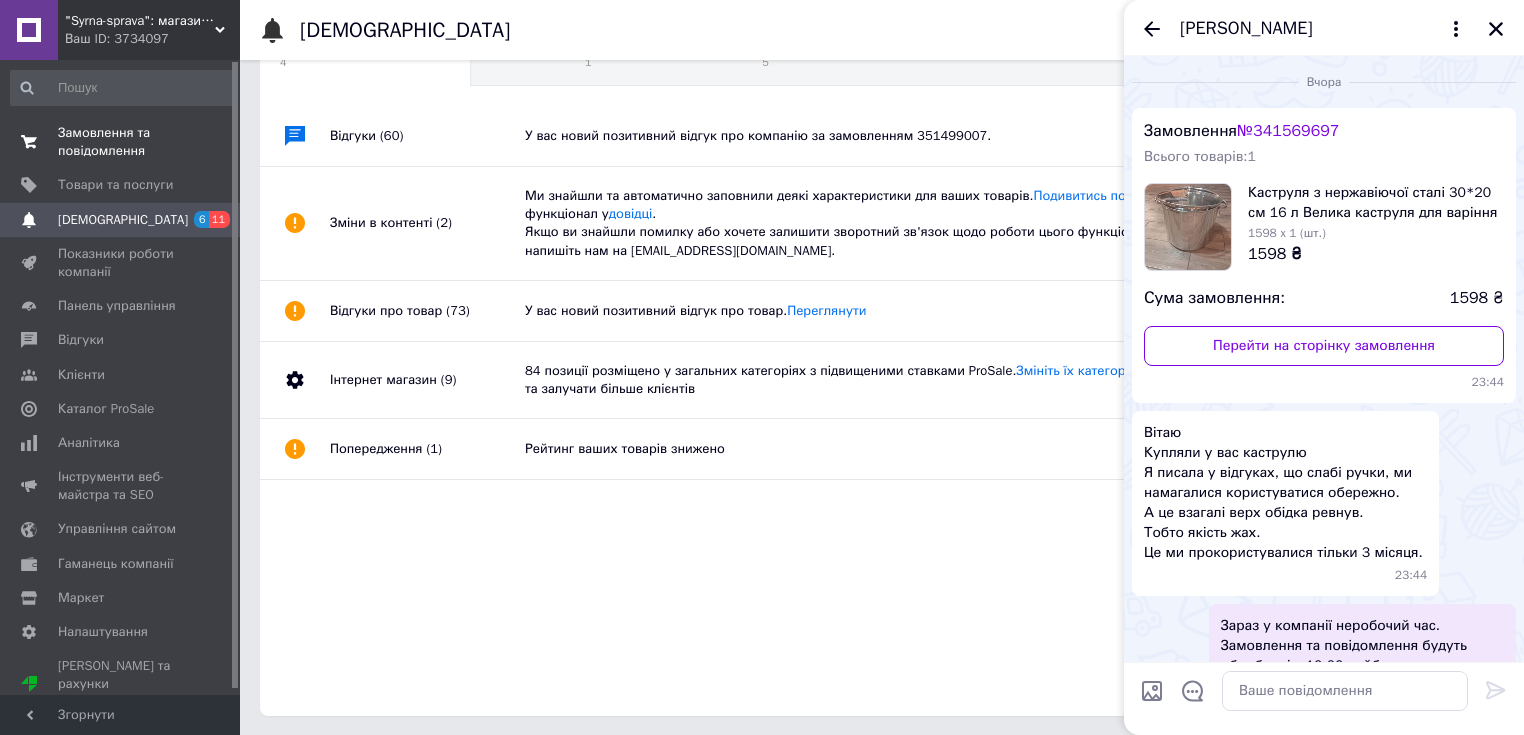 click on "Замовлення та повідомлення" at bounding box center (121, 142) 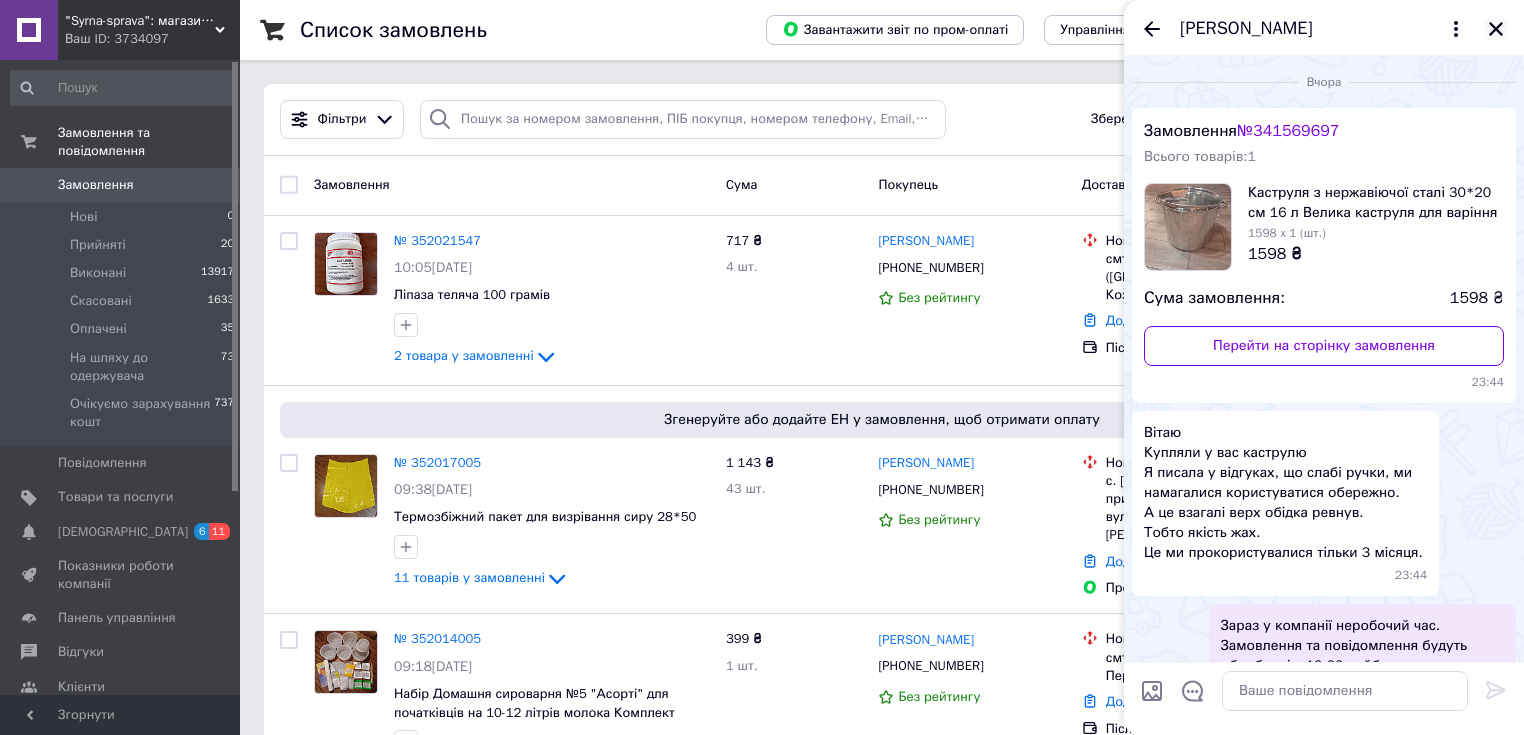 click 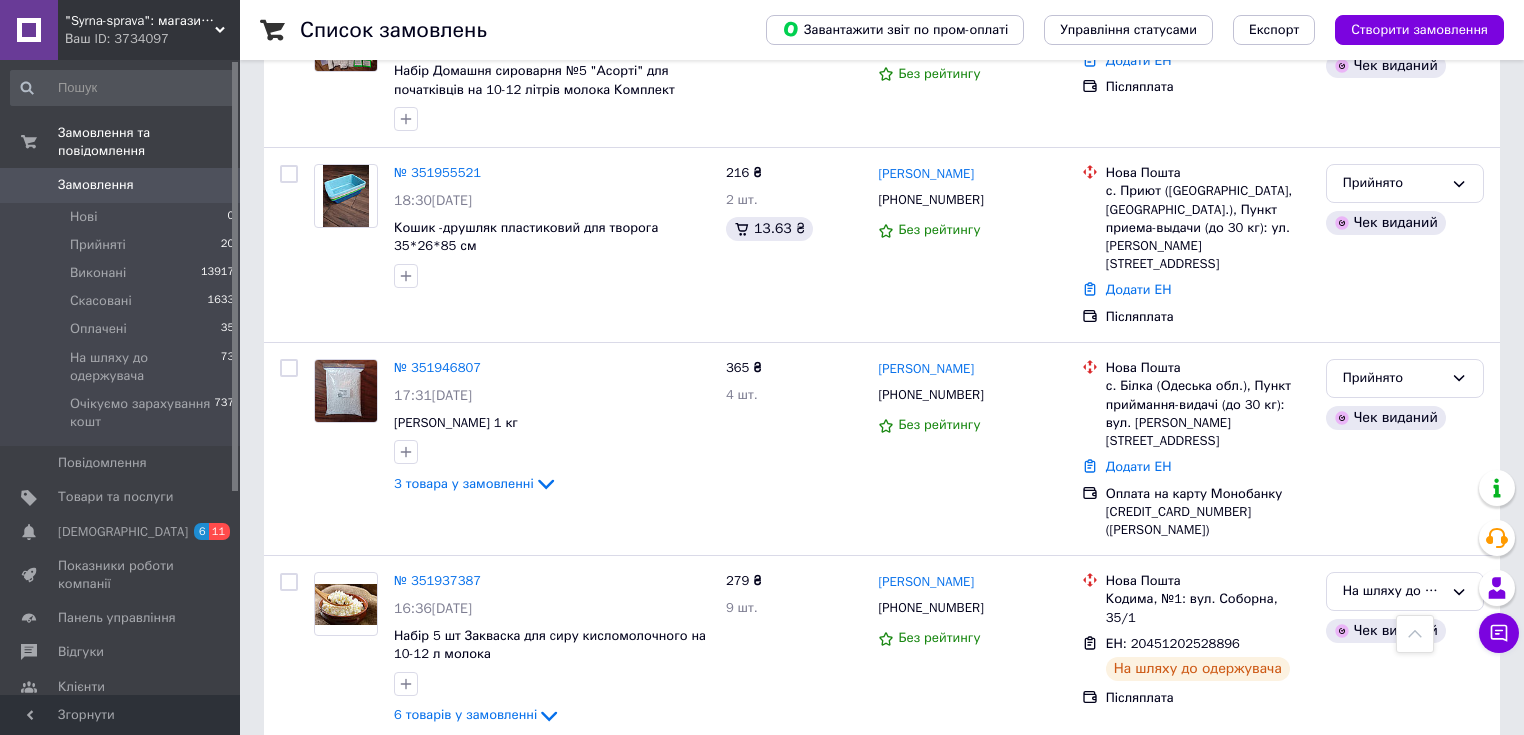 scroll, scrollTop: 3276, scrollLeft: 0, axis: vertical 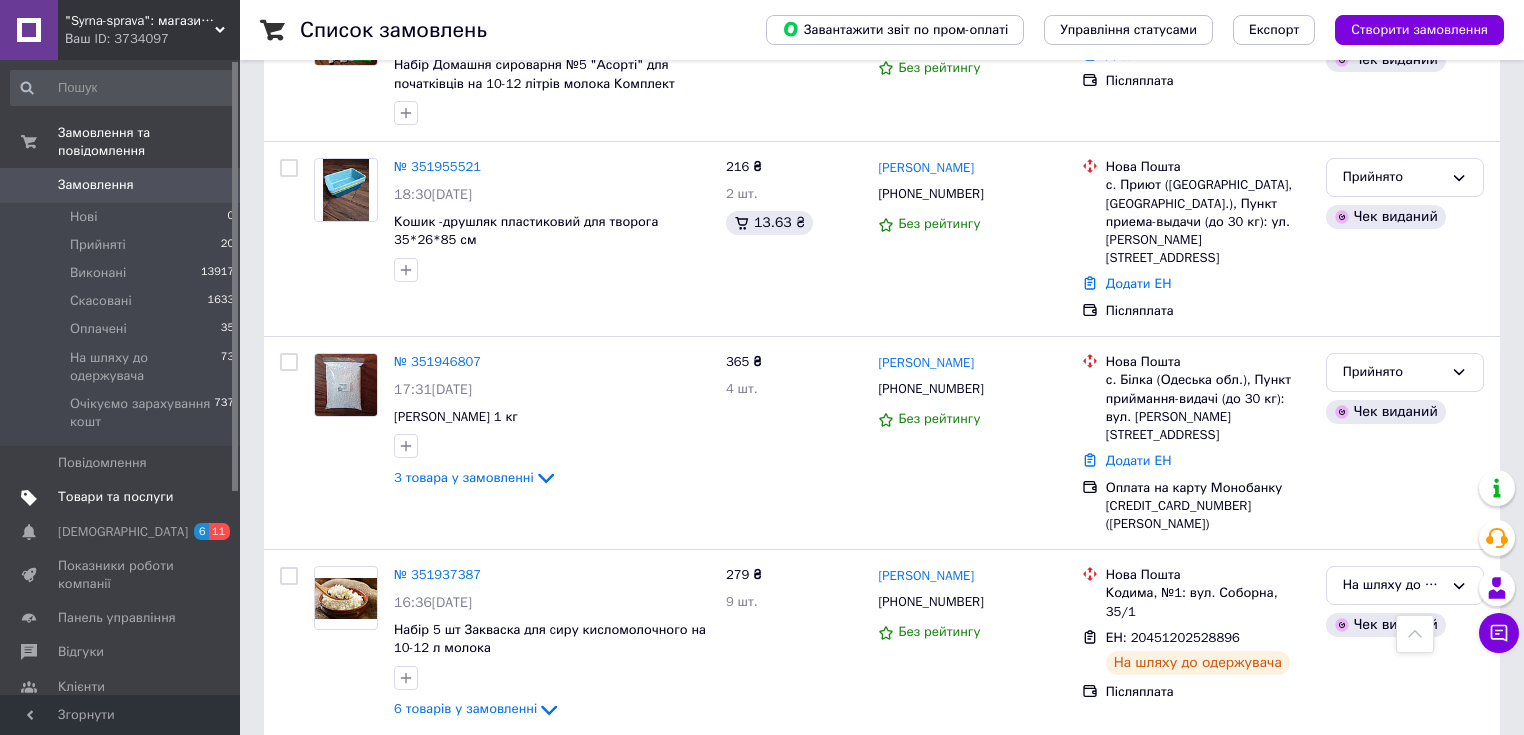 click on "Товари та послуги" at bounding box center (115, 497) 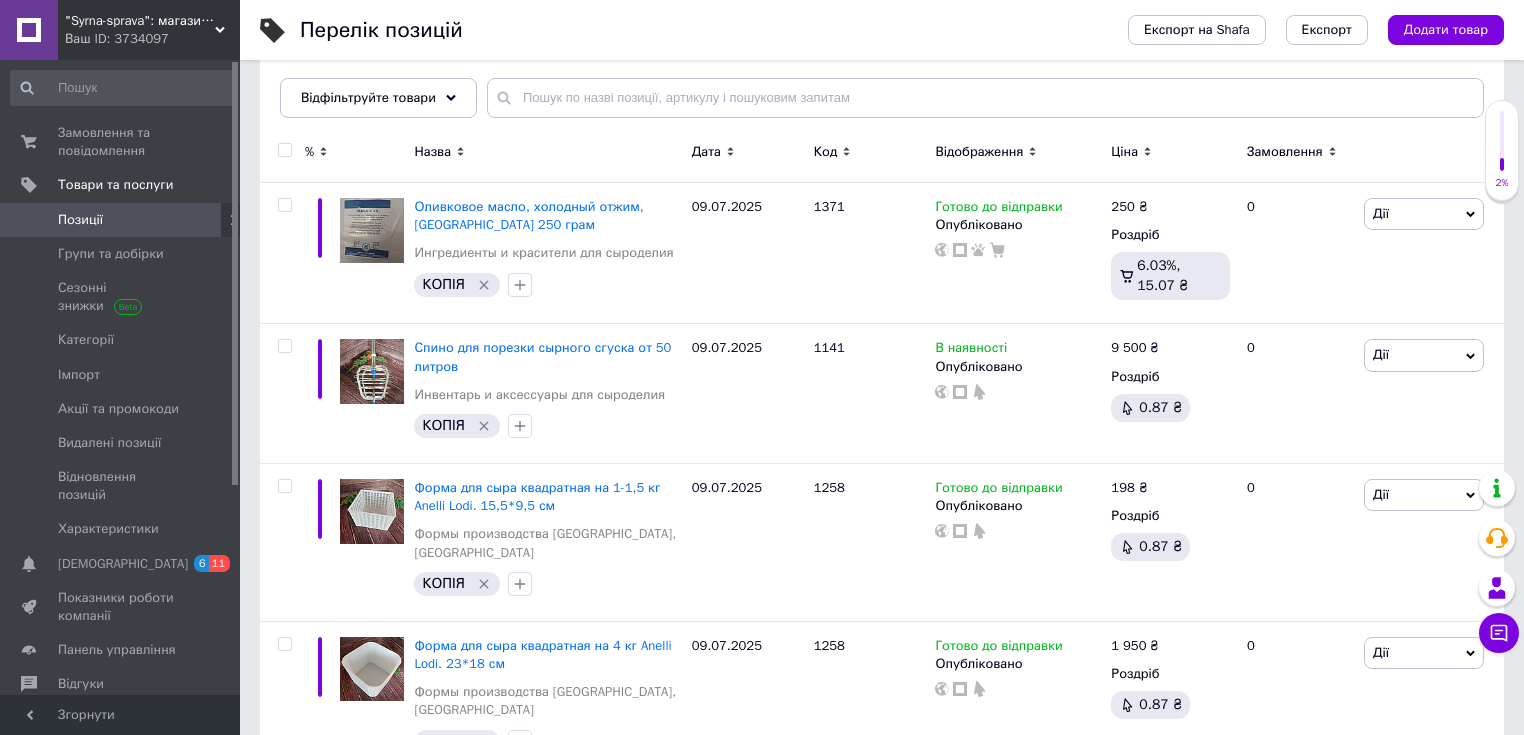 scroll, scrollTop: 240, scrollLeft: 0, axis: vertical 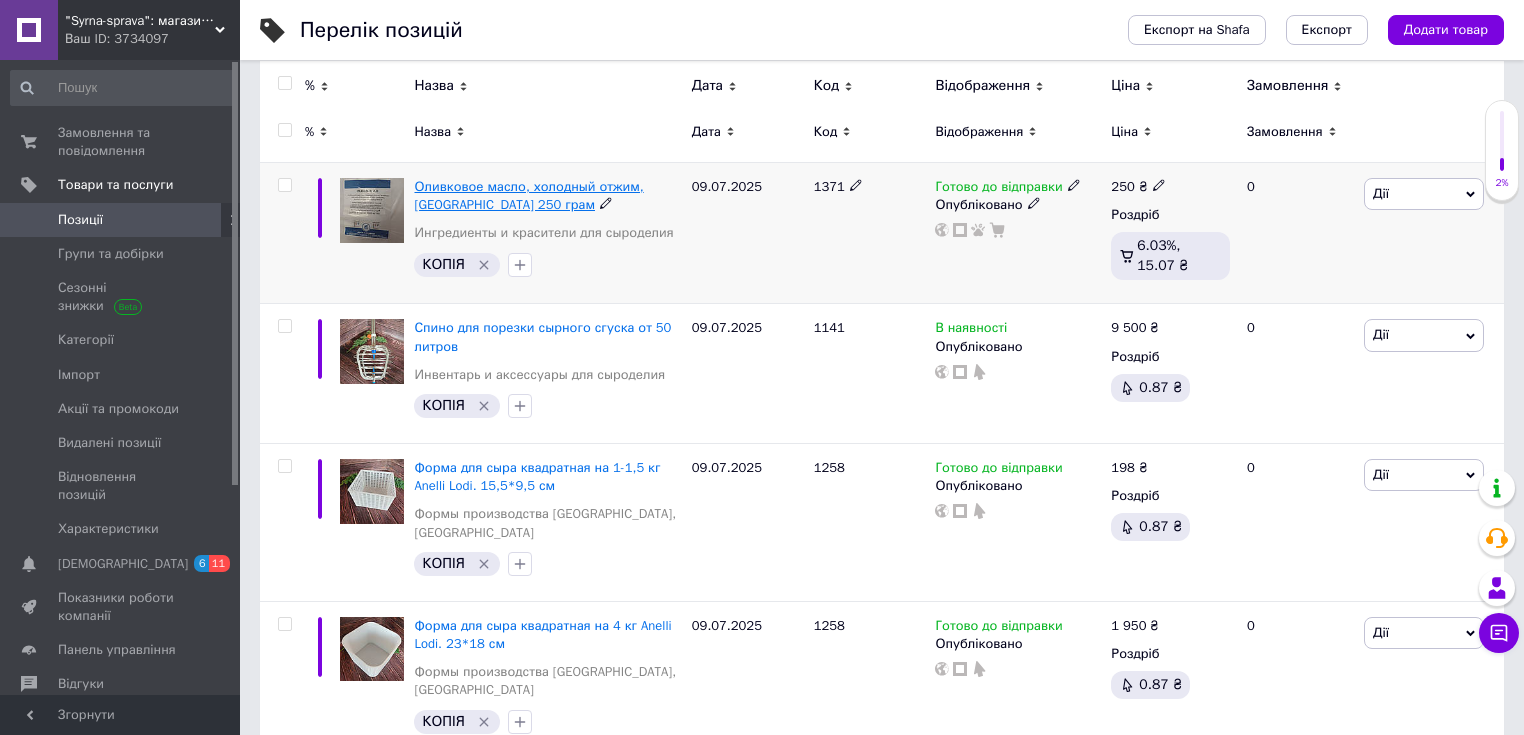 click on "Оливковое масло, холодный отжим, [GEOGRAPHIC_DATA] 250 грам" at bounding box center [528, 195] 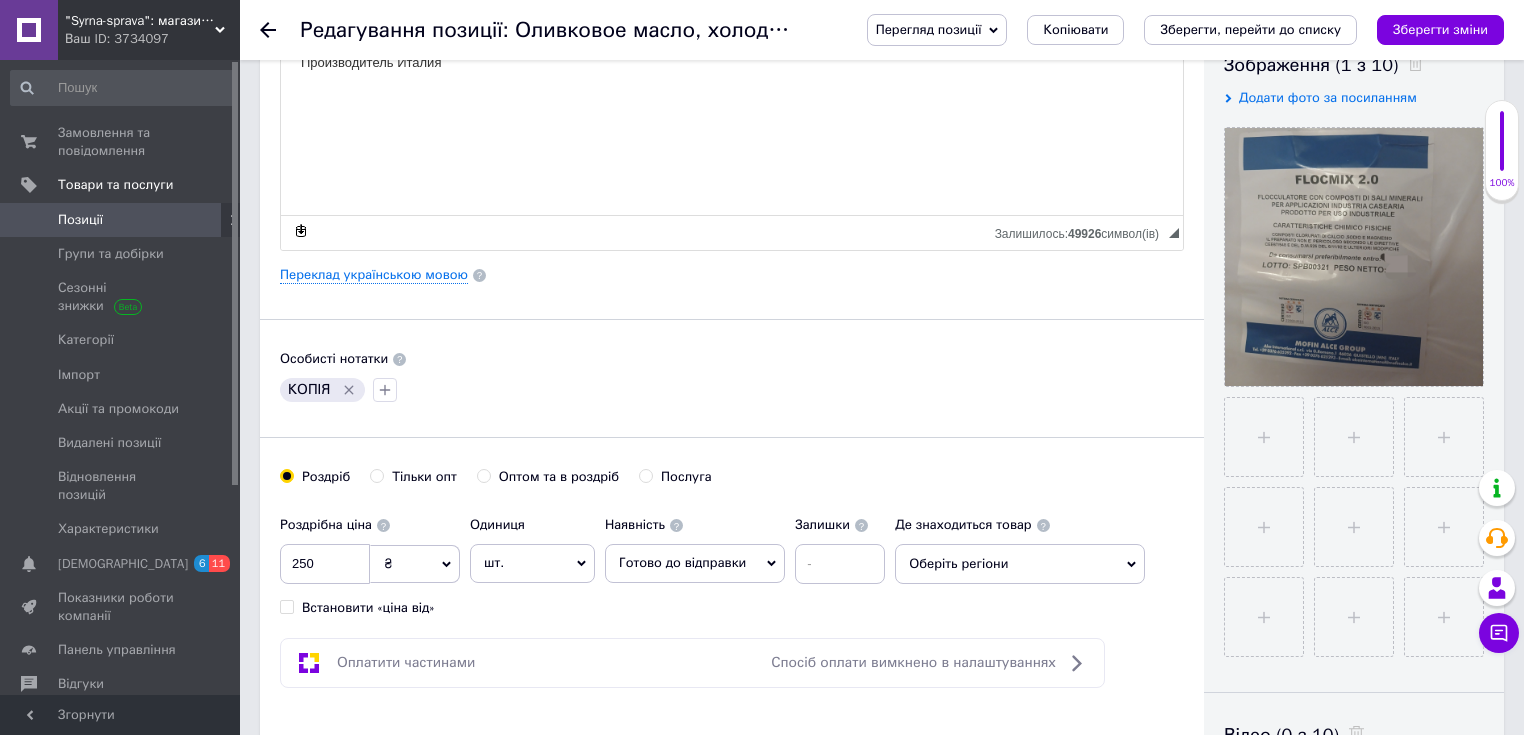 scroll, scrollTop: 400, scrollLeft: 0, axis: vertical 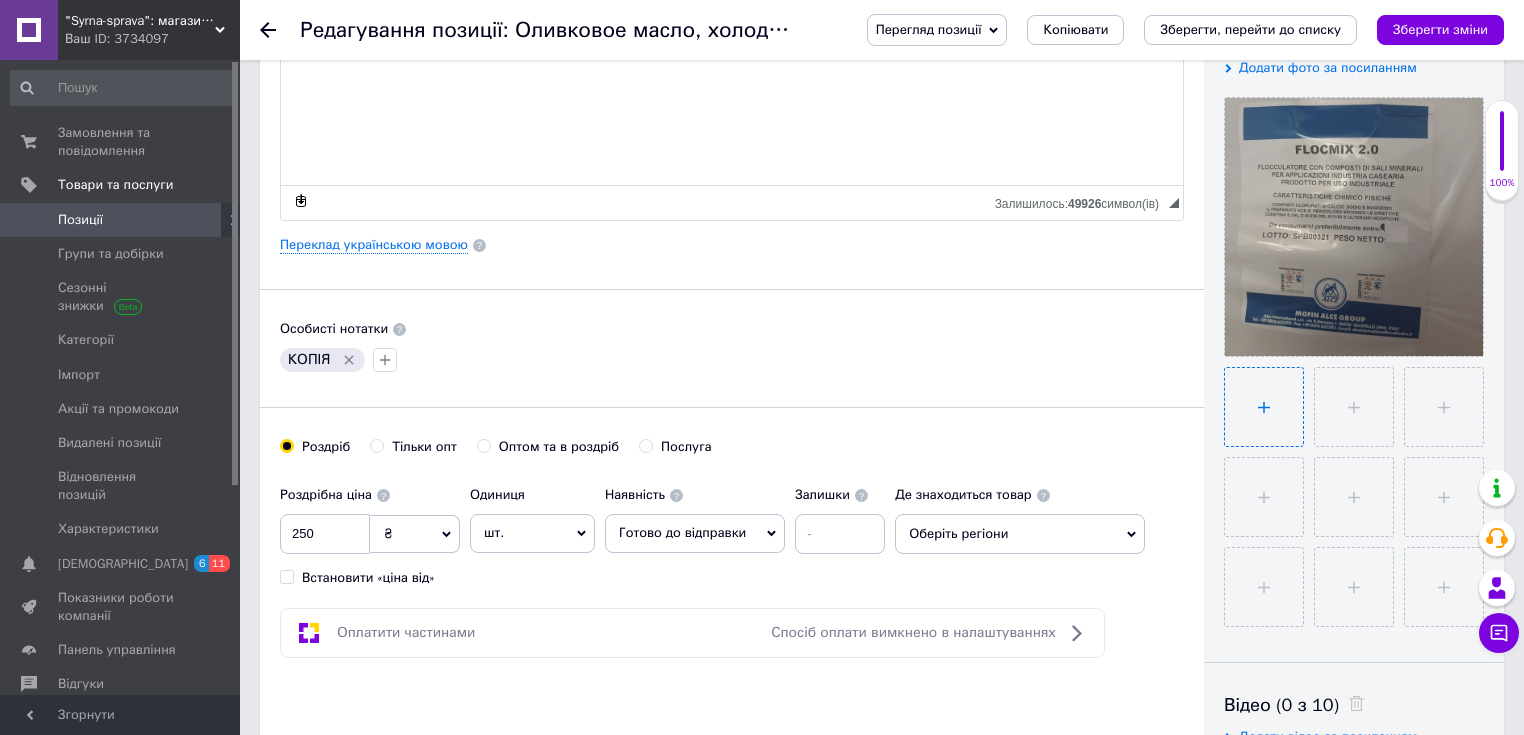 click at bounding box center [1264, 407] 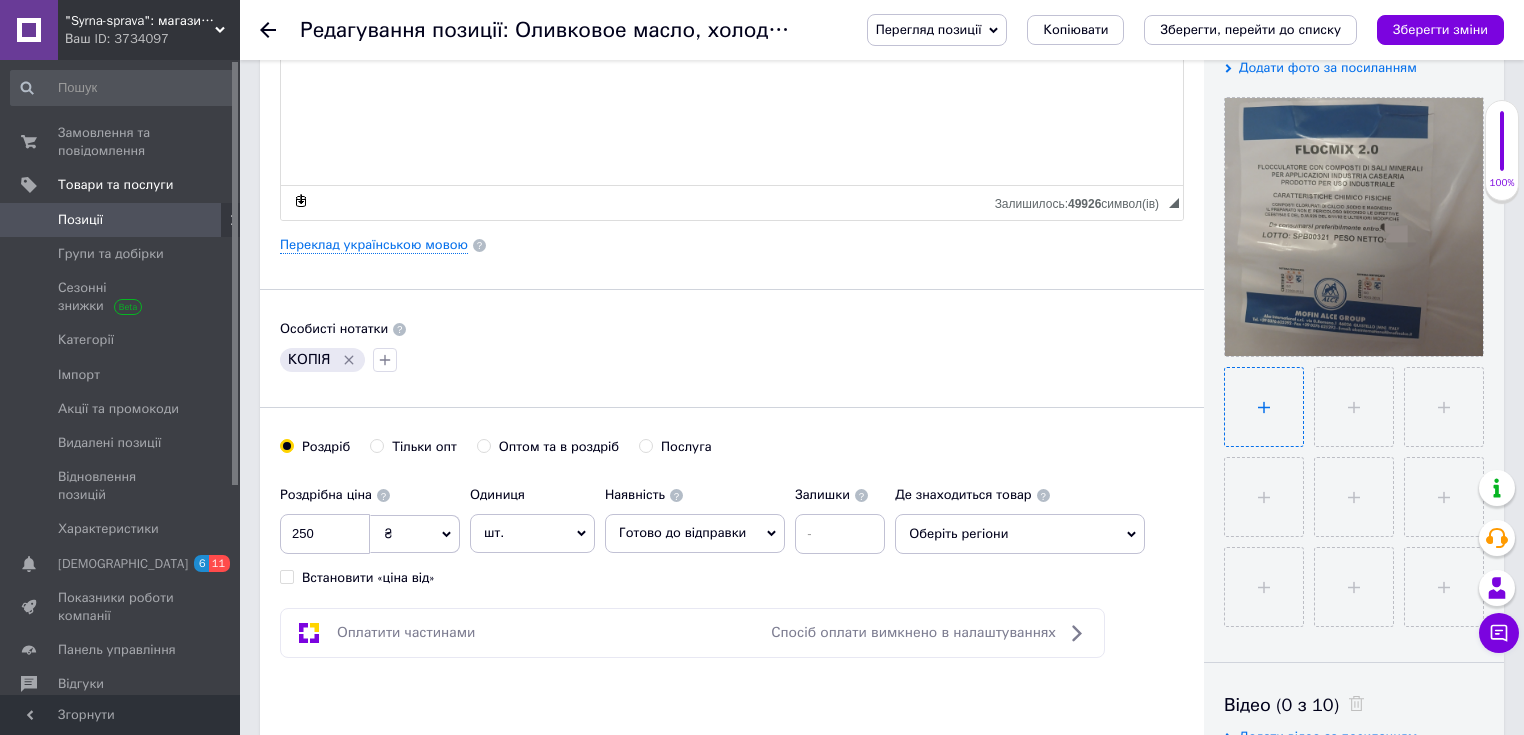 type on "C:\fakepath\Без названия (1).jpg" 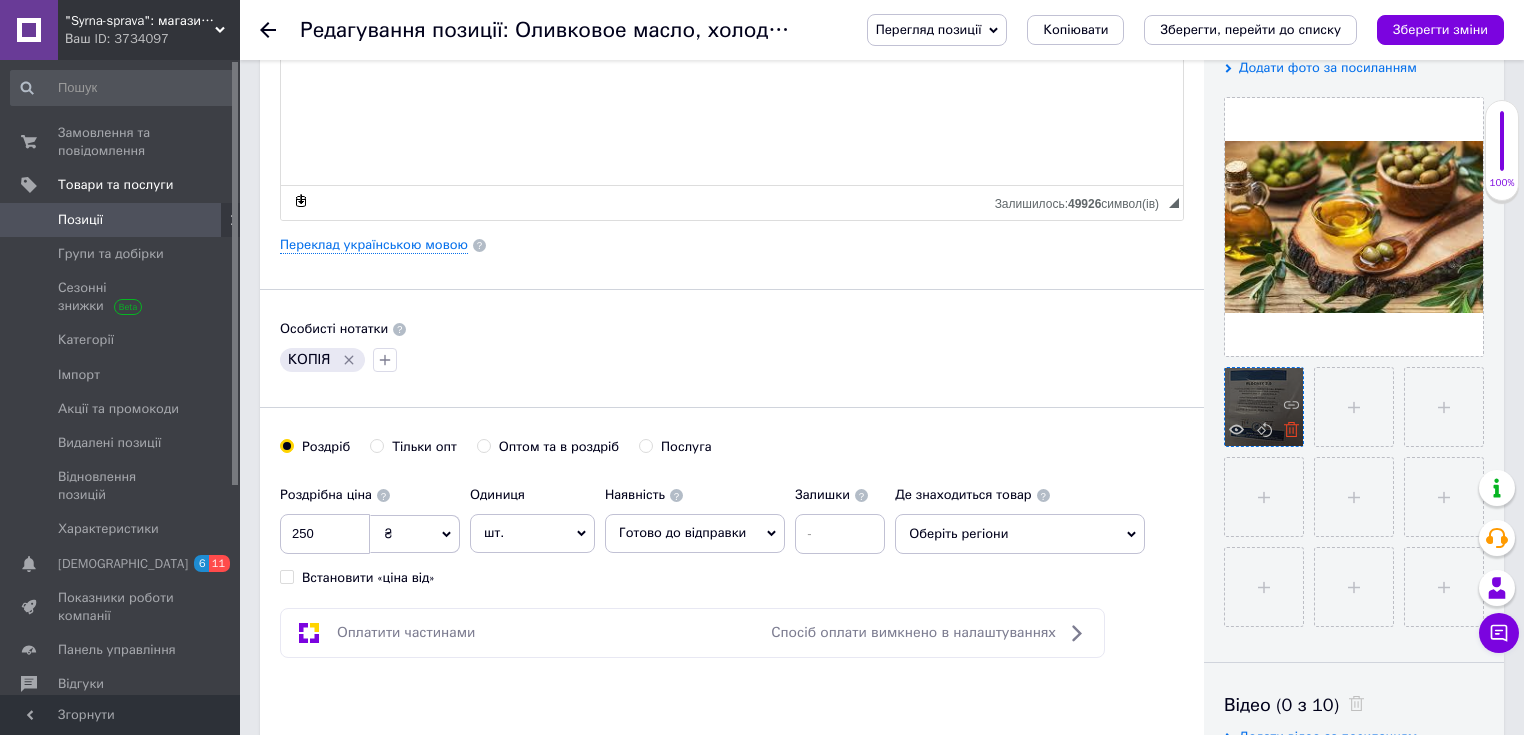 click 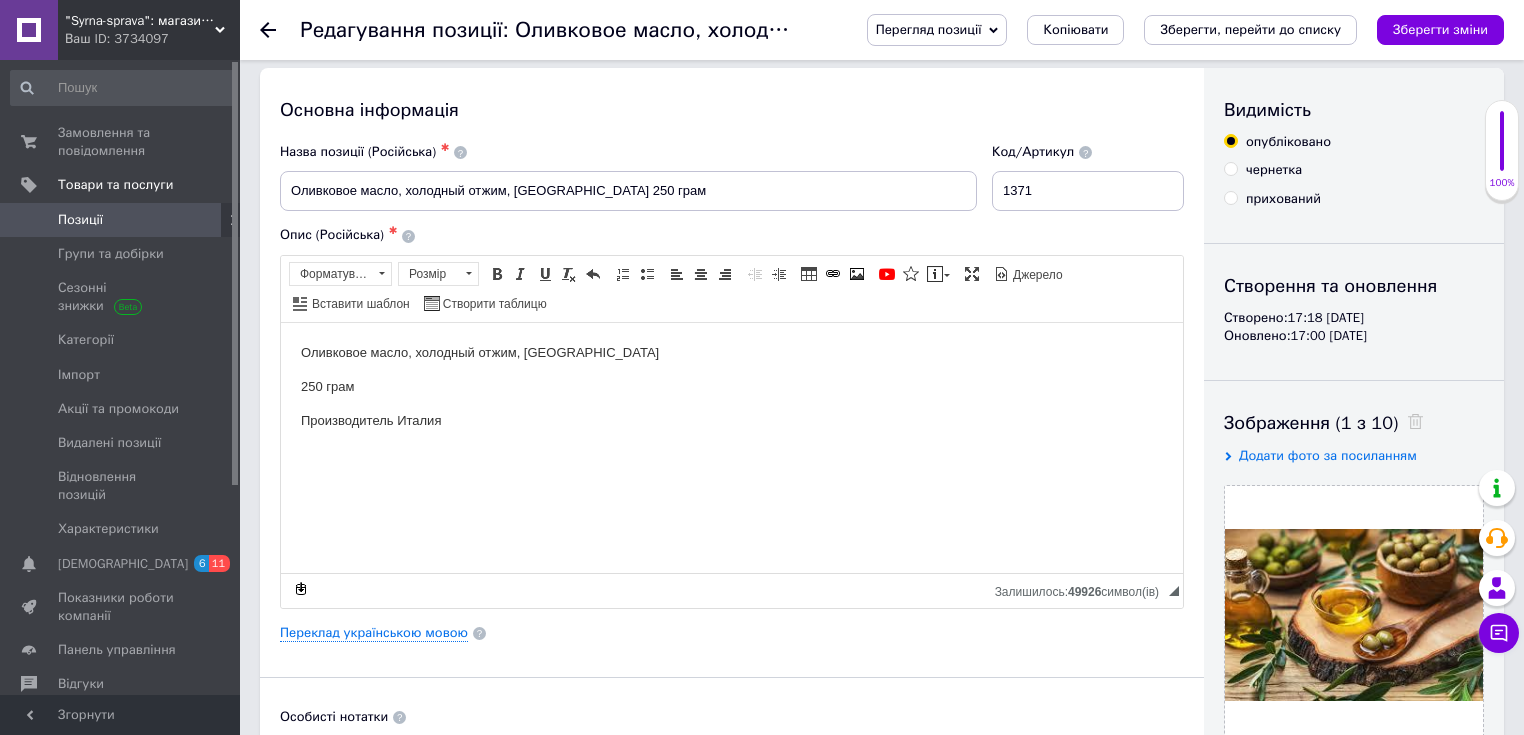 scroll, scrollTop: 0, scrollLeft: 0, axis: both 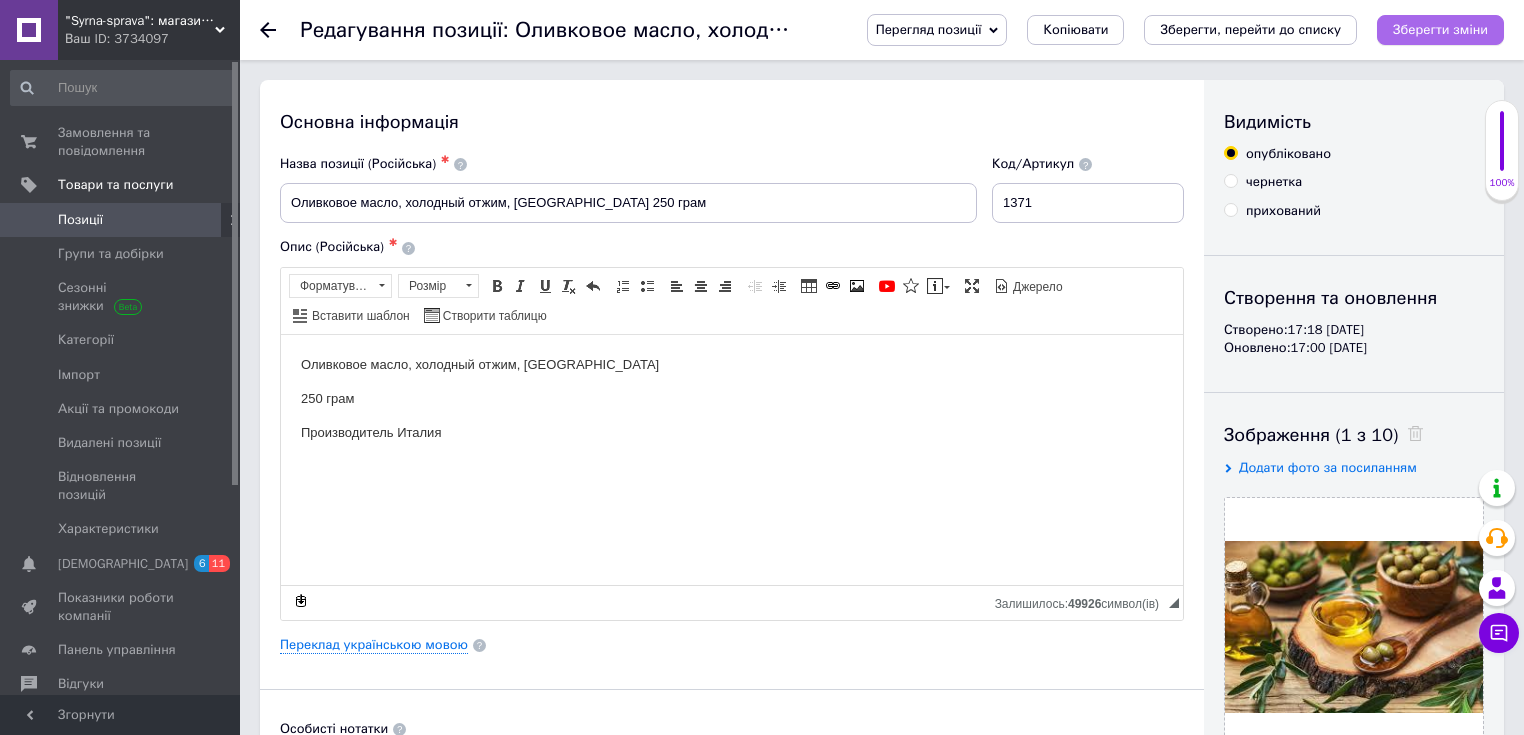 click on "Зберегти зміни" at bounding box center (1440, 30) 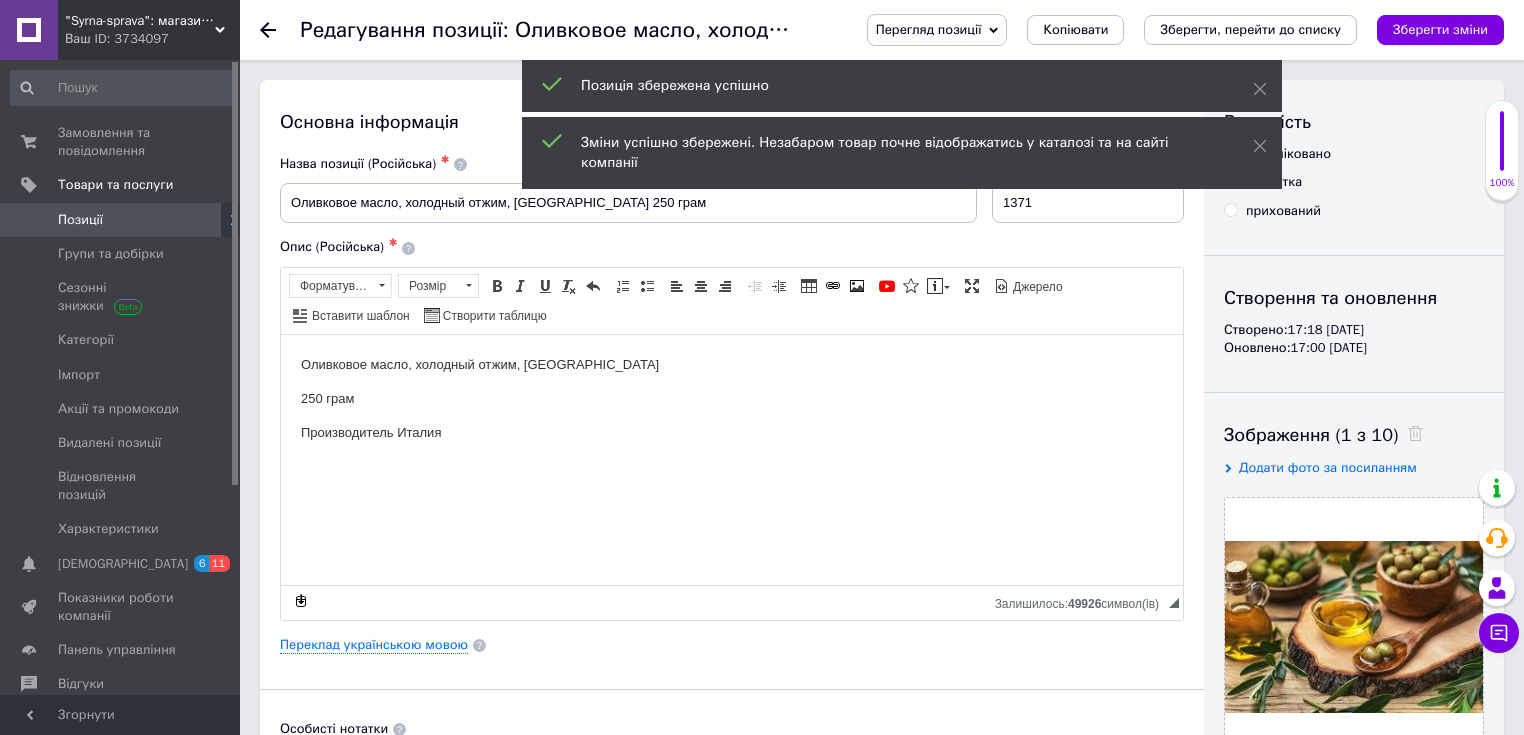 click on "Позиції" at bounding box center (80, 220) 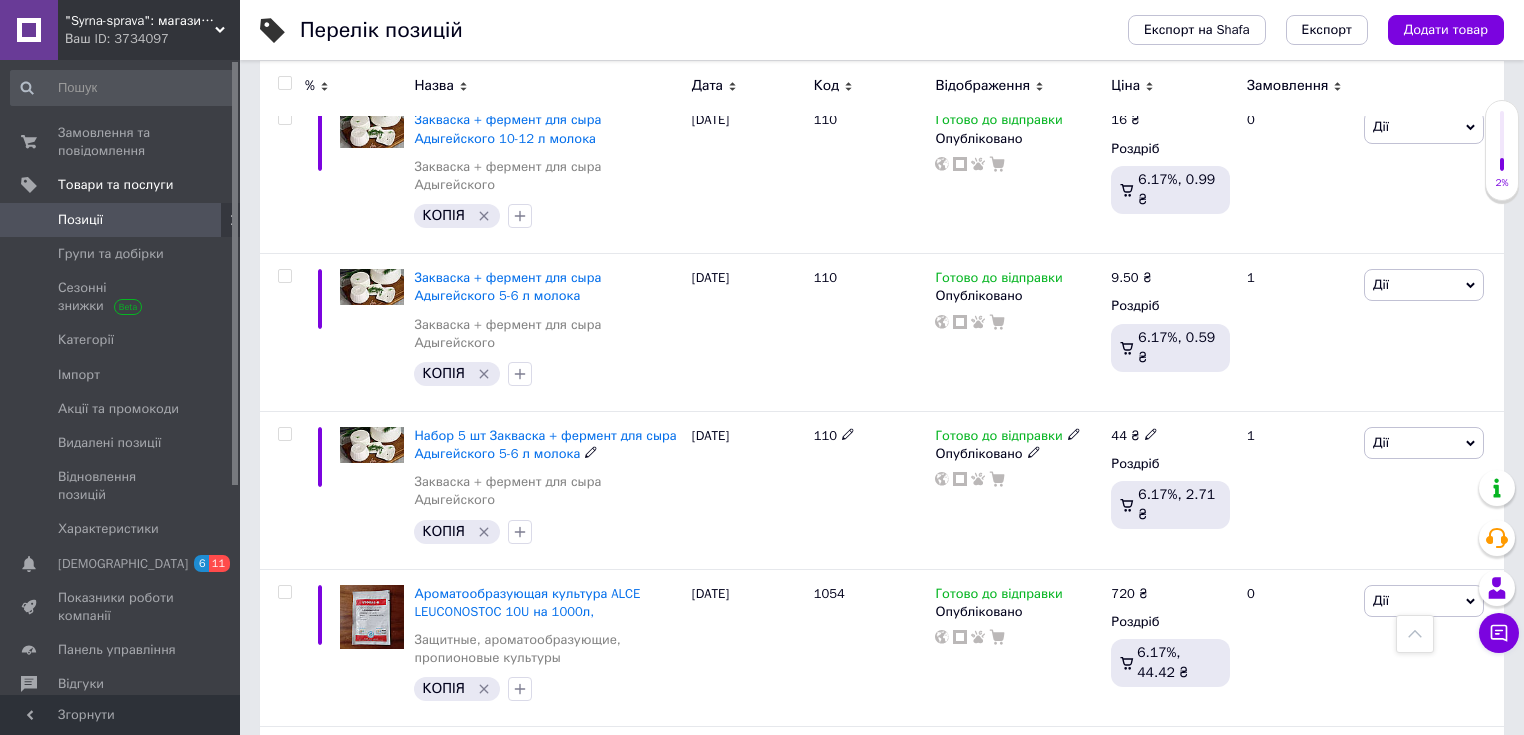 scroll, scrollTop: 2800, scrollLeft: 0, axis: vertical 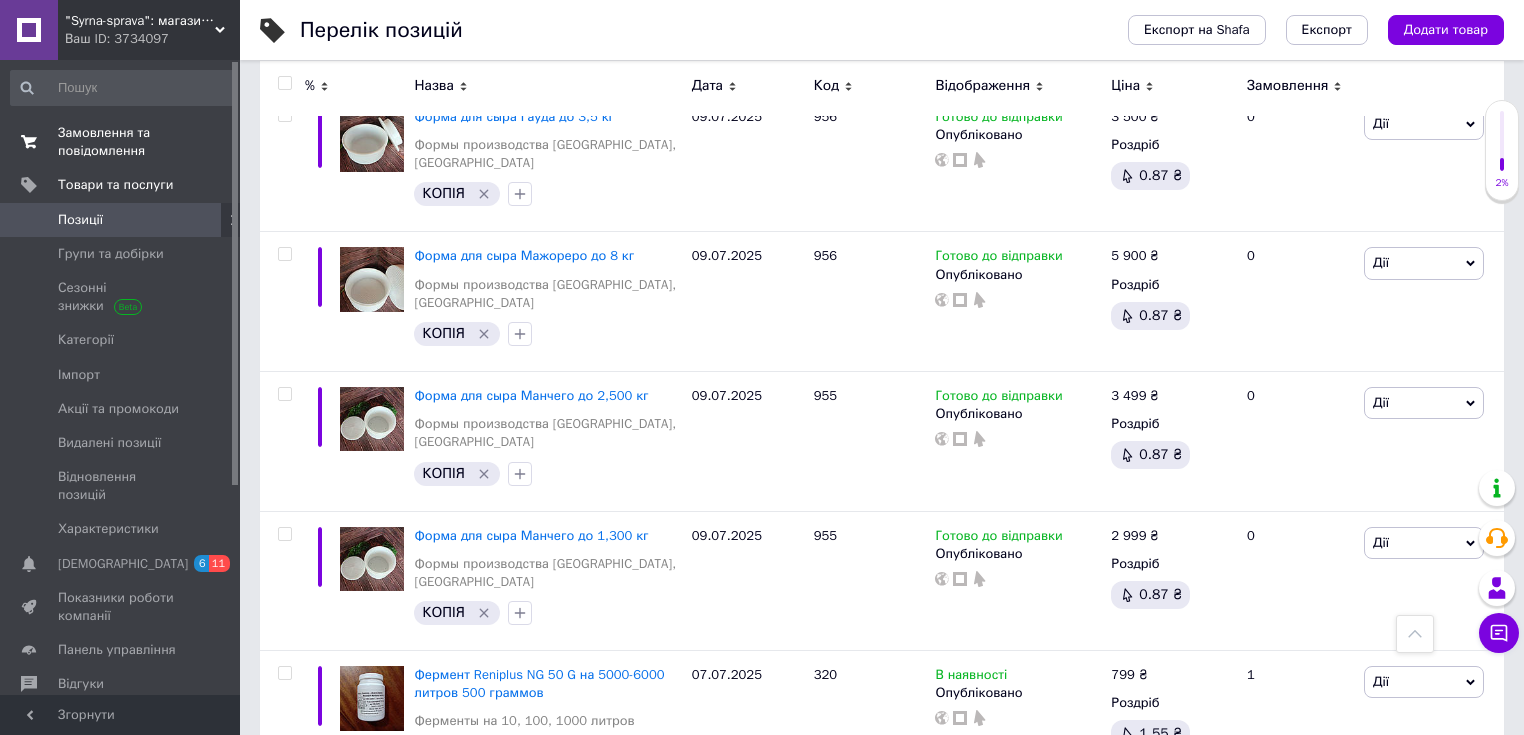 click on "Замовлення та повідомлення" at bounding box center [121, 142] 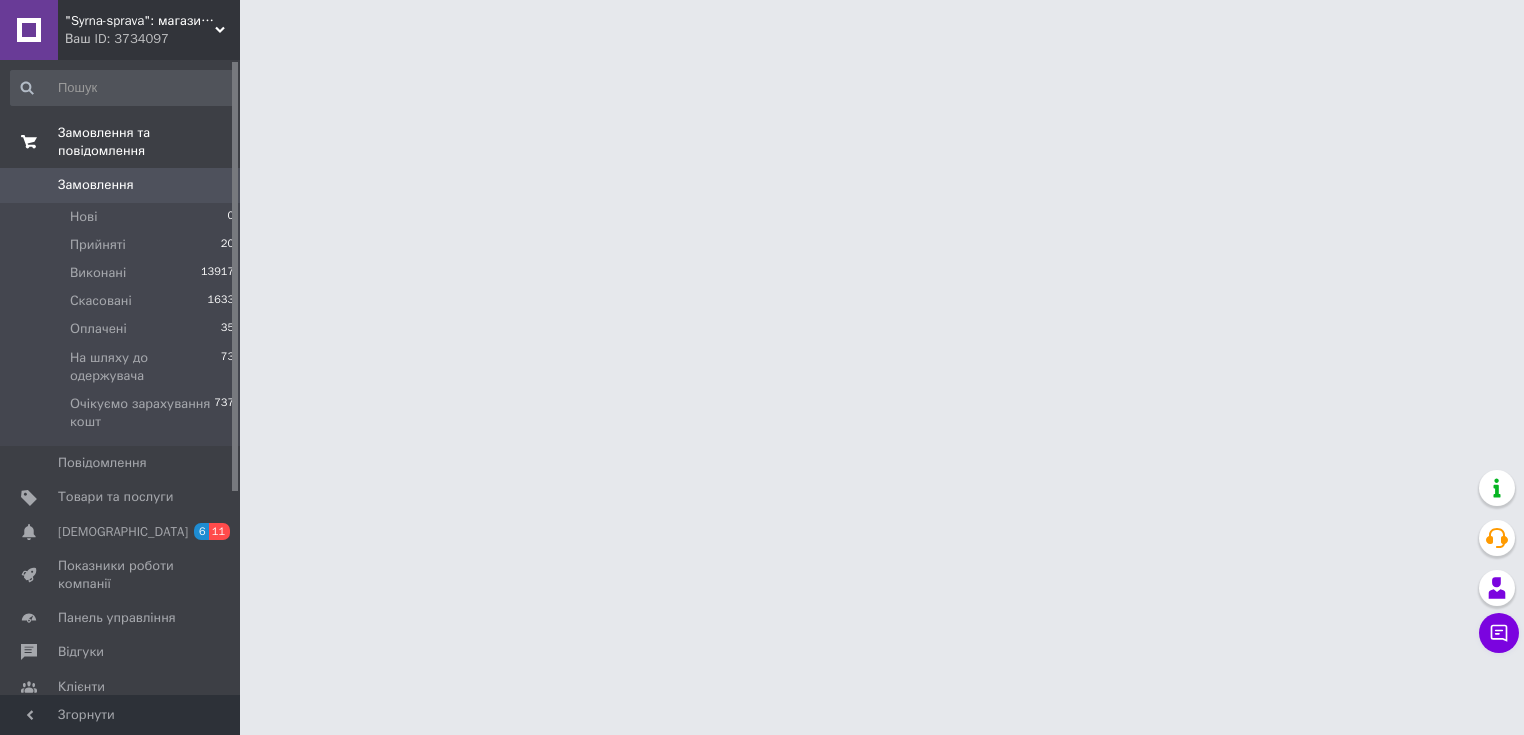 scroll, scrollTop: 0, scrollLeft: 0, axis: both 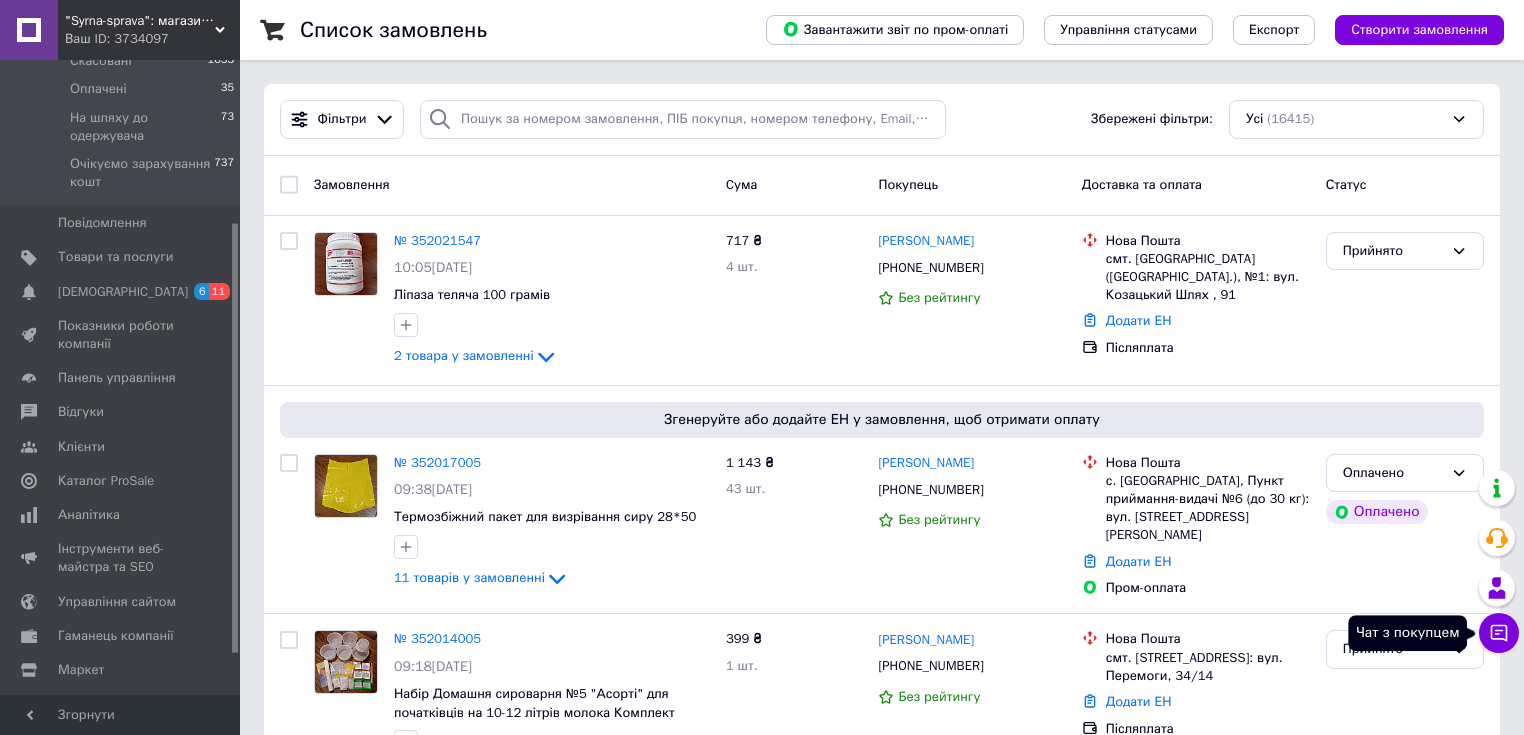 click on "Чат з покупцем" at bounding box center [1499, 633] 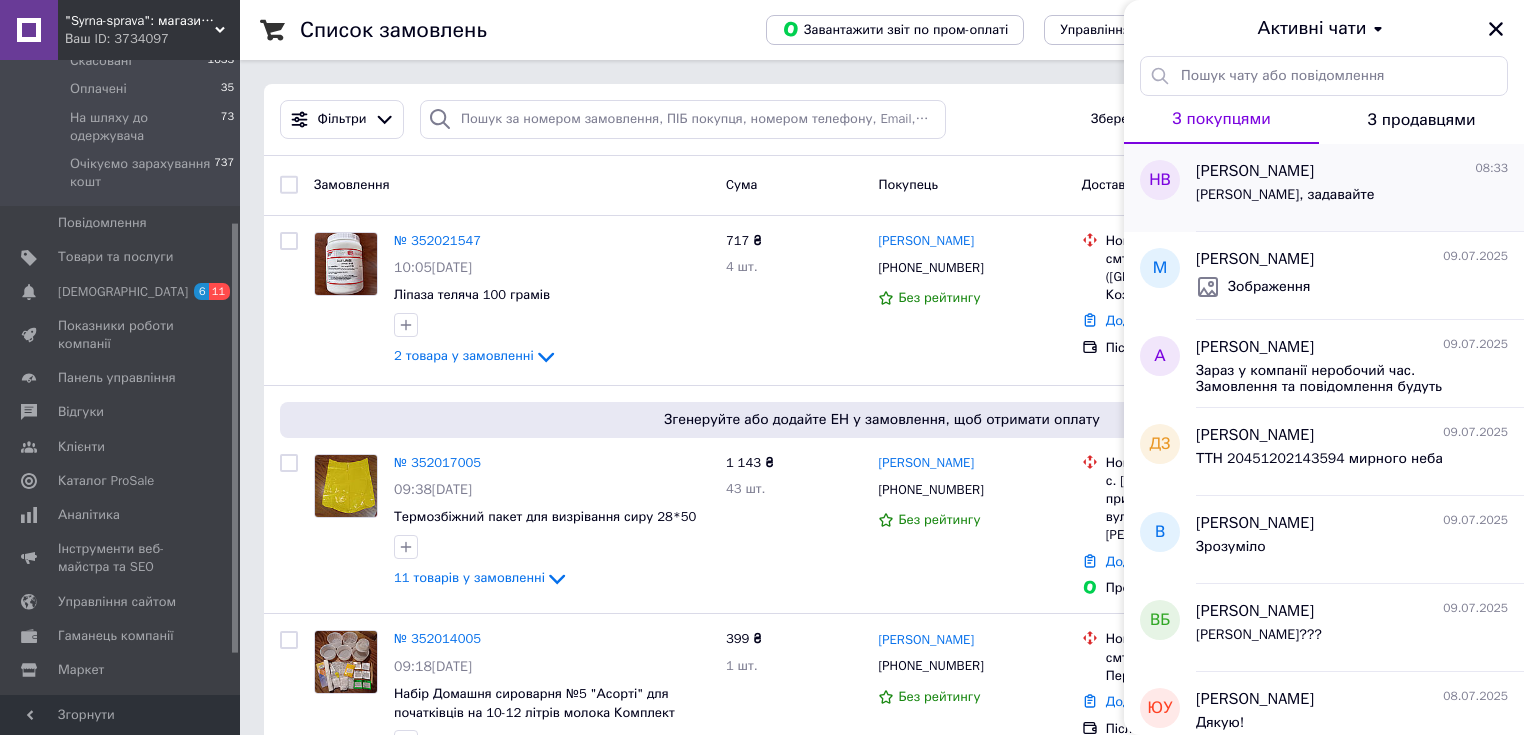 click on "[PERSON_NAME], задавайте" at bounding box center [1352, 199] 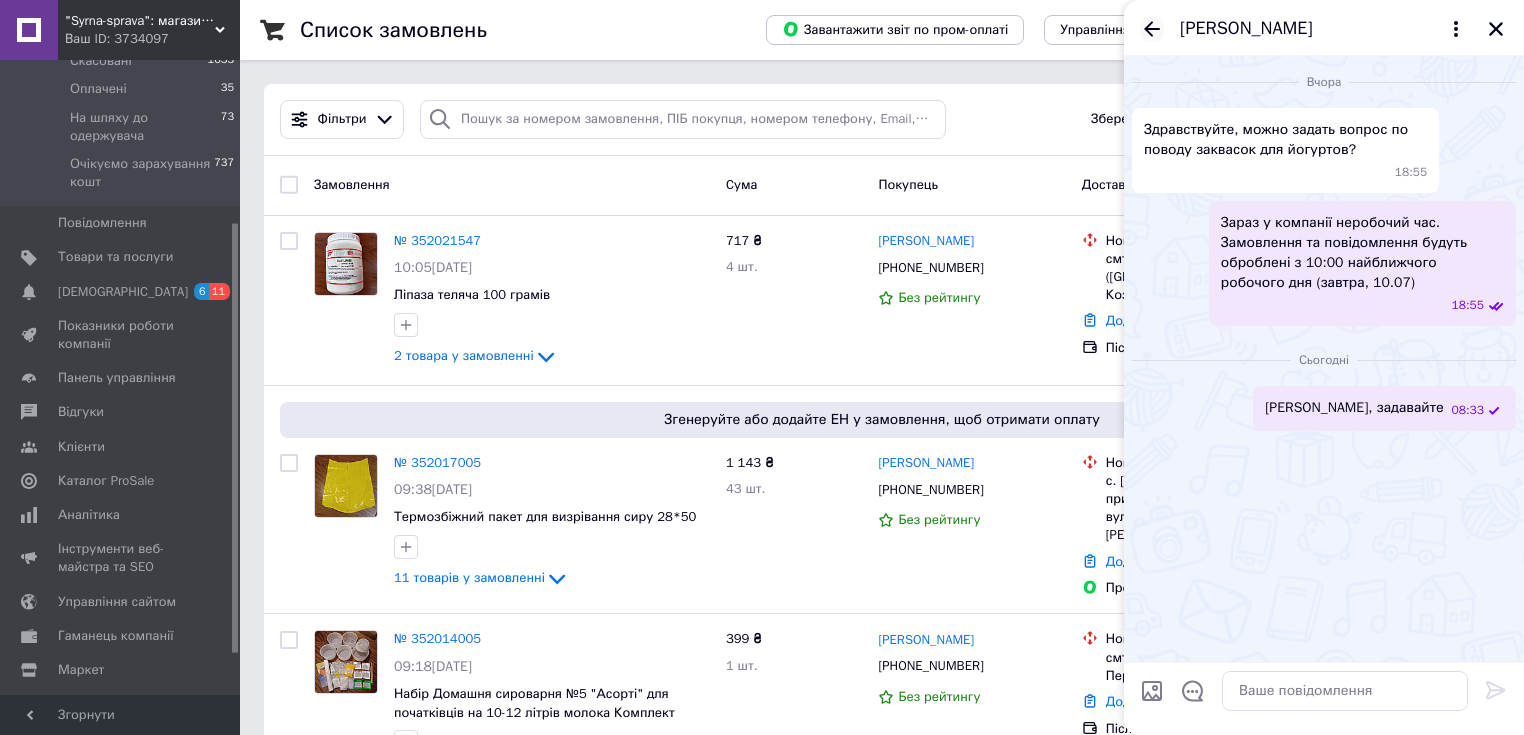 click 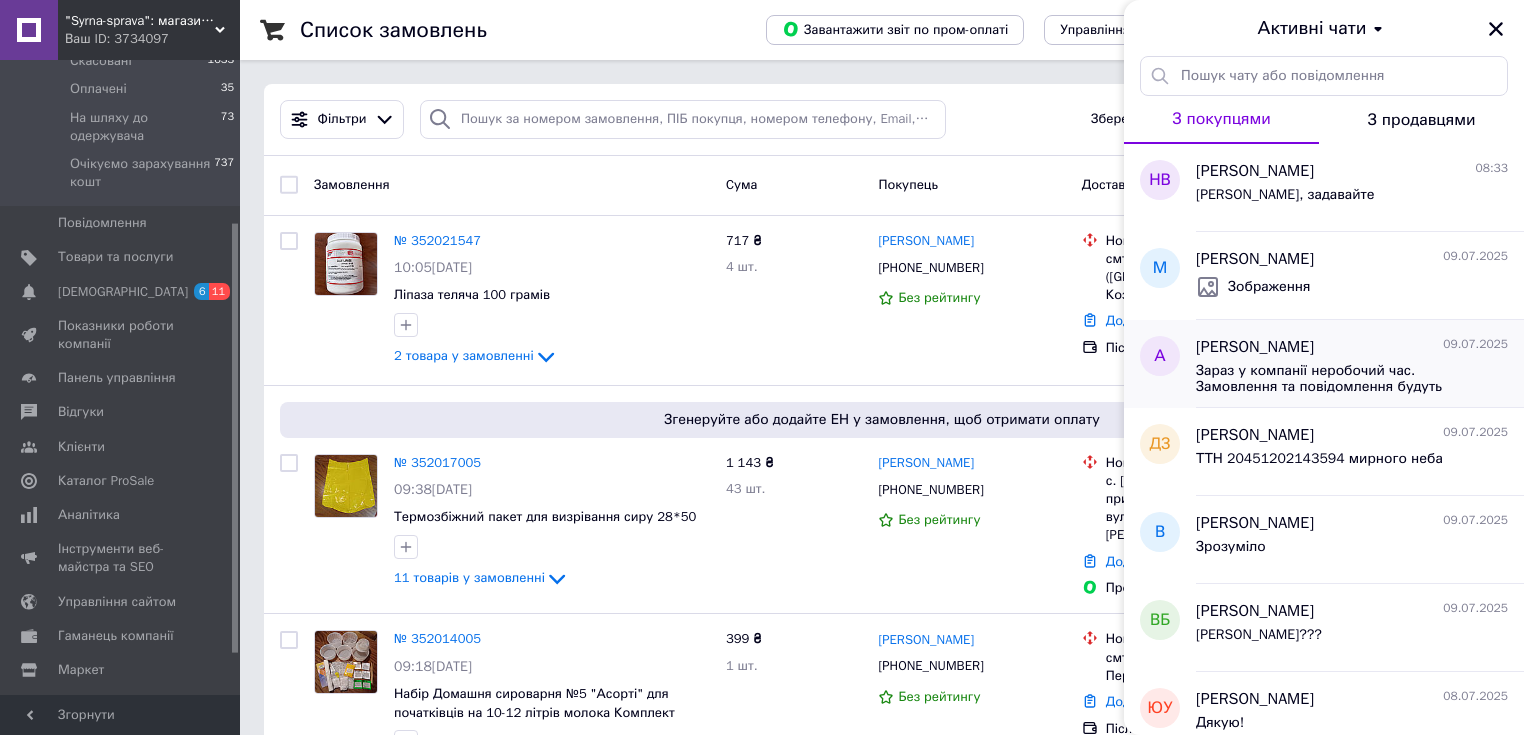 click on "Зараз у компанії неробочий час. Замовлення та повідомлення будуть оброблені з 10:00 найближчого робочого дня (завтра, 10.07)" at bounding box center [1338, 379] 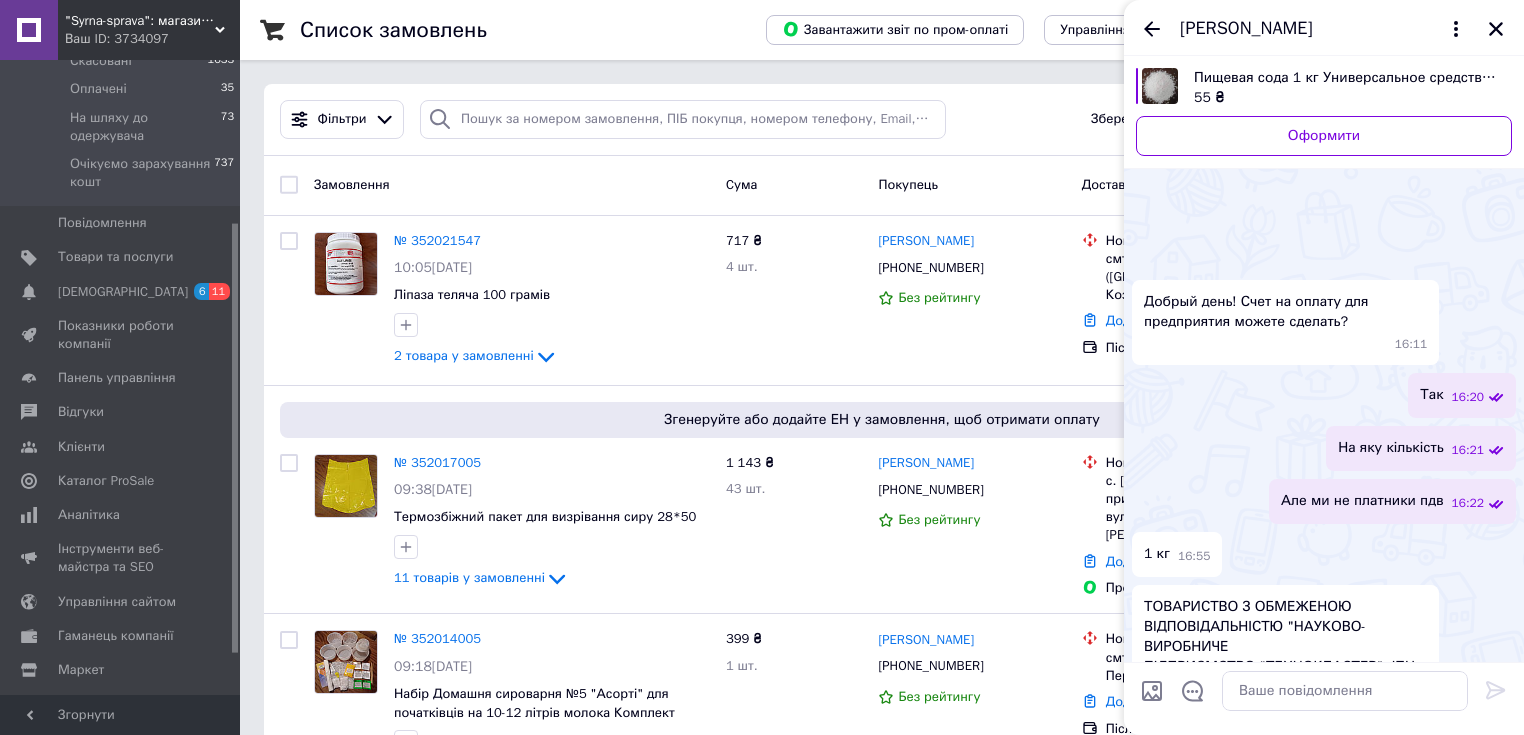 scroll, scrollTop: 482, scrollLeft: 0, axis: vertical 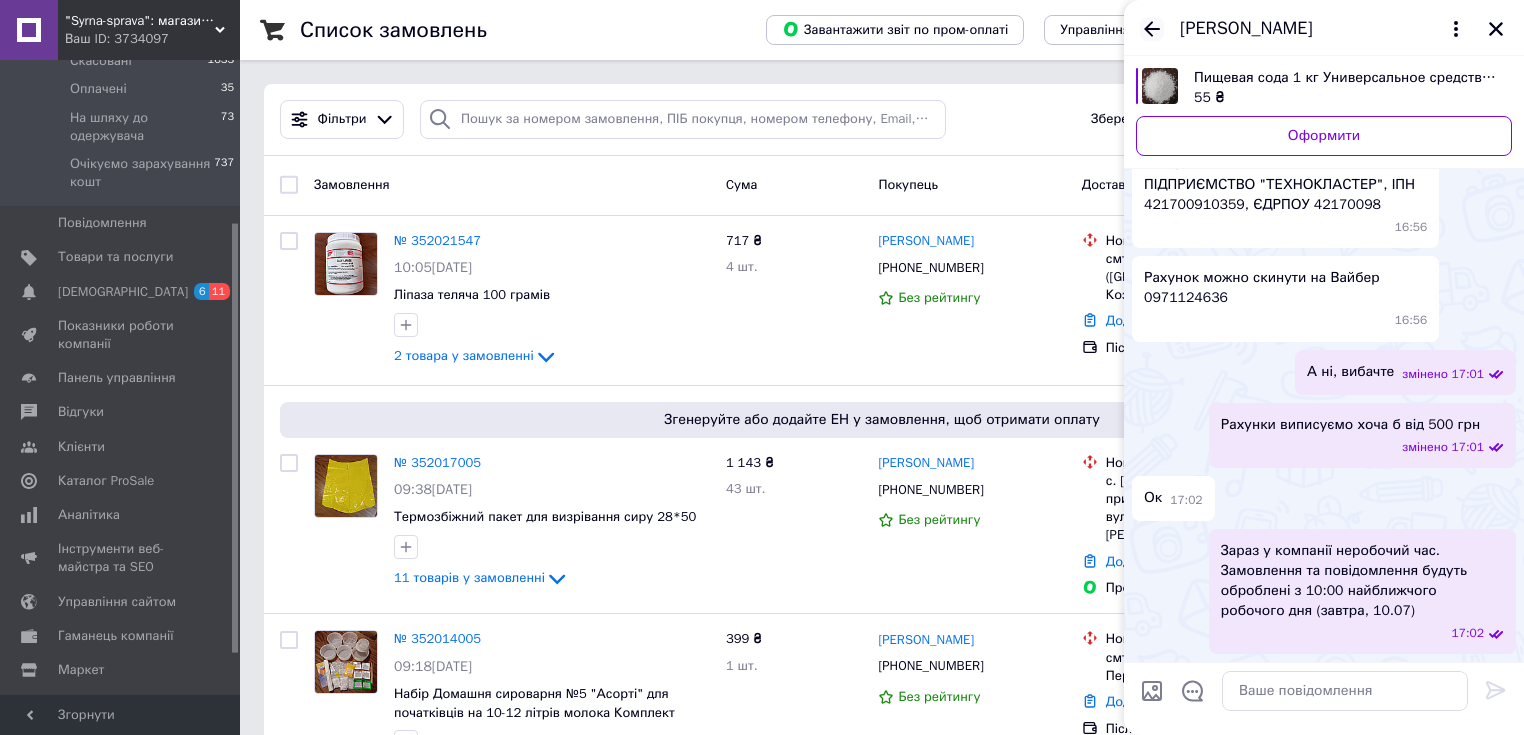 click 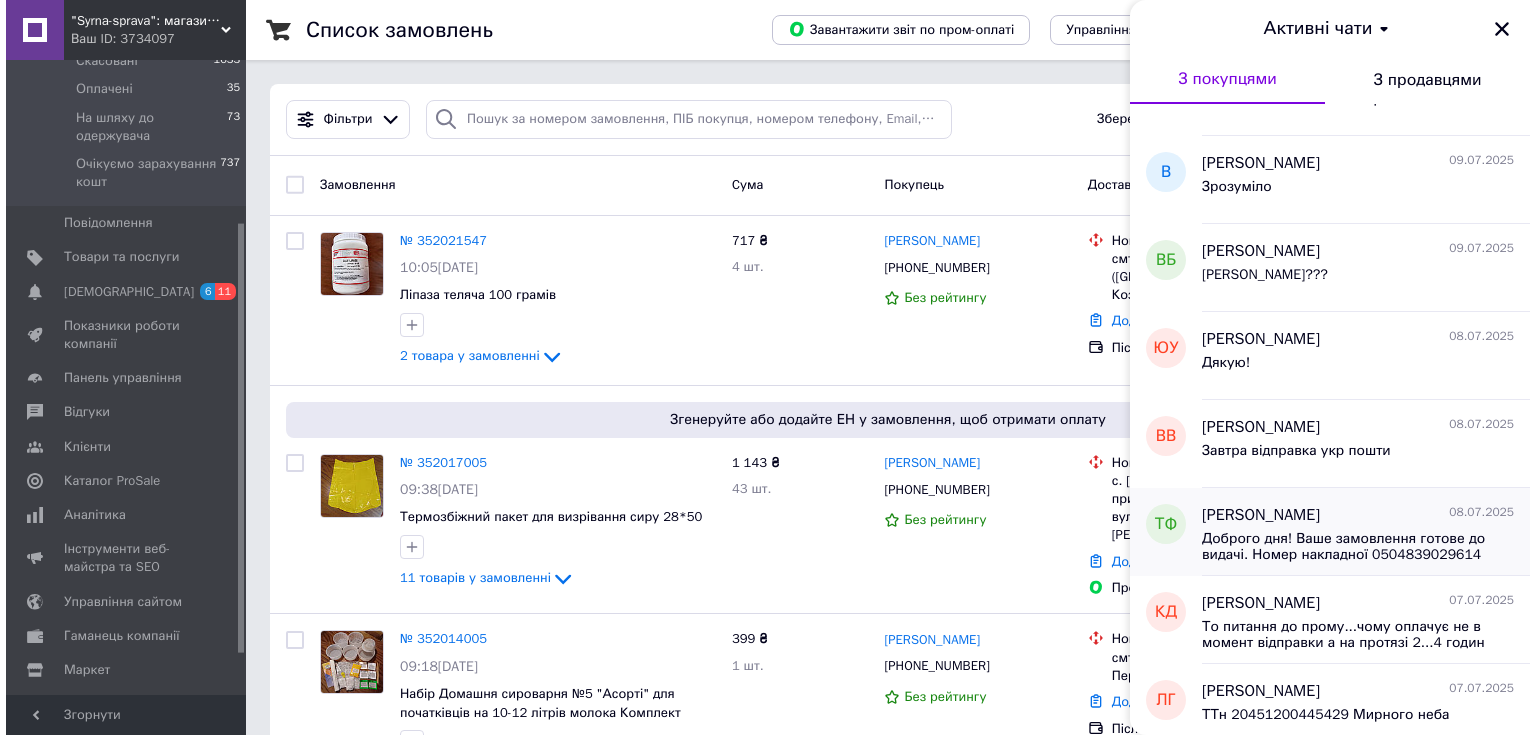 scroll, scrollTop: 0, scrollLeft: 0, axis: both 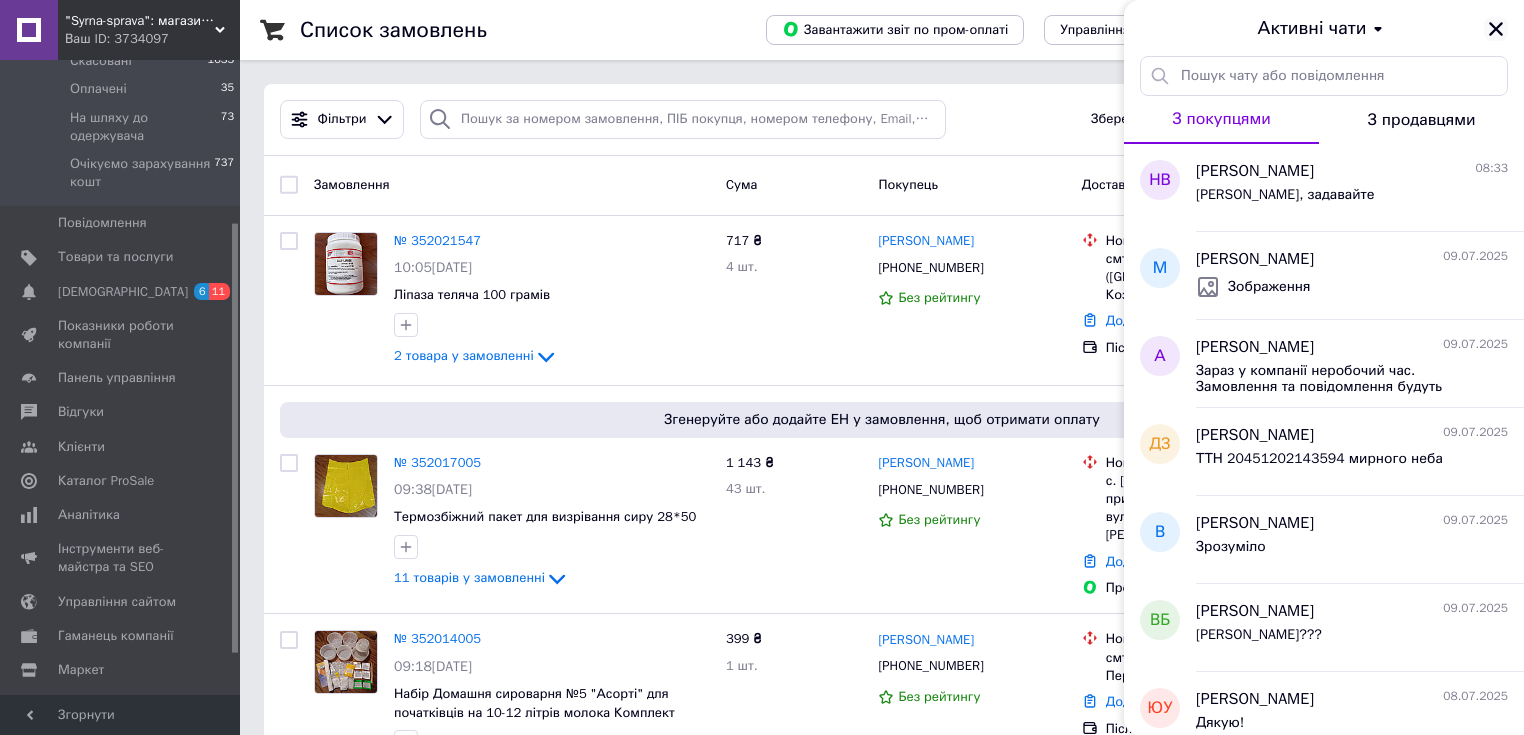 click 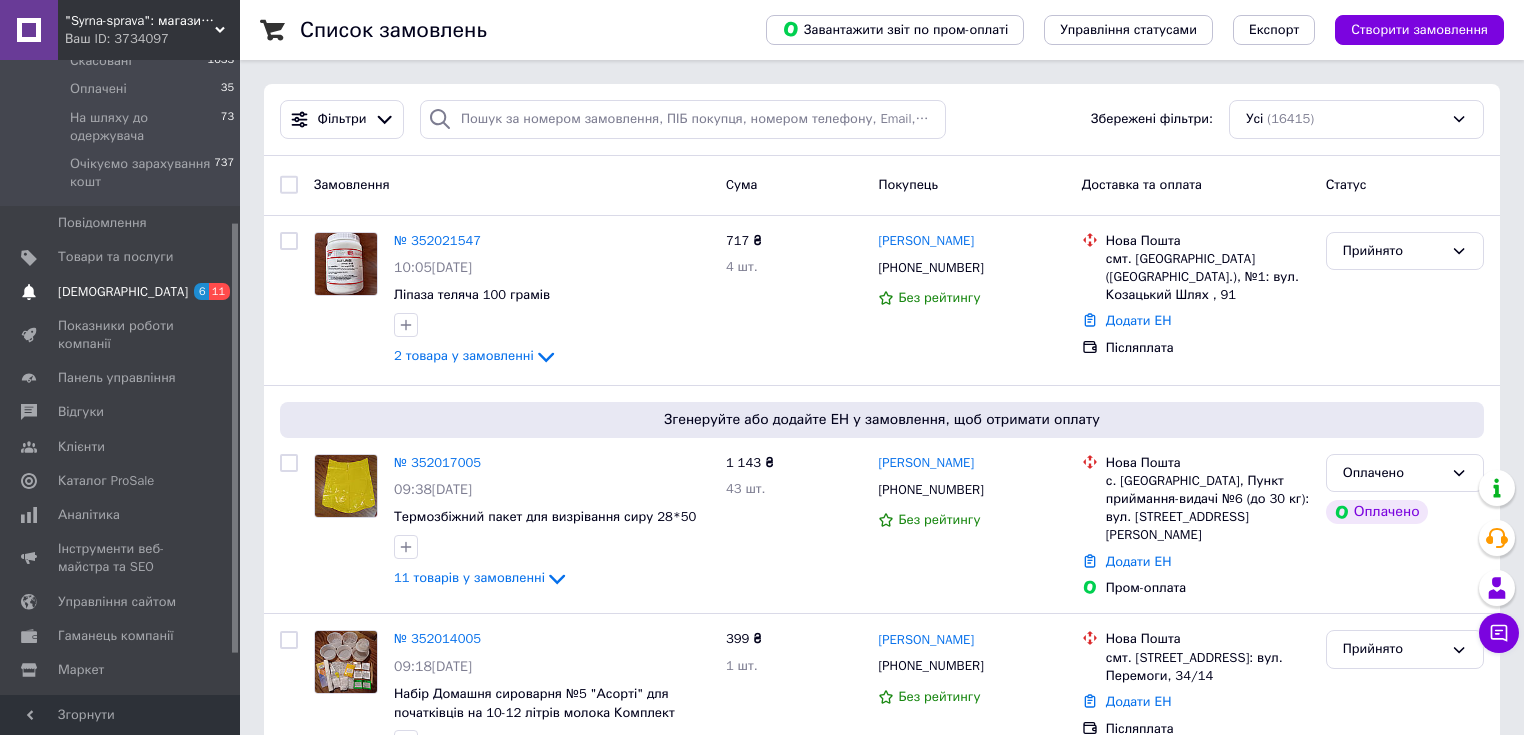 click on "[DEMOGRAPHIC_DATA]" at bounding box center [123, 292] 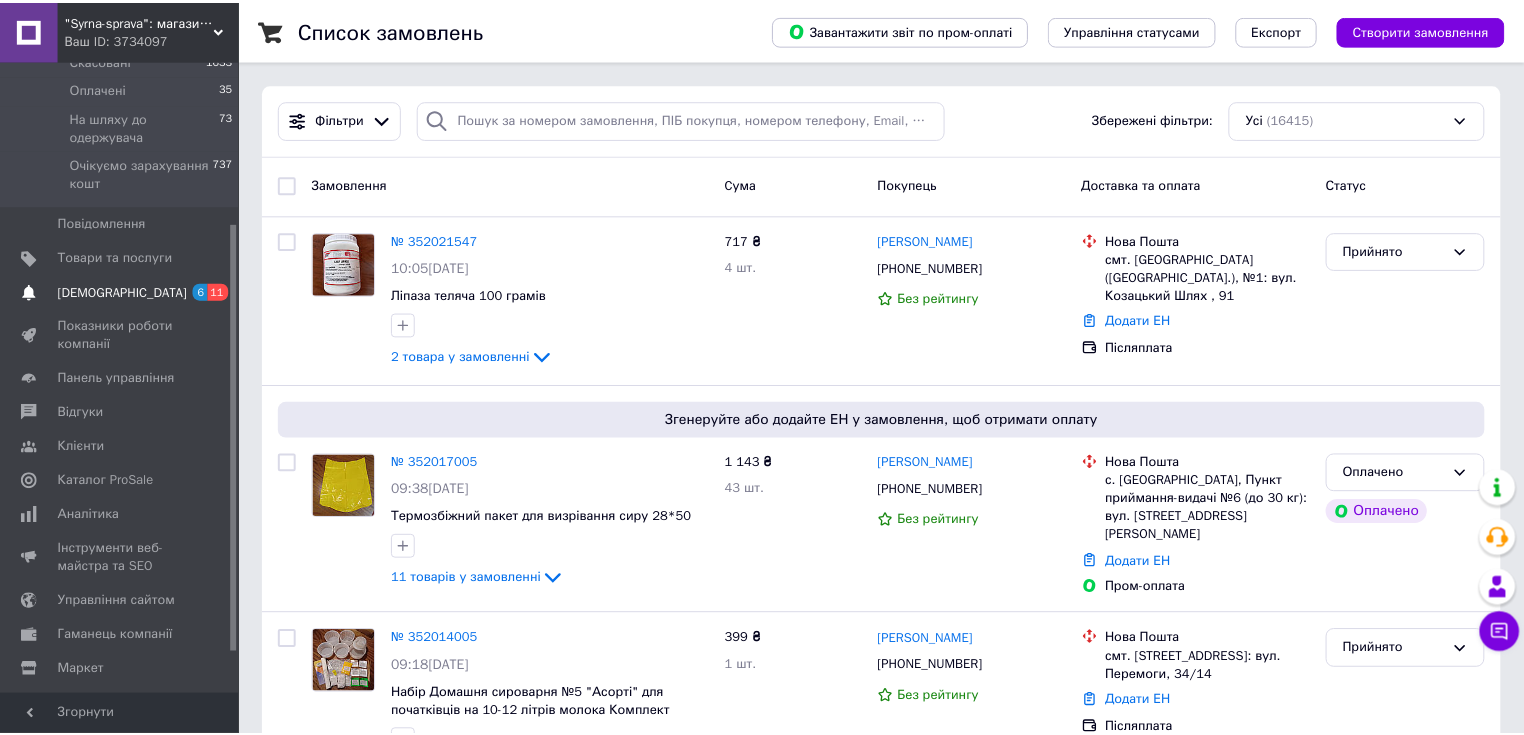 scroll, scrollTop: 5, scrollLeft: 0, axis: vertical 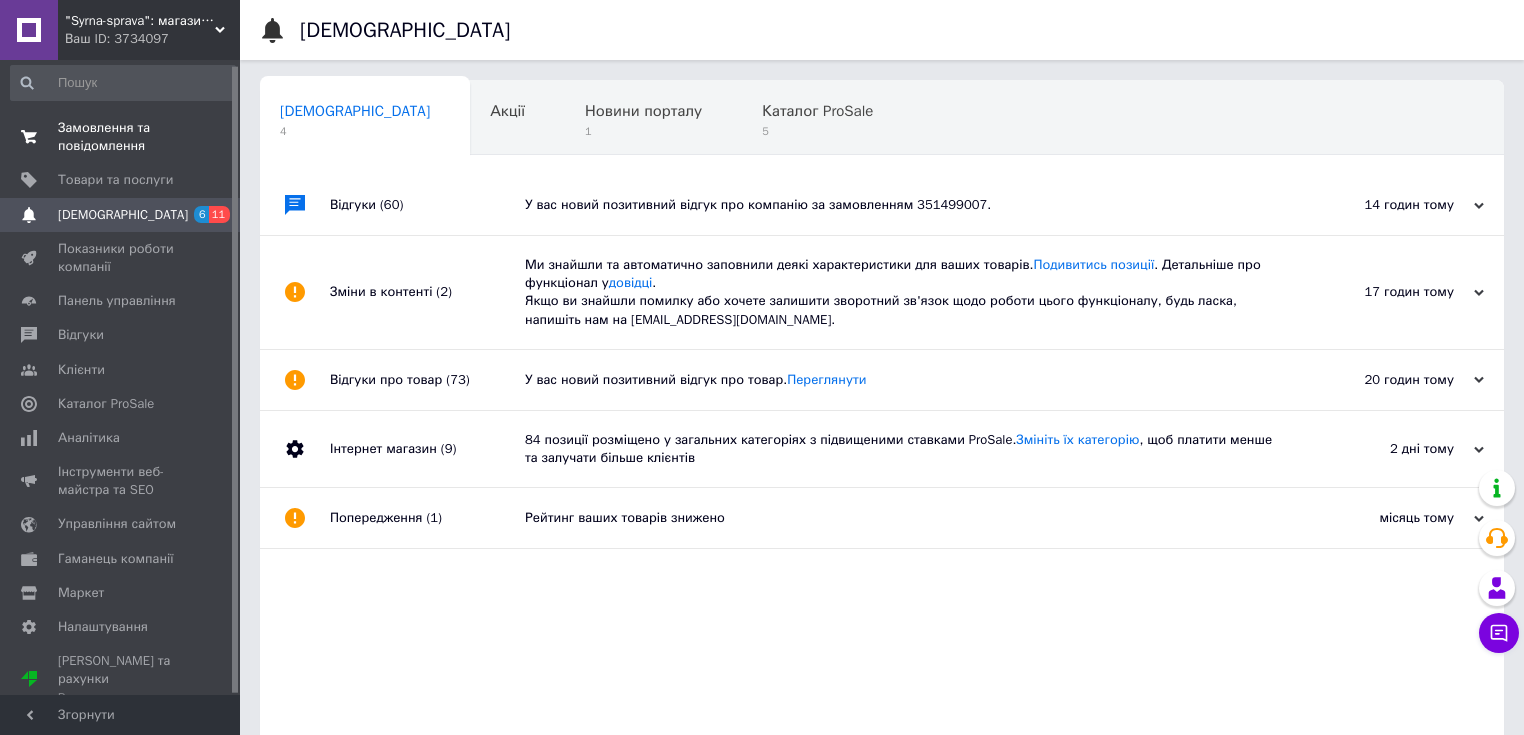 click on "Замовлення та повідомлення" at bounding box center (121, 137) 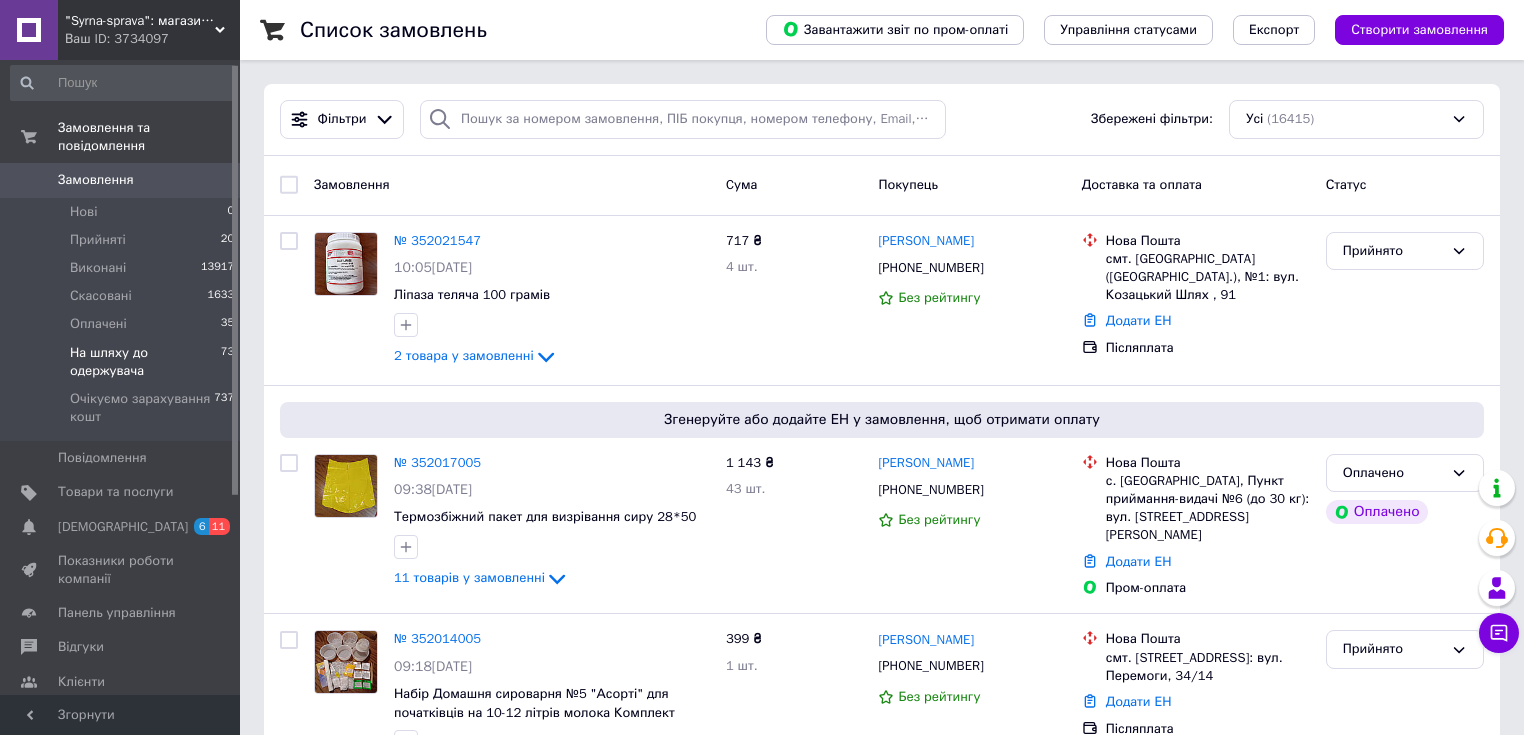 click on "На шляху до одержувача" at bounding box center (145, 362) 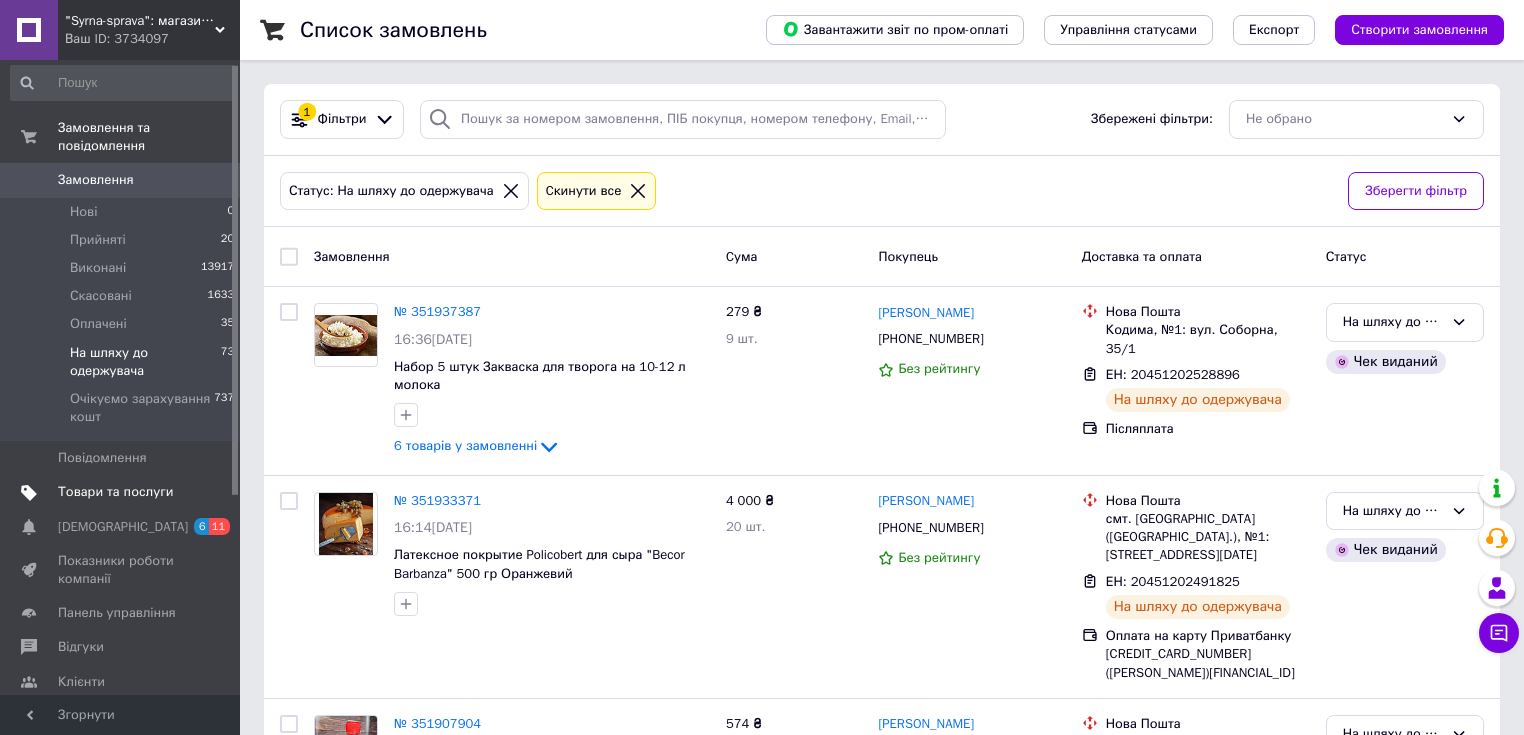 click on "Товари та послуги" at bounding box center (115, 492) 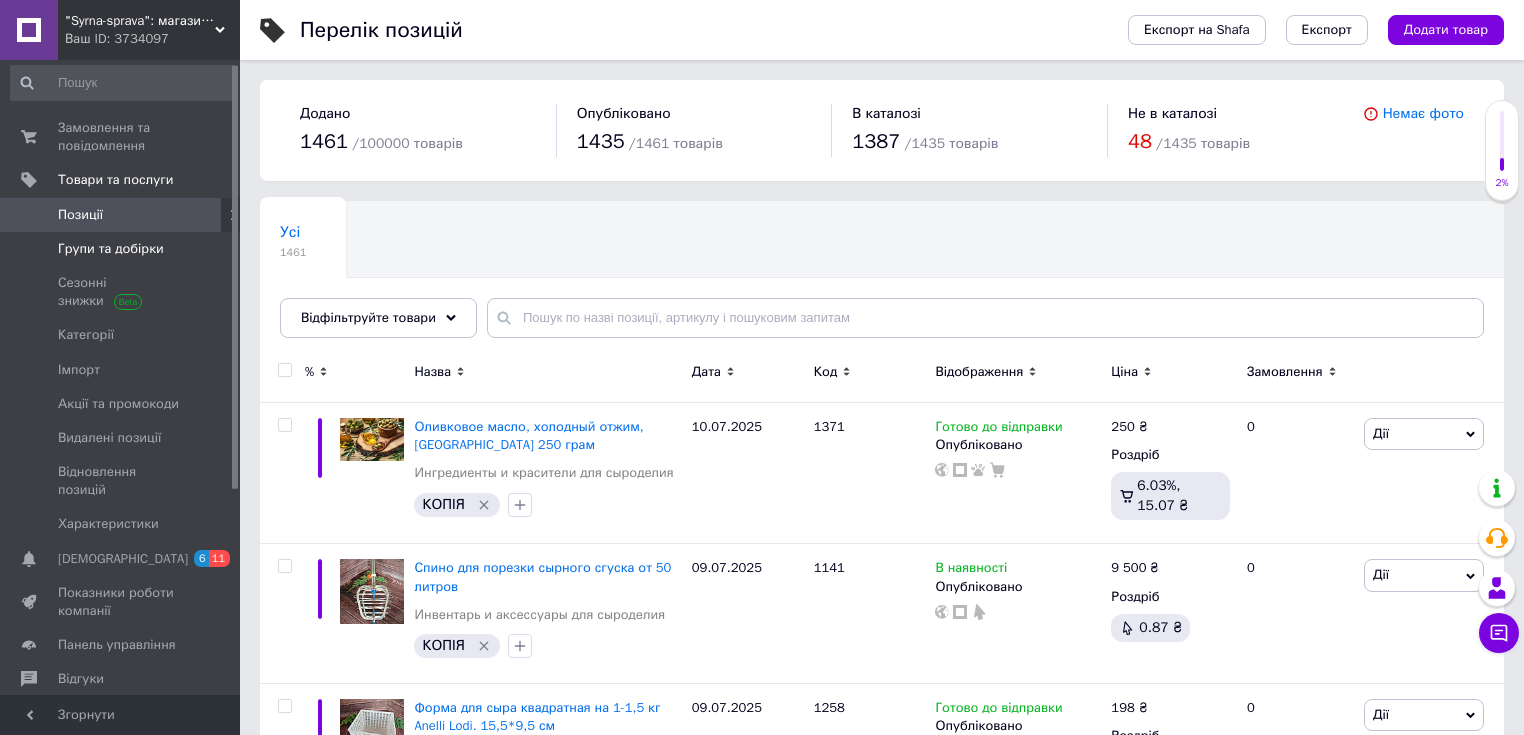 click on "Групи та добірки" at bounding box center [111, 249] 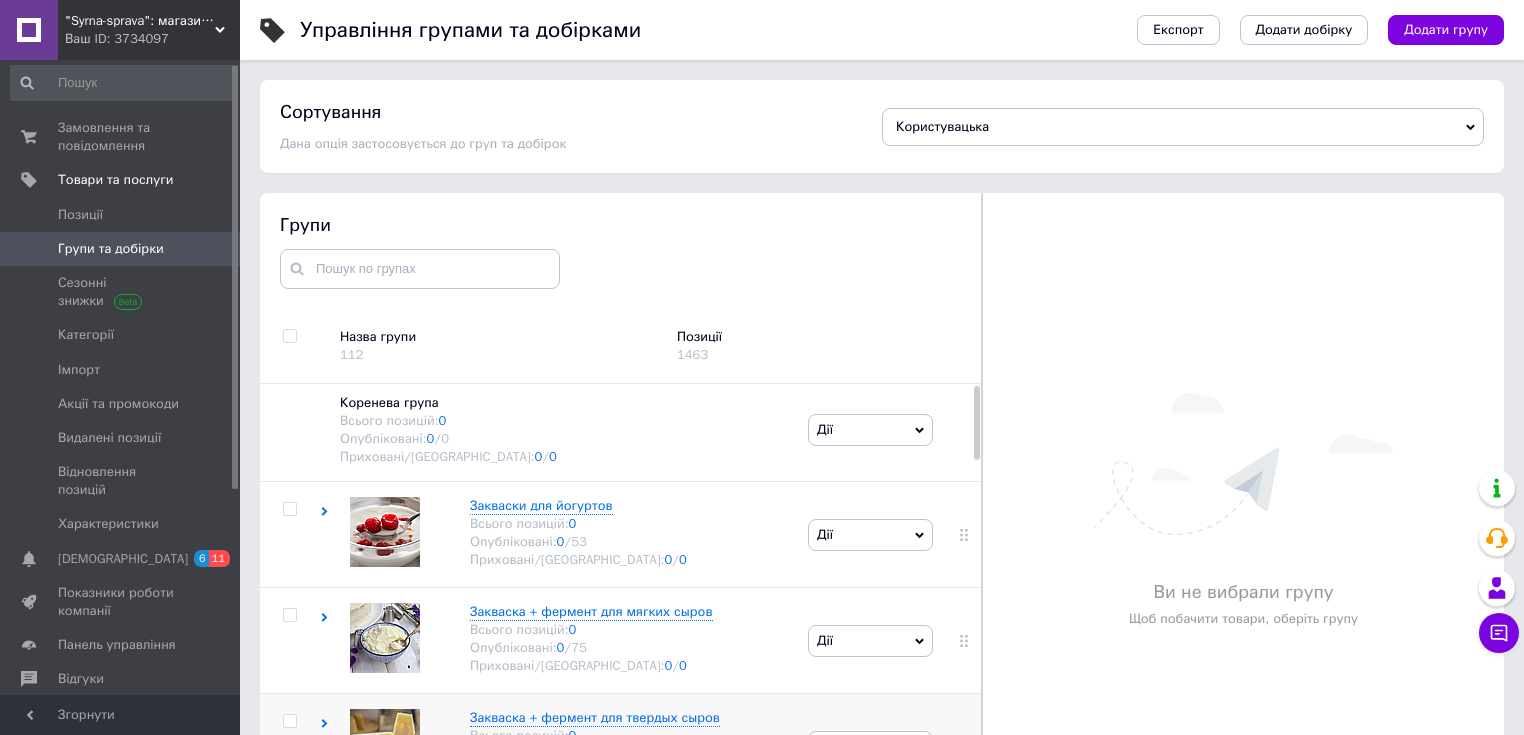 scroll, scrollTop: 0, scrollLeft: 0, axis: both 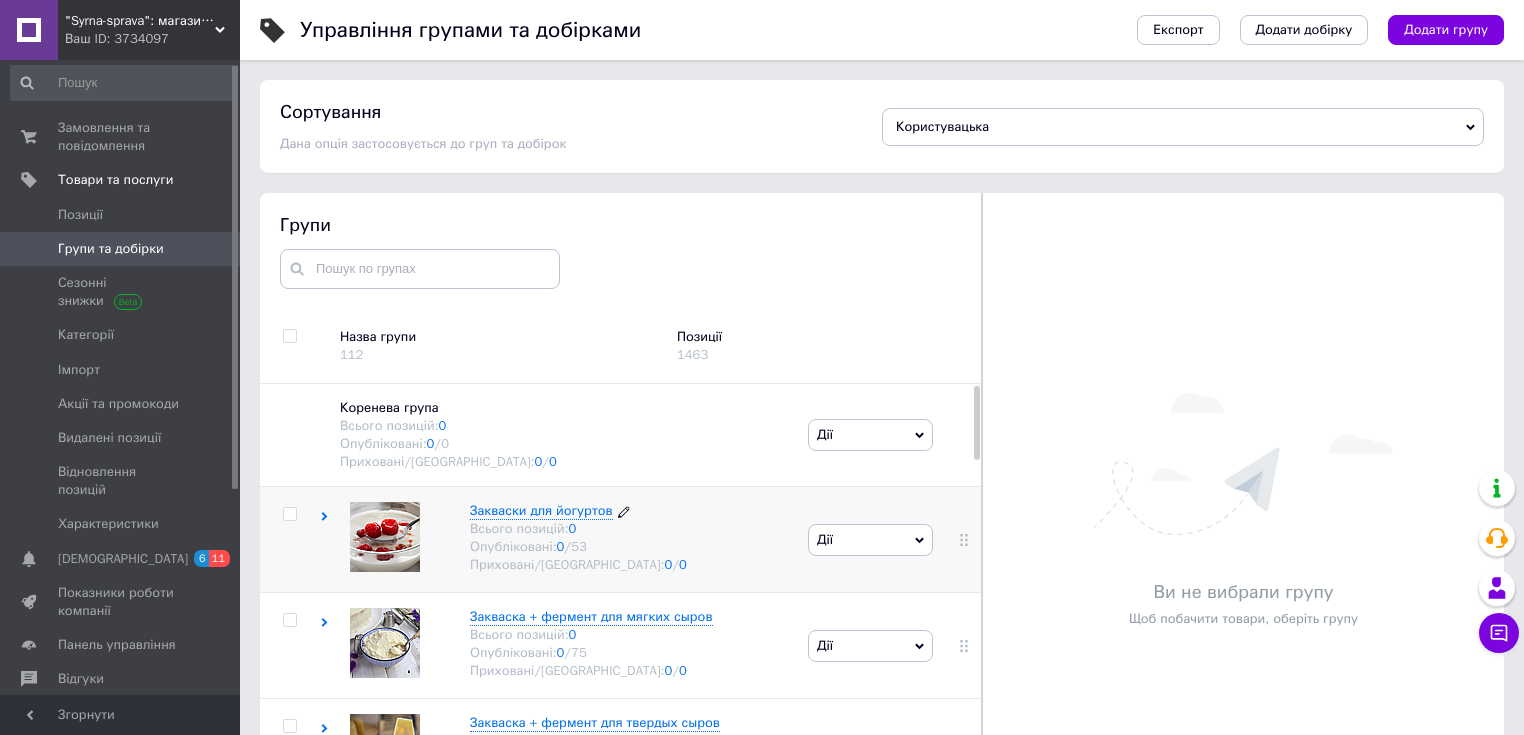 click on "Закваски для йогуртов" at bounding box center (541, 510) 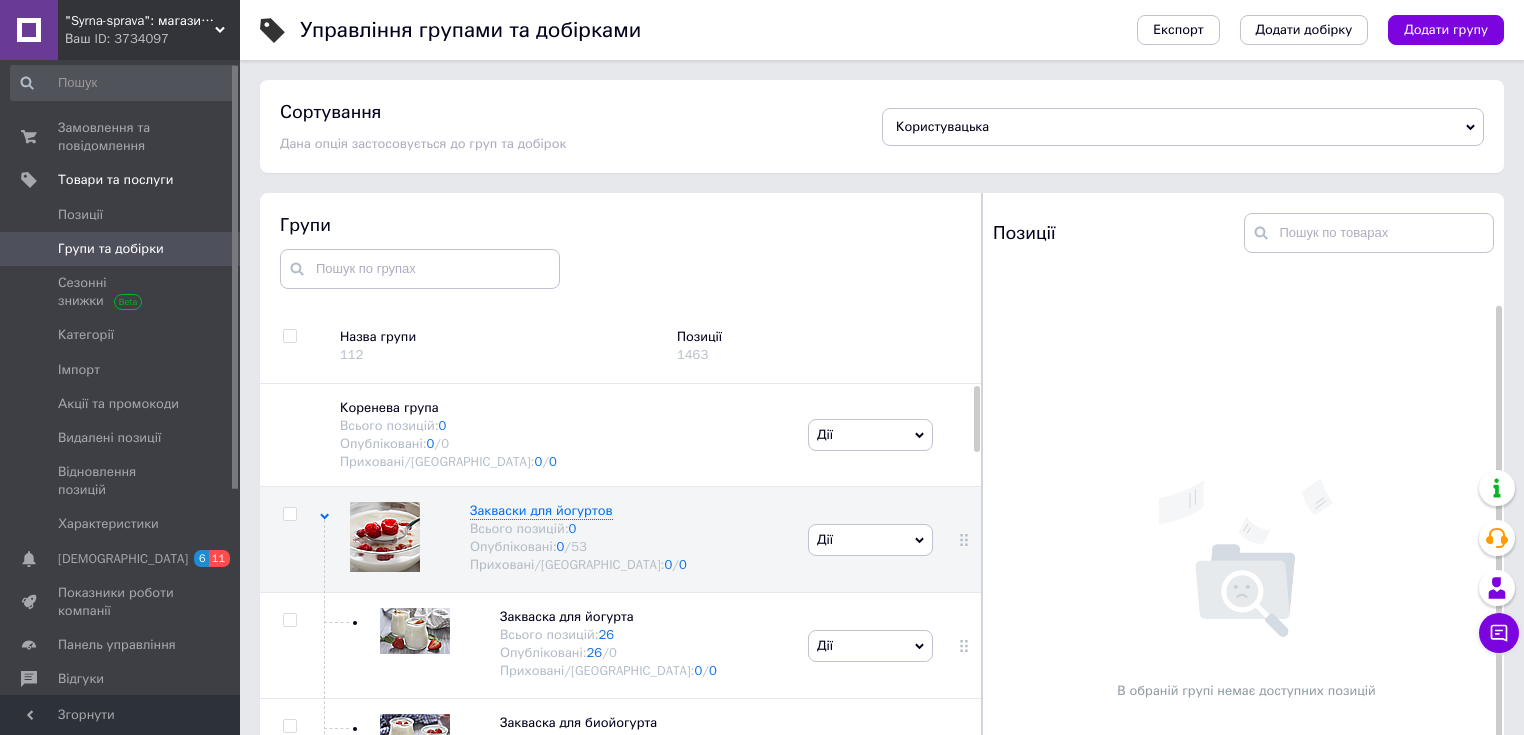 scroll, scrollTop: 34, scrollLeft: 0, axis: vertical 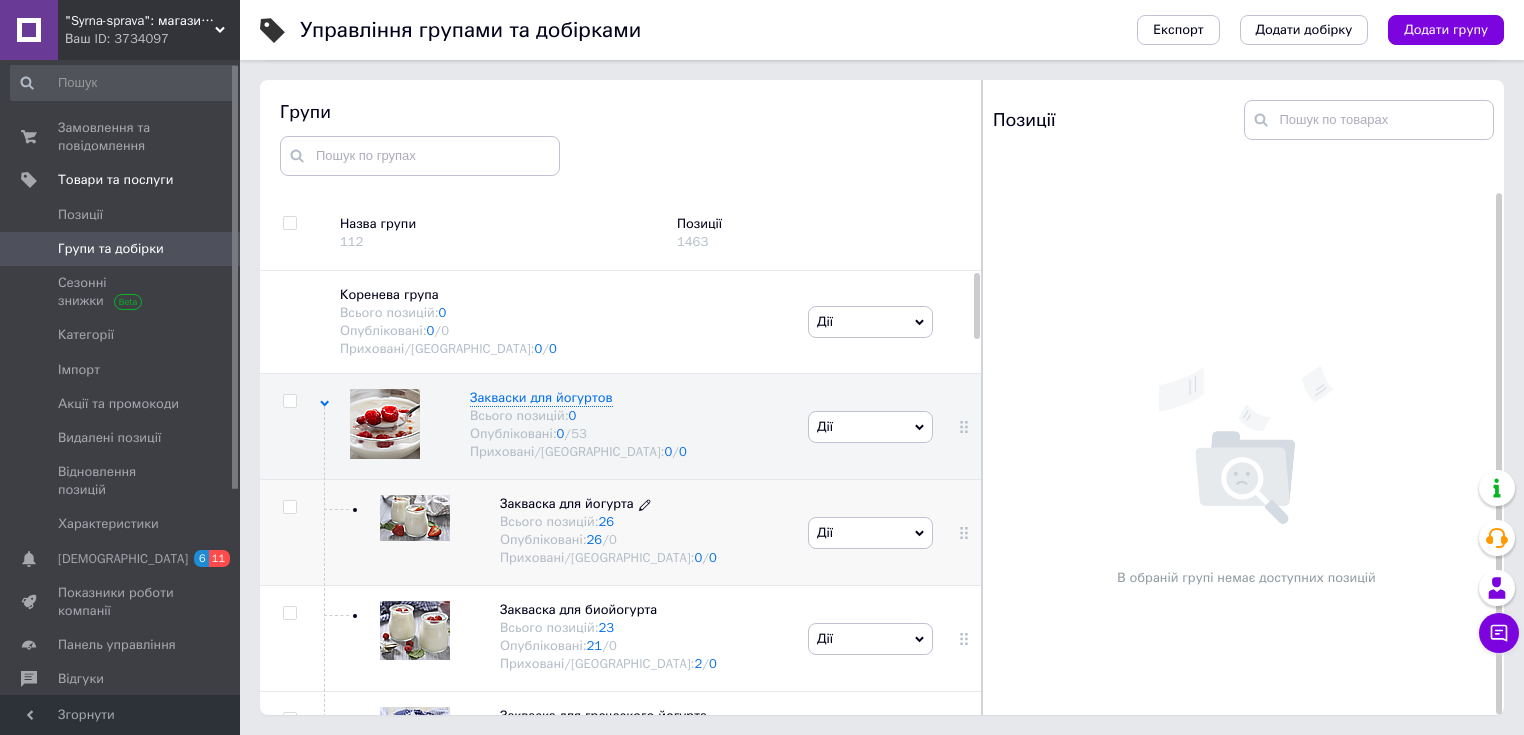 click on "Закваска для йогурта" at bounding box center (567, 503) 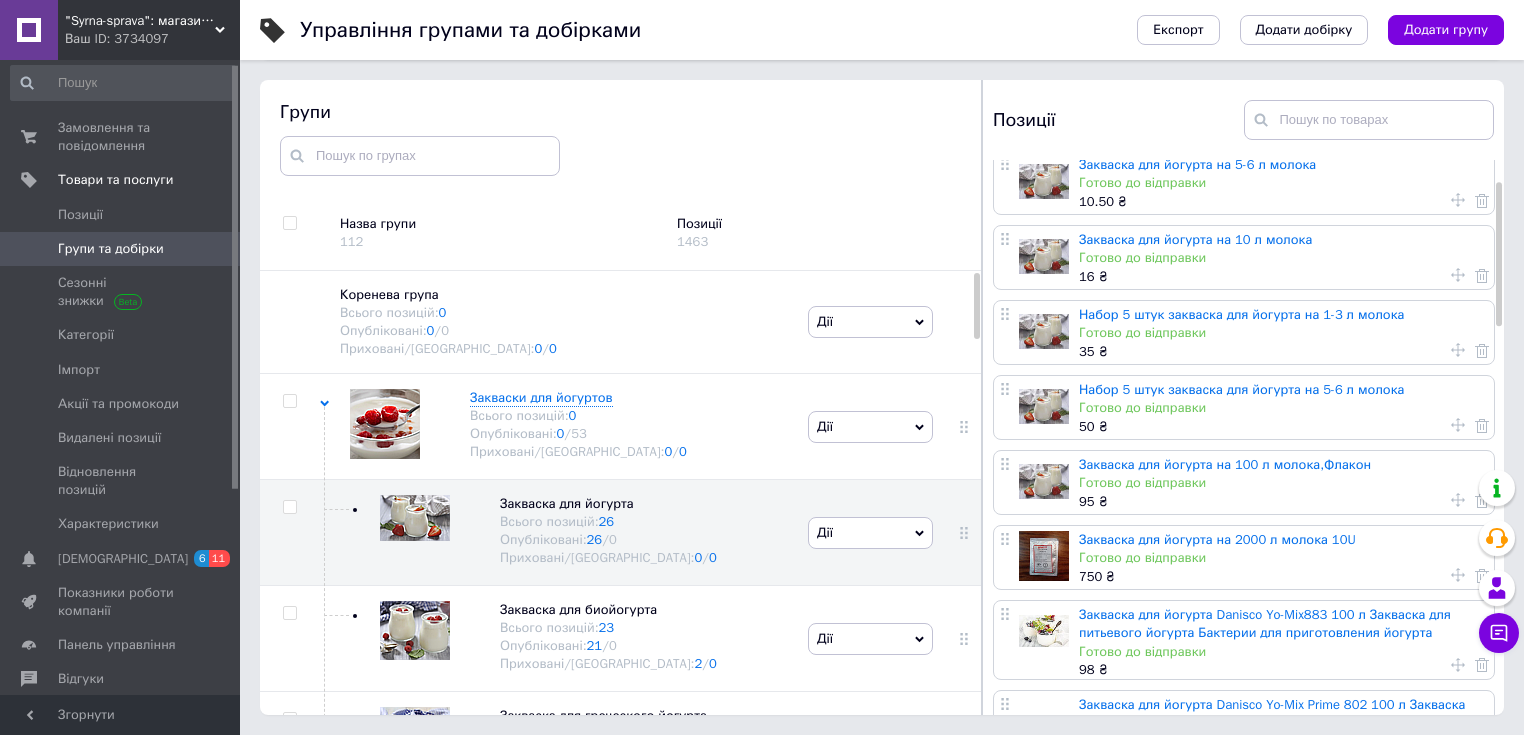 scroll, scrollTop: 160, scrollLeft: 0, axis: vertical 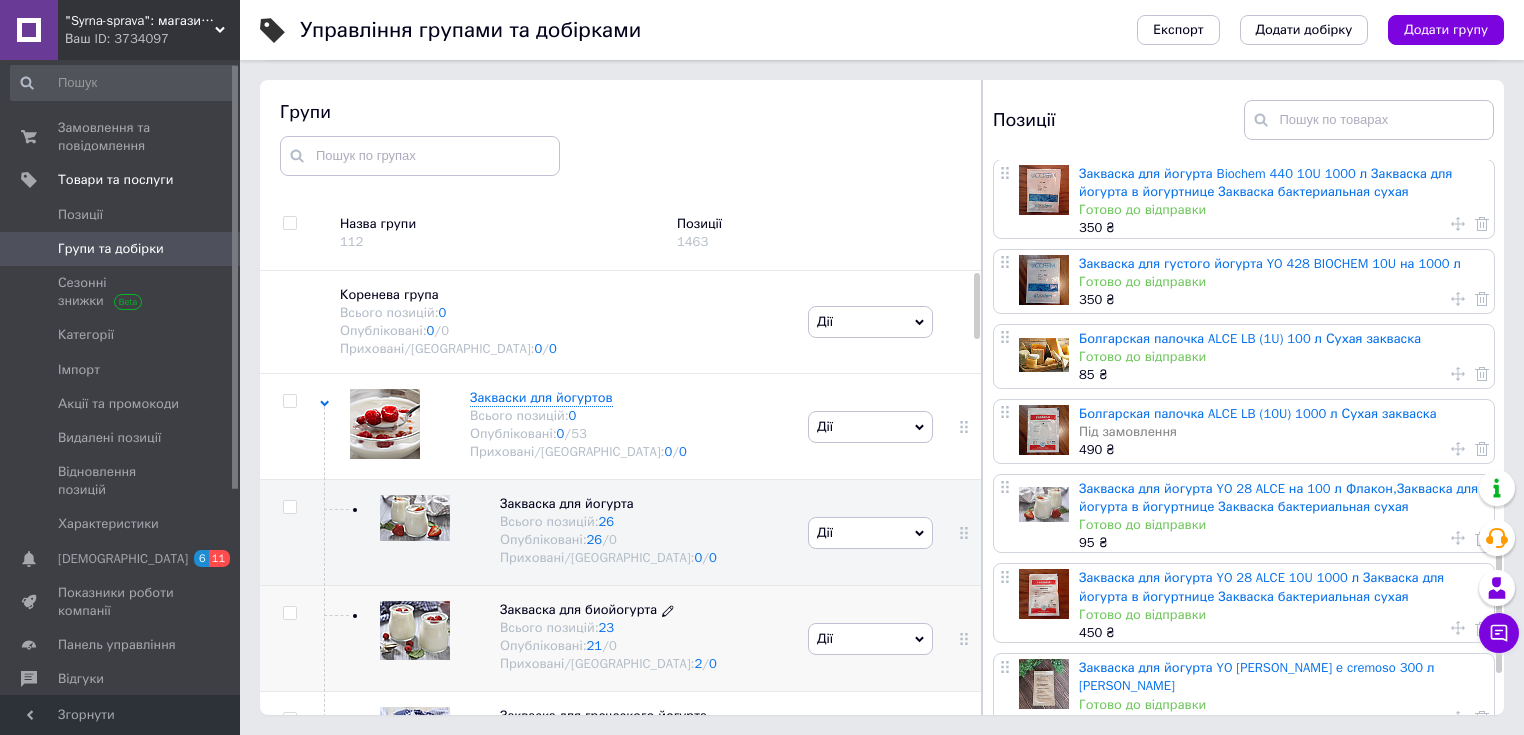 click on "Закваска для биойогурта" at bounding box center (578, 609) 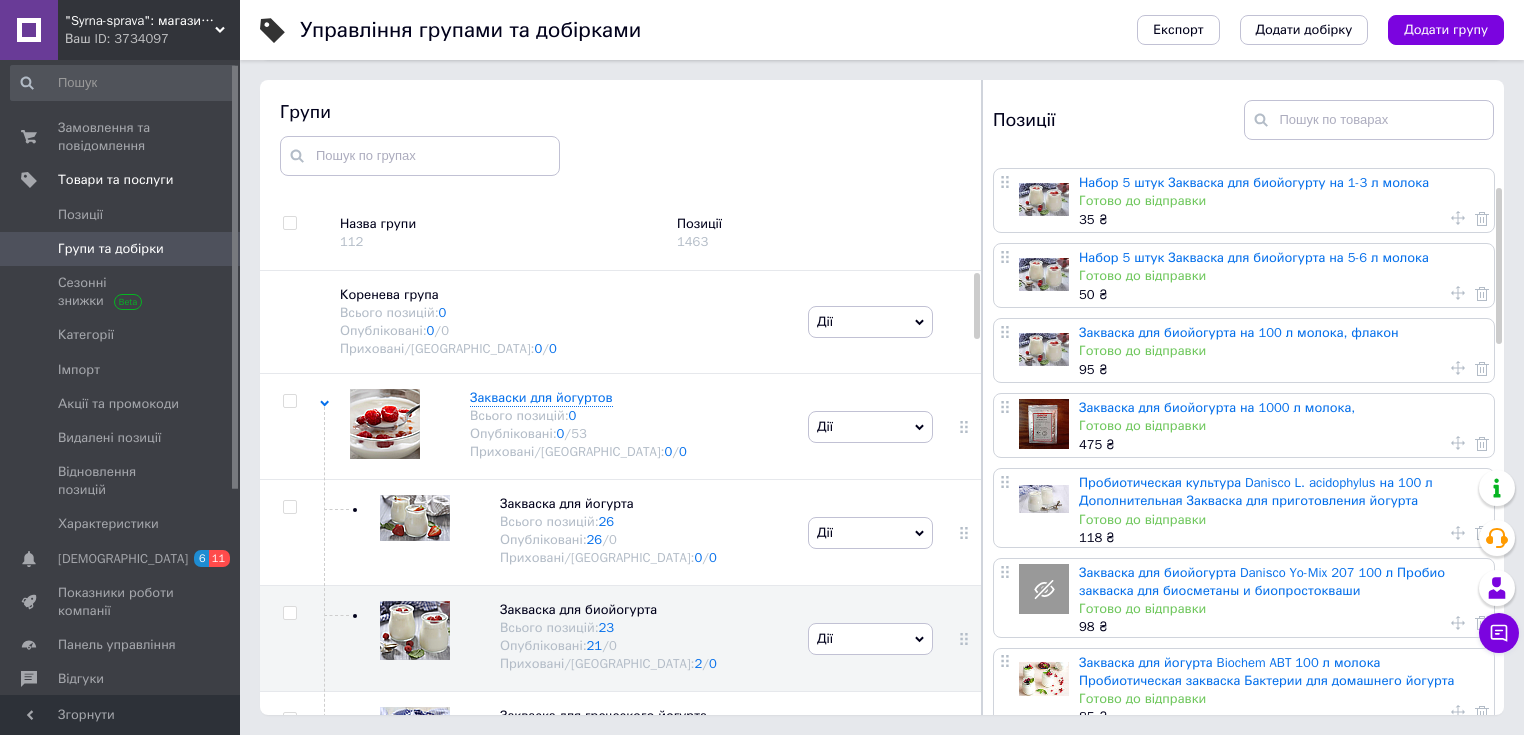 scroll, scrollTop: 240, scrollLeft: 0, axis: vertical 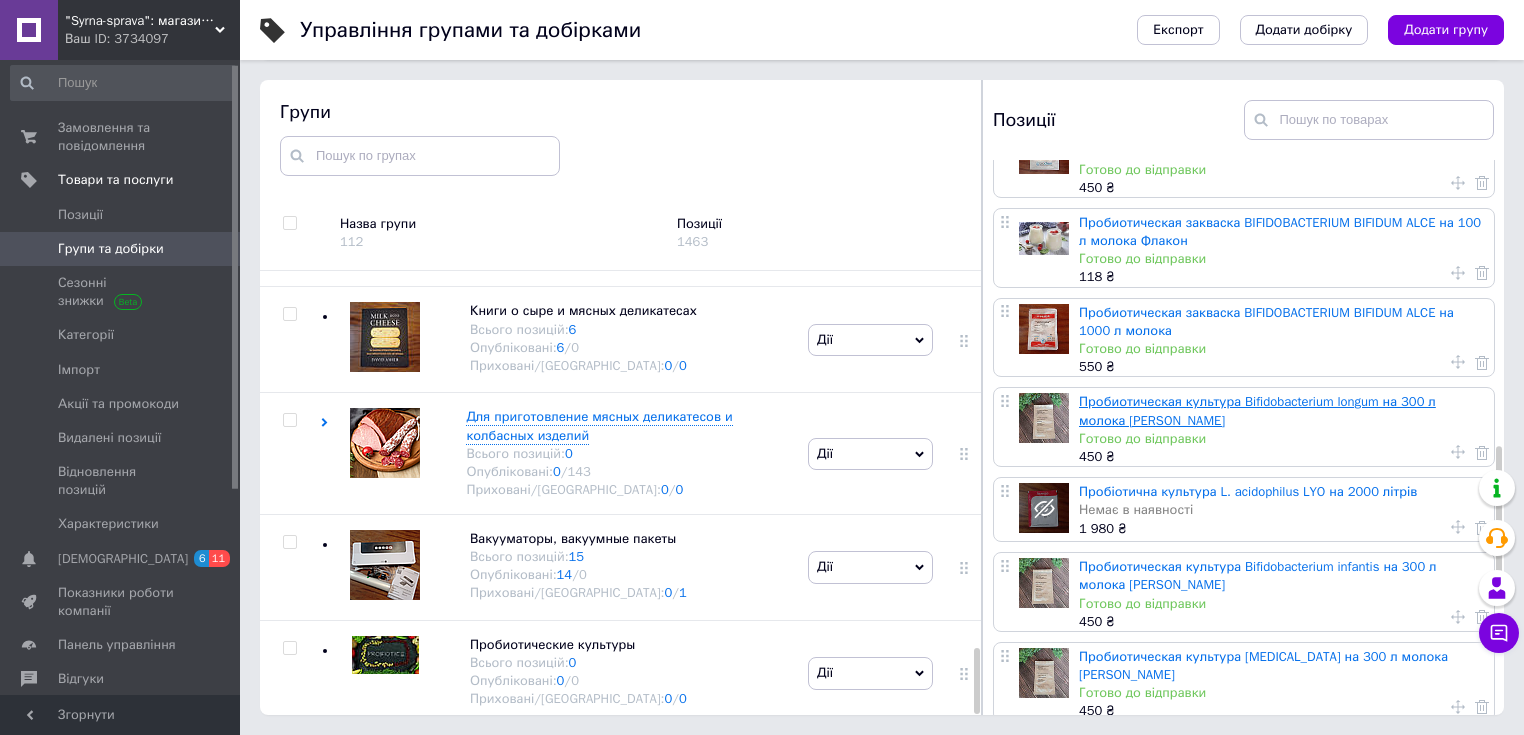click on "Пробиотическая культура Bifidobacterium longum на 300 л молока [PERSON_NAME]" at bounding box center [1257, 410] 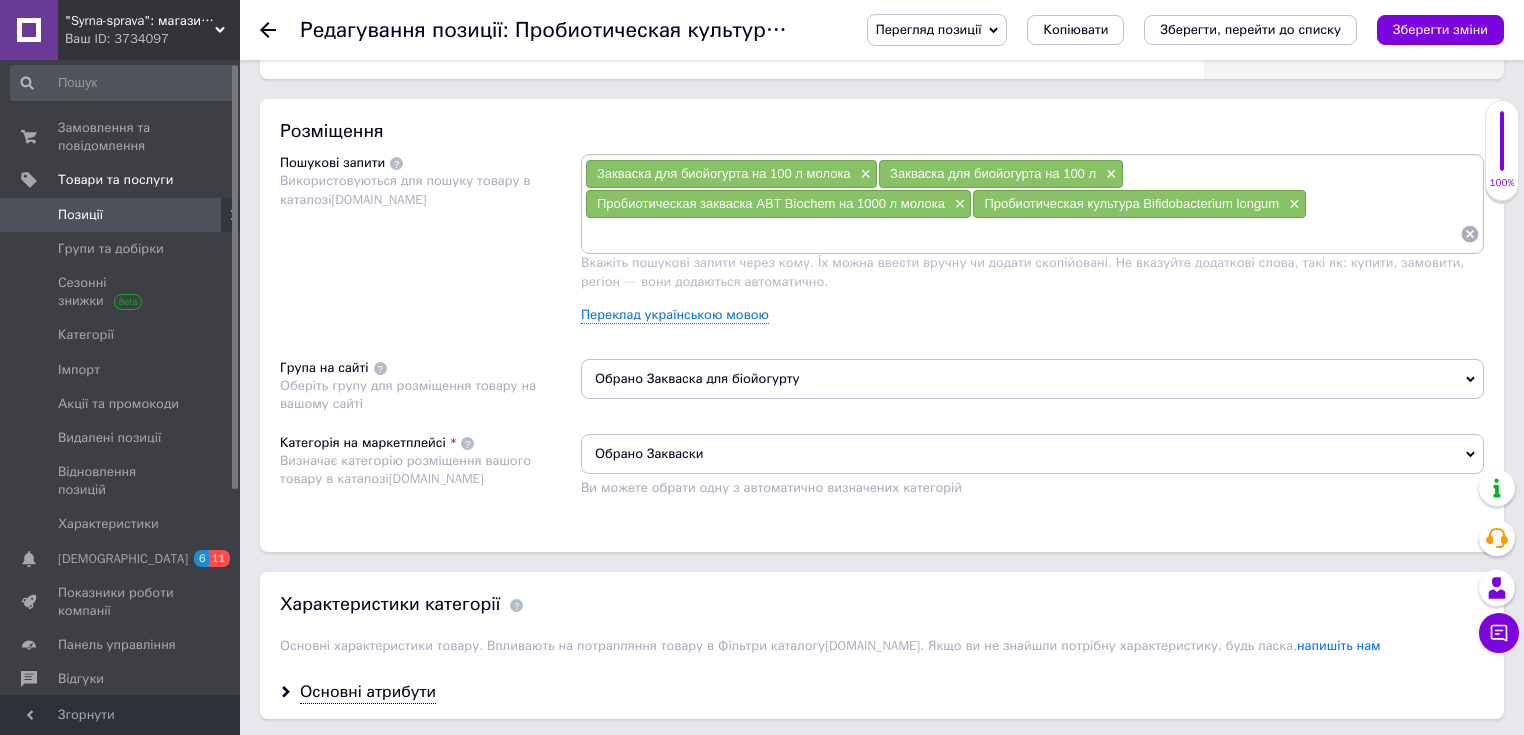 scroll, scrollTop: 1120, scrollLeft: 0, axis: vertical 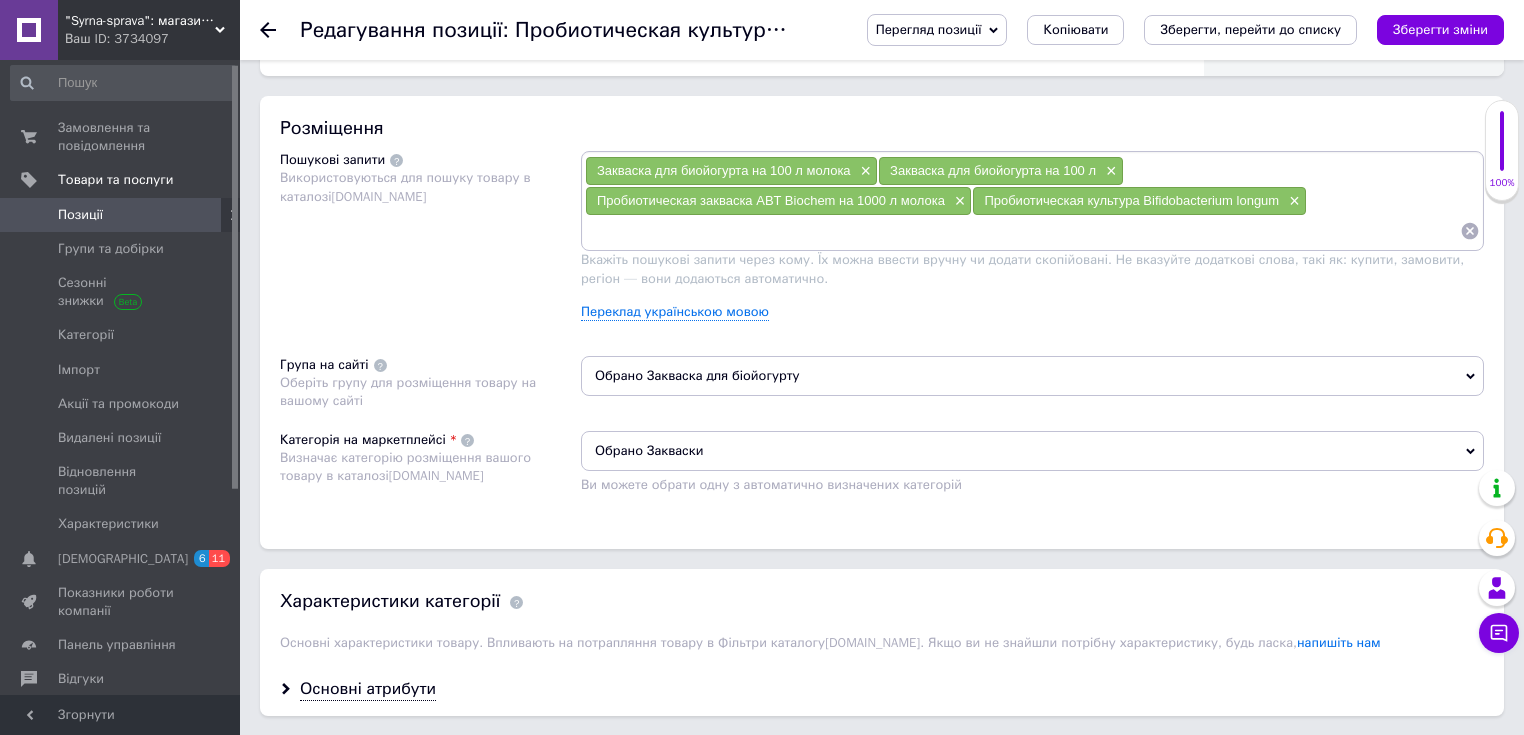 click on "Обрано Закваска для біойогурту" at bounding box center (1032, 376) 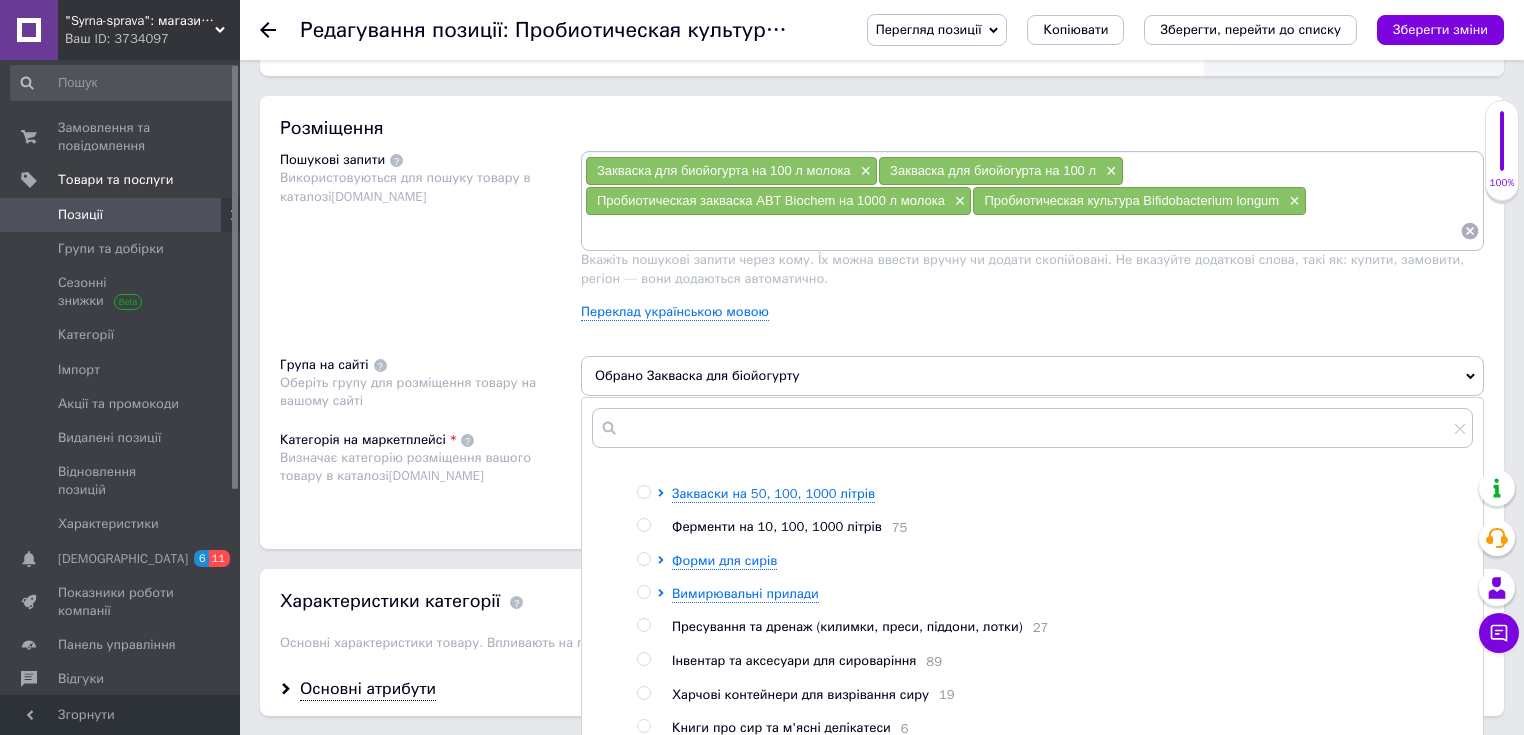 scroll, scrollTop: 471, scrollLeft: 0, axis: vertical 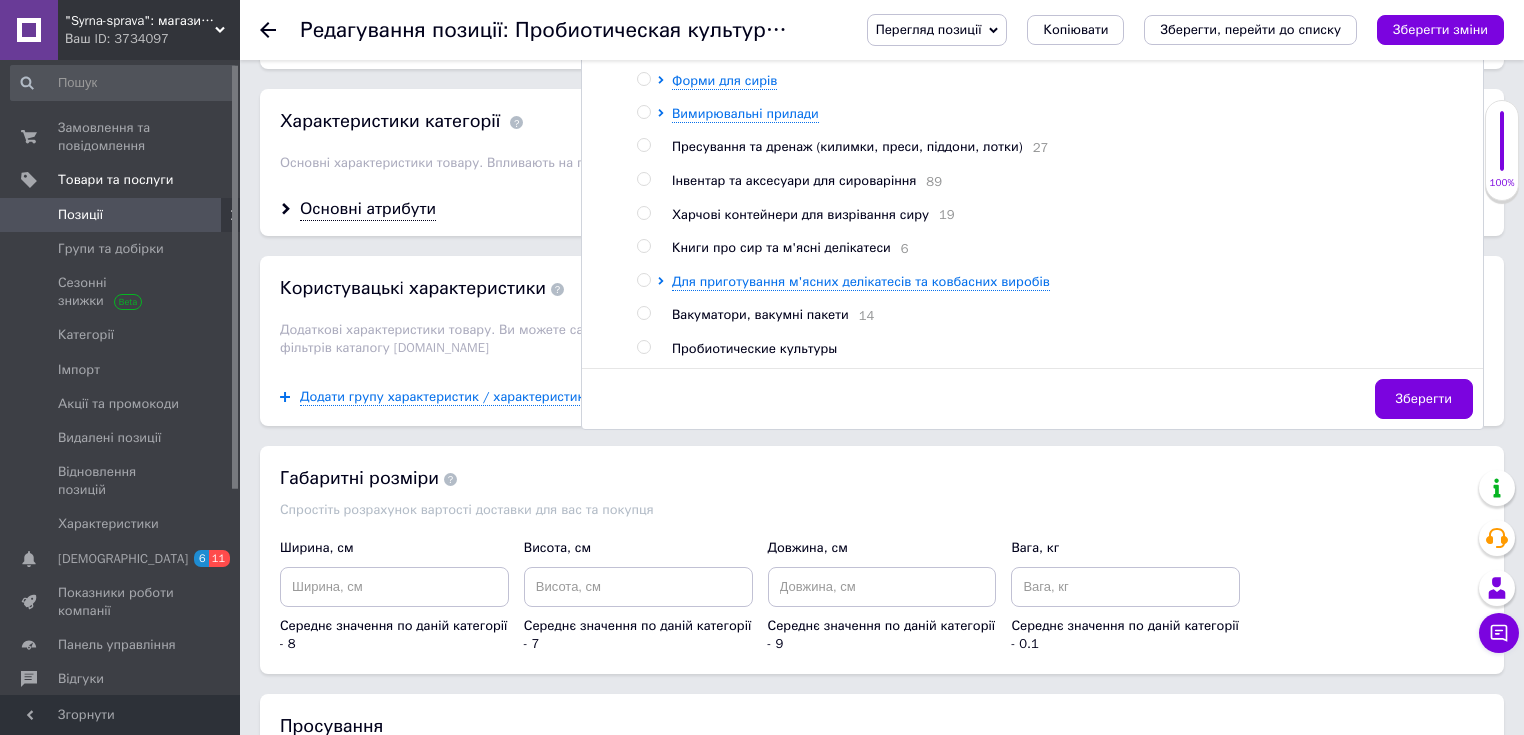 click on "Коренева група Закваски для йогуртів Закваска + фермент для м'яких сирів Закваска + фермент для твердих сирів Закваска + фермент для сирів з пліснявою Закваски для кисломолочних продуктів  Захисні, ароматоутворюючі, пропіонові культури 70 Покриття для сиру 27 Пліснява та дріжжі для сиру 56 Фільтрувальні тканини, мішечки 18 Інгрідієнти та барвники для сироваріння 64 Спеції для сиру та афінажу 82 Рецепти приготування сиру Набори для приготування сиру 10 Закваски на 50, 100, 1000 літрів Ферменти на 10, 100, 1000 літрів 75 Форми для сирів Вимирювальні прилади 27 89 19 6 14 Зберегти" at bounding box center [1032, 173] 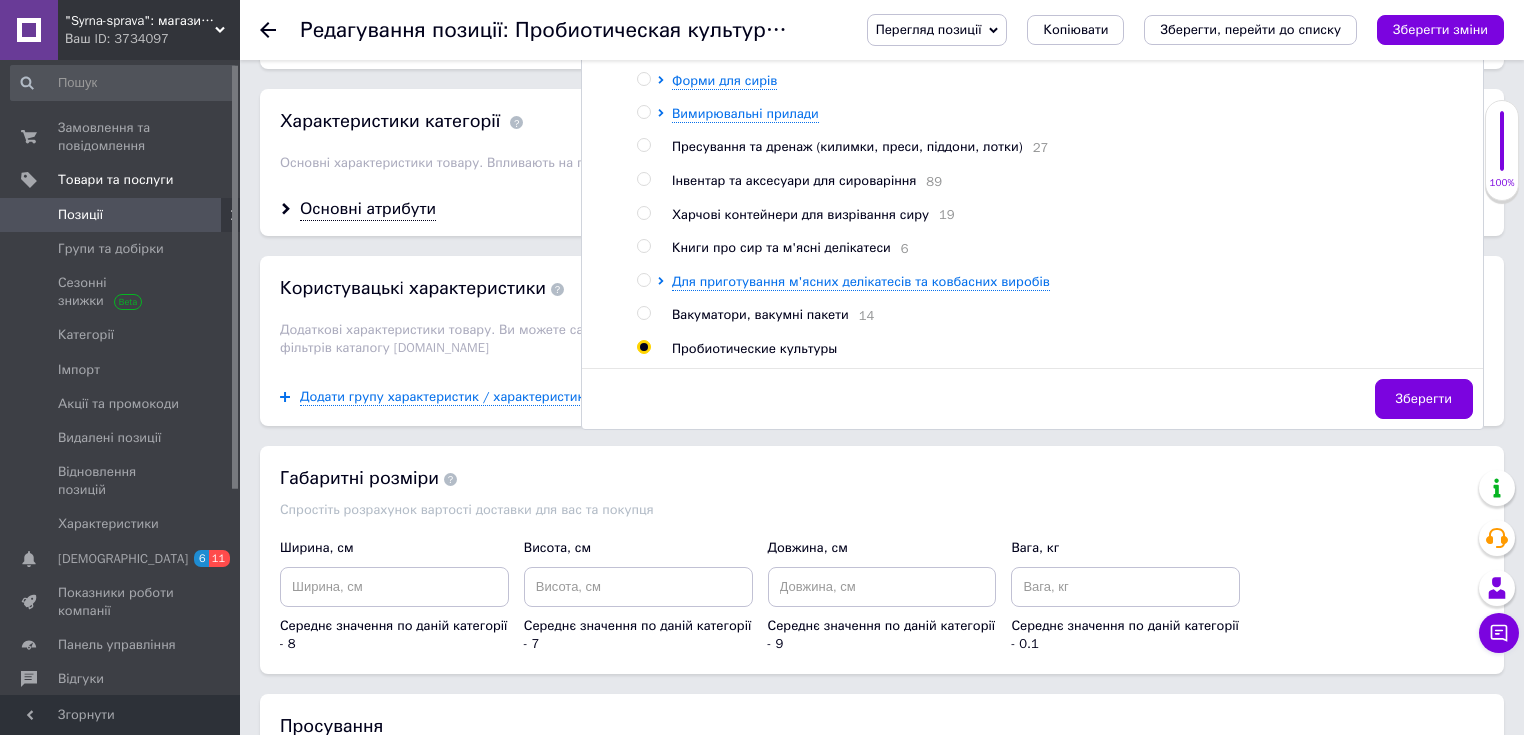 radio on "true" 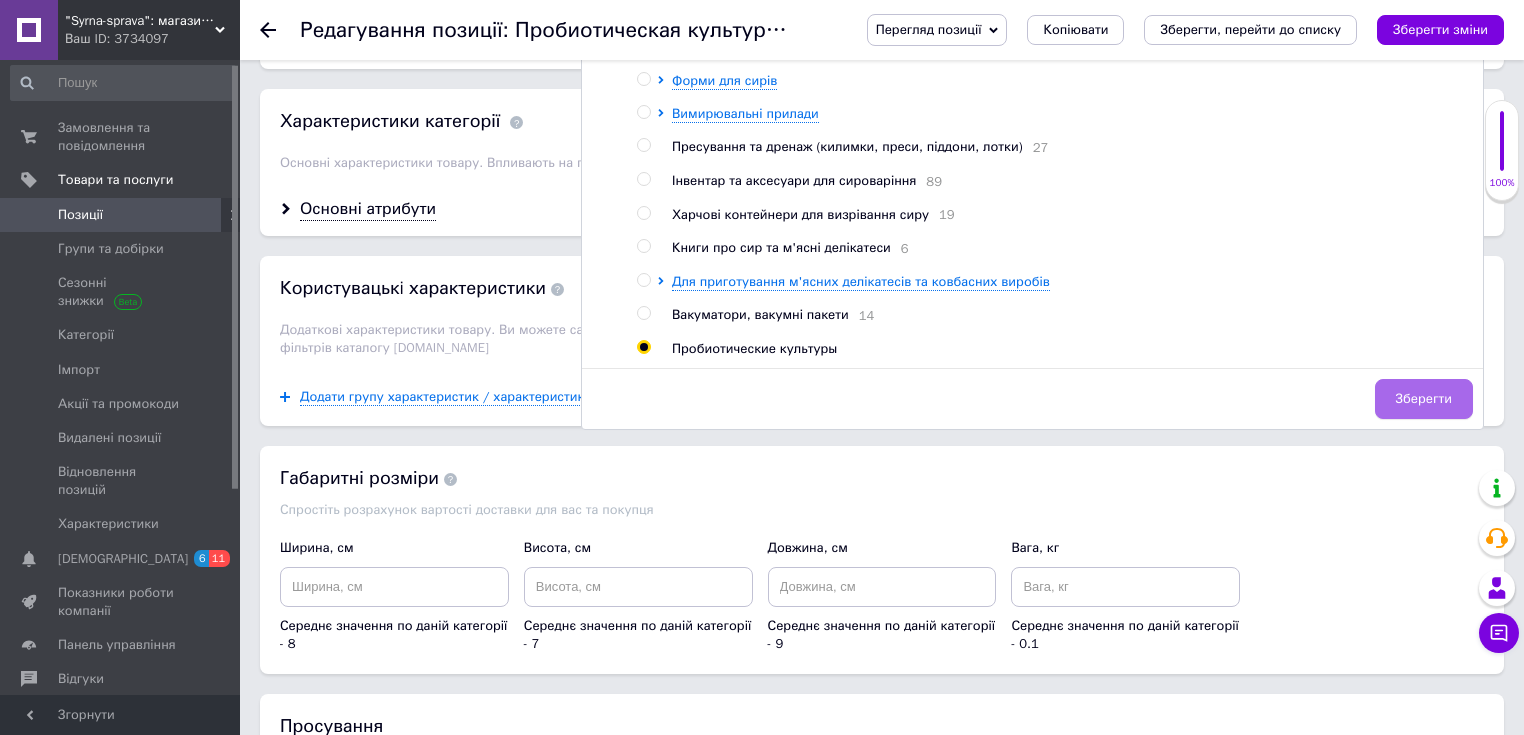 click on "Зберегти" at bounding box center [1424, 399] 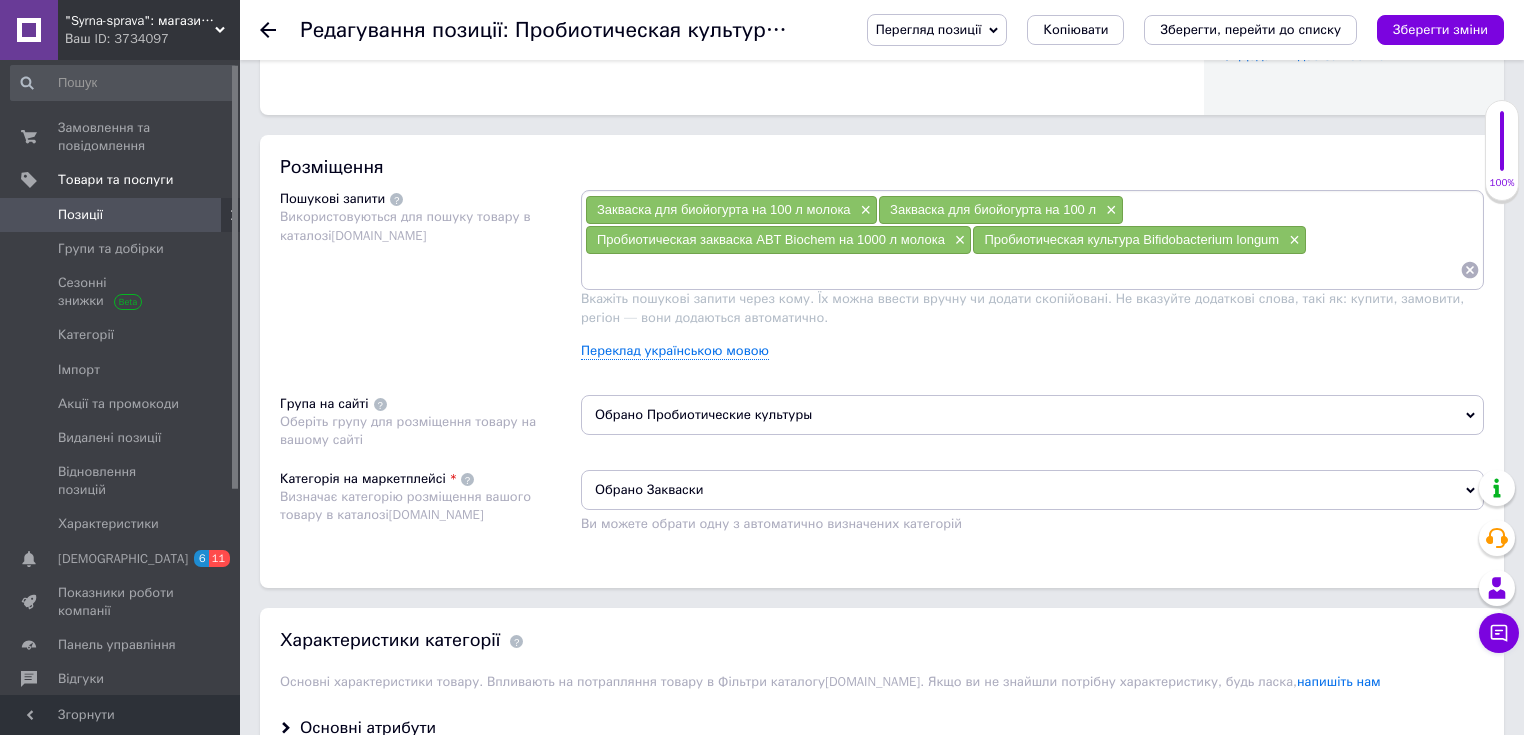 scroll, scrollTop: 1040, scrollLeft: 0, axis: vertical 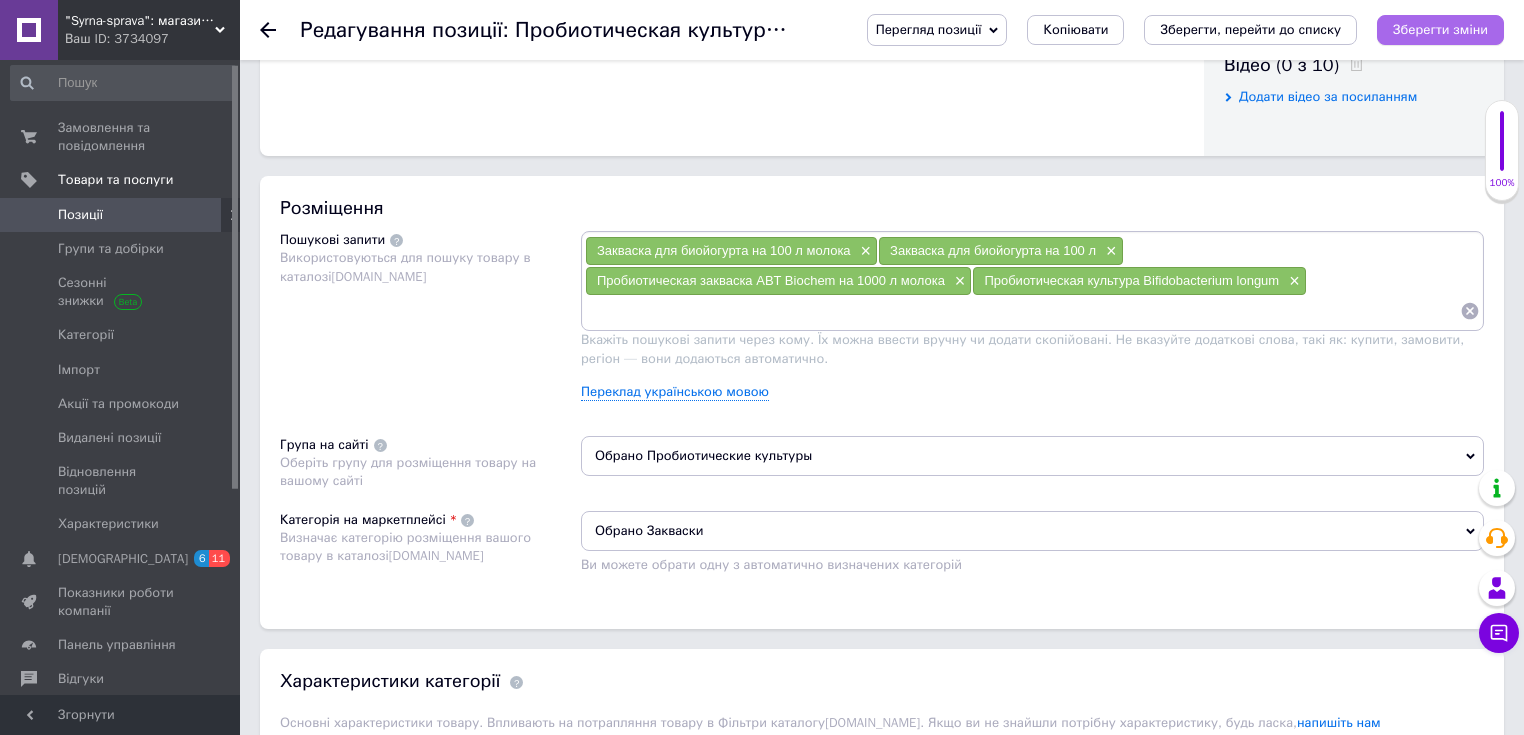 click on "Зберегти зміни" at bounding box center [1440, 29] 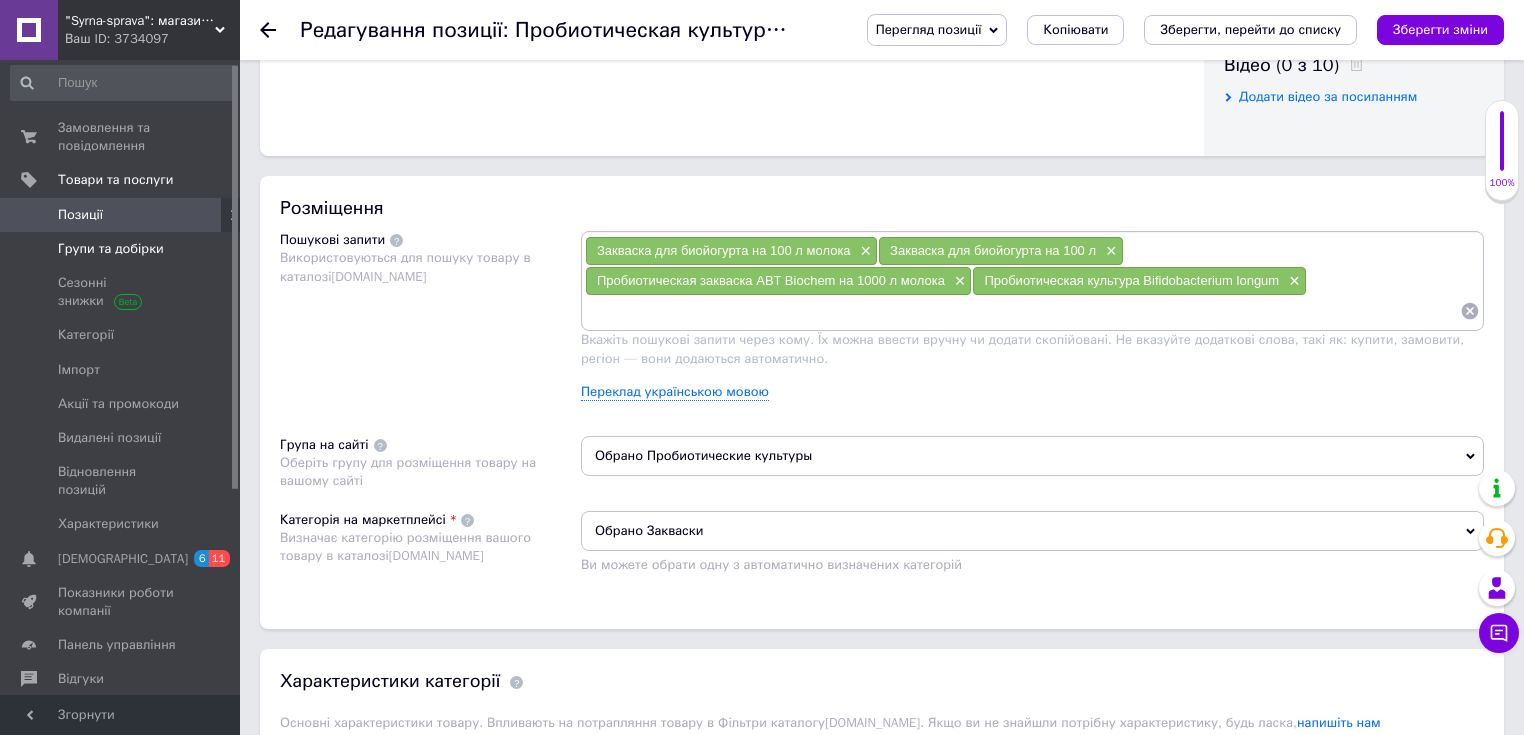 click on "Групи та добірки" at bounding box center [111, 249] 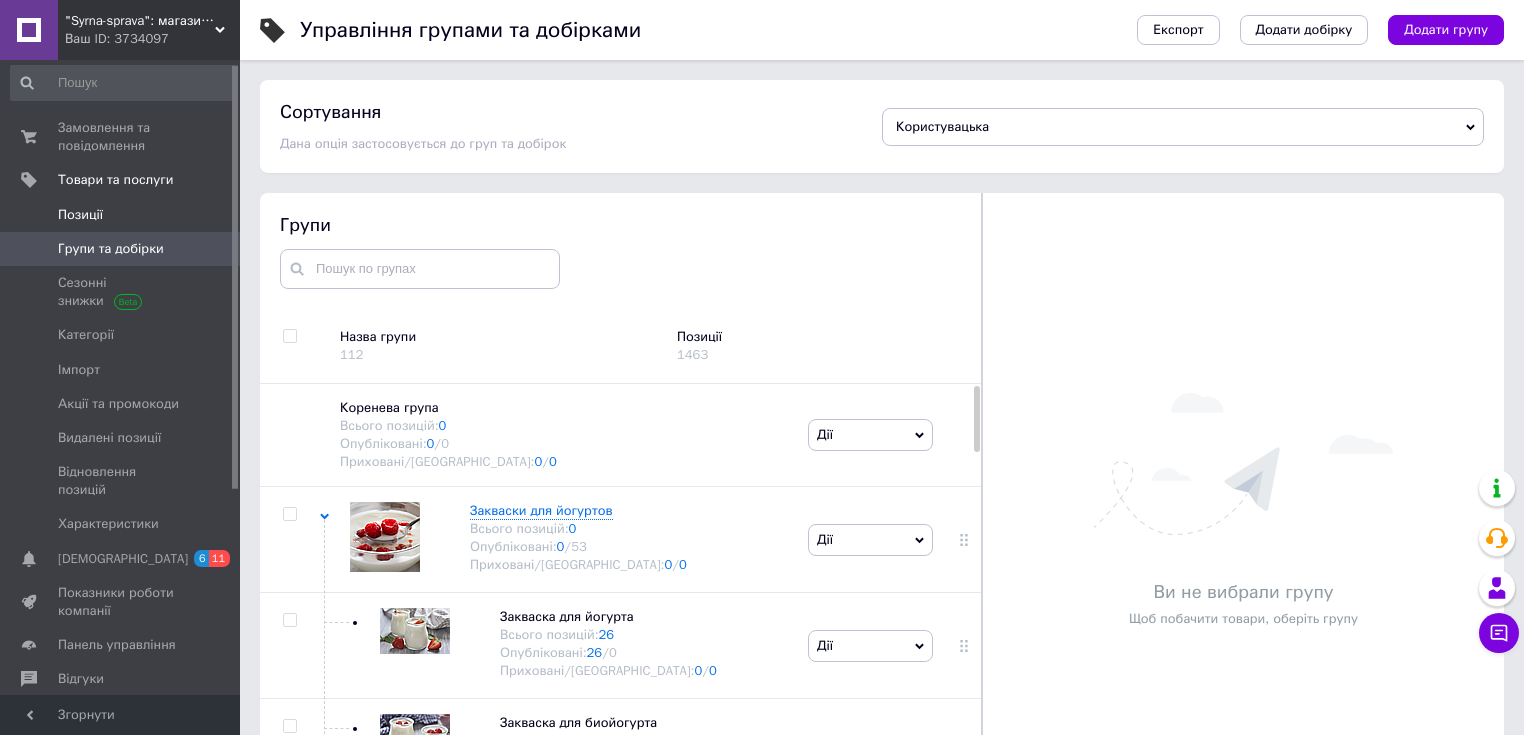 scroll, scrollTop: 104, scrollLeft: 0, axis: vertical 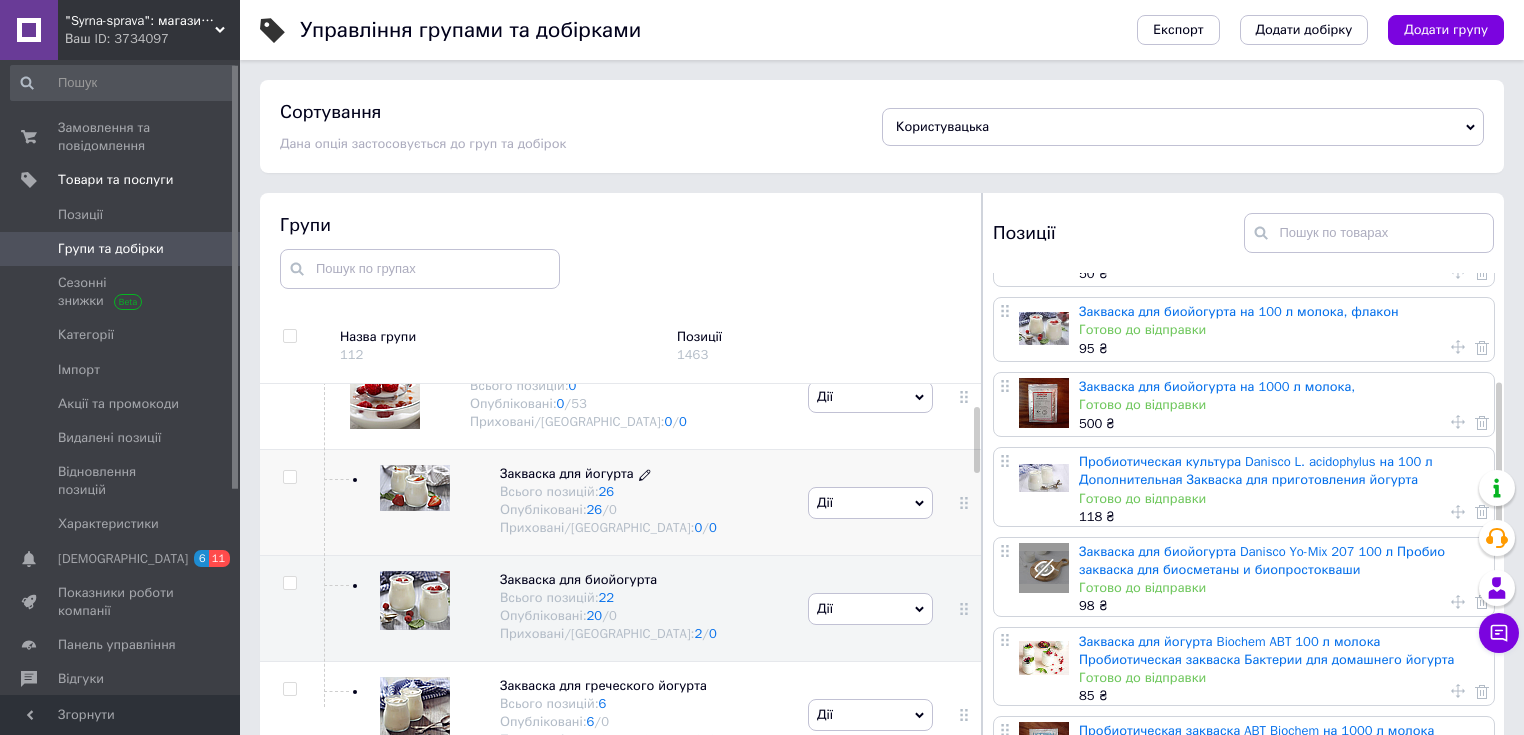 click on "Закваска для йогурта" at bounding box center [567, 473] 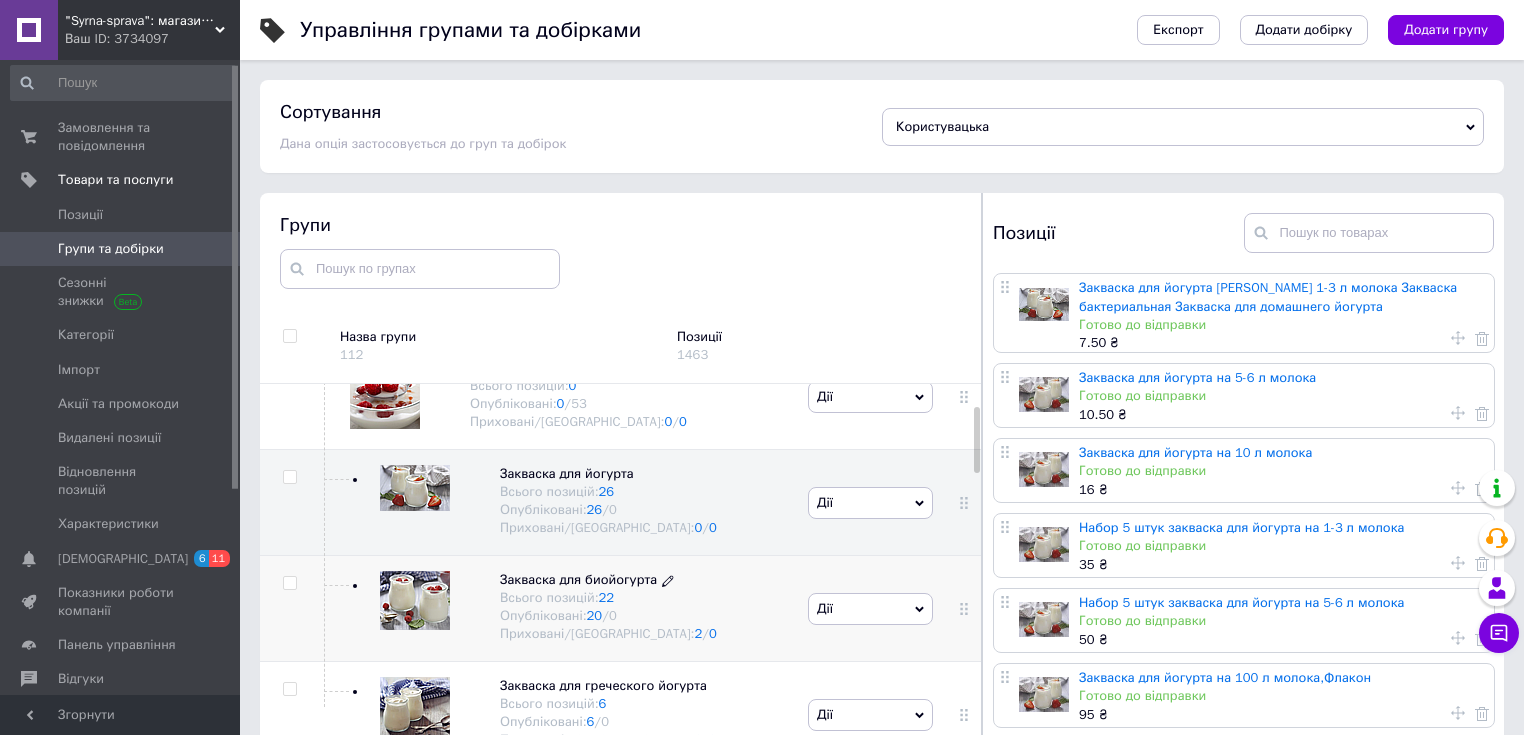 click on "Закваска для биойогурта" at bounding box center (578, 579) 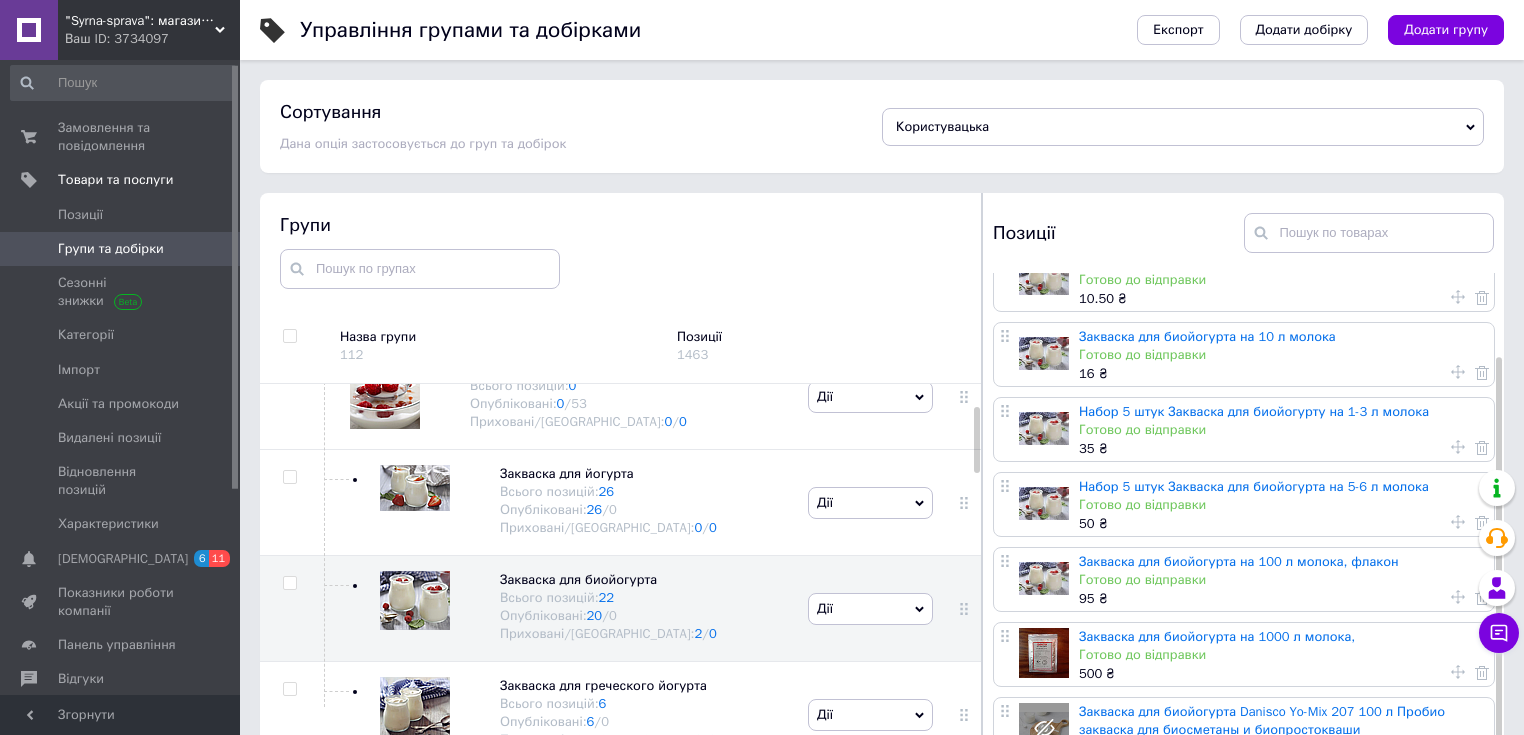 scroll, scrollTop: 168, scrollLeft: 0, axis: vertical 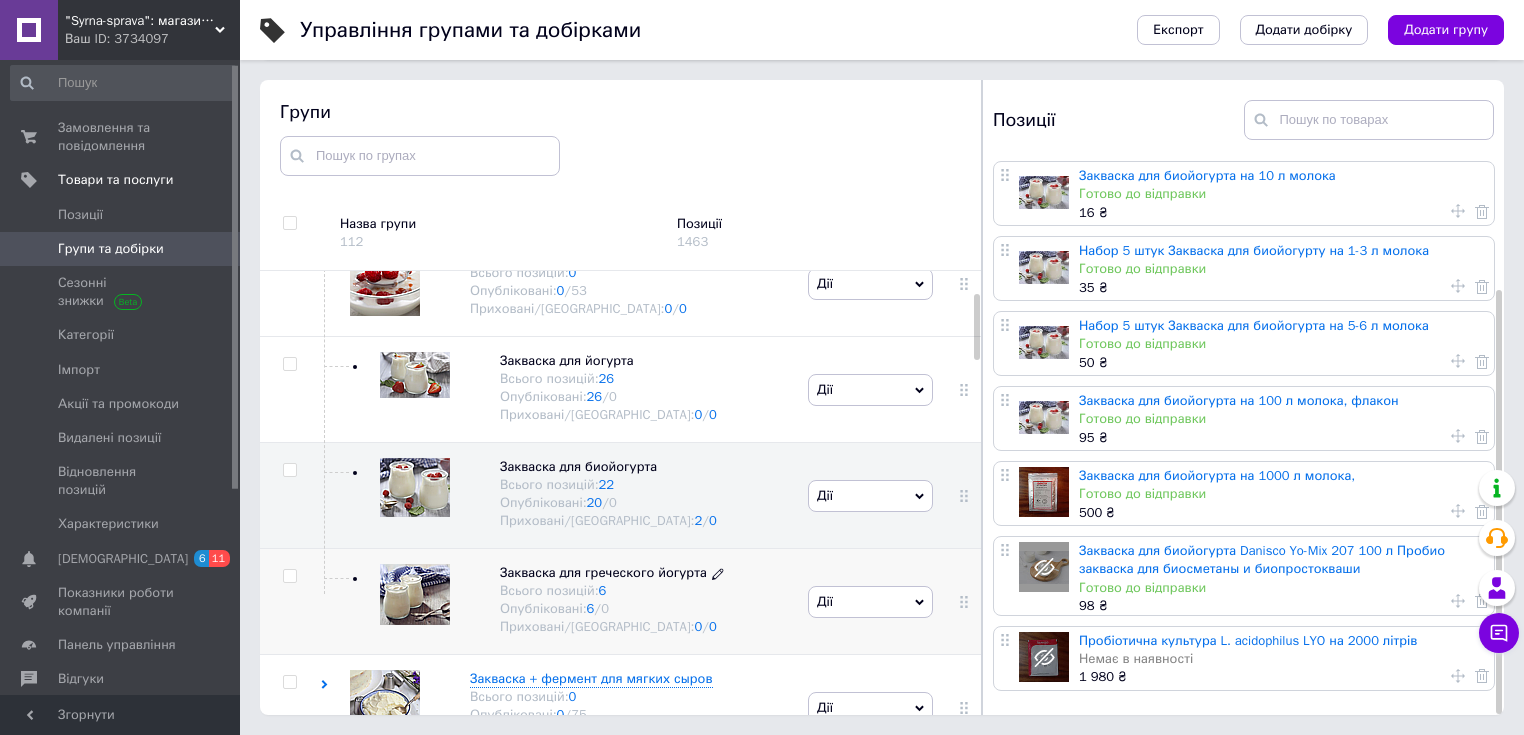 click on "Закваска для греческого йогурта" at bounding box center (603, 572) 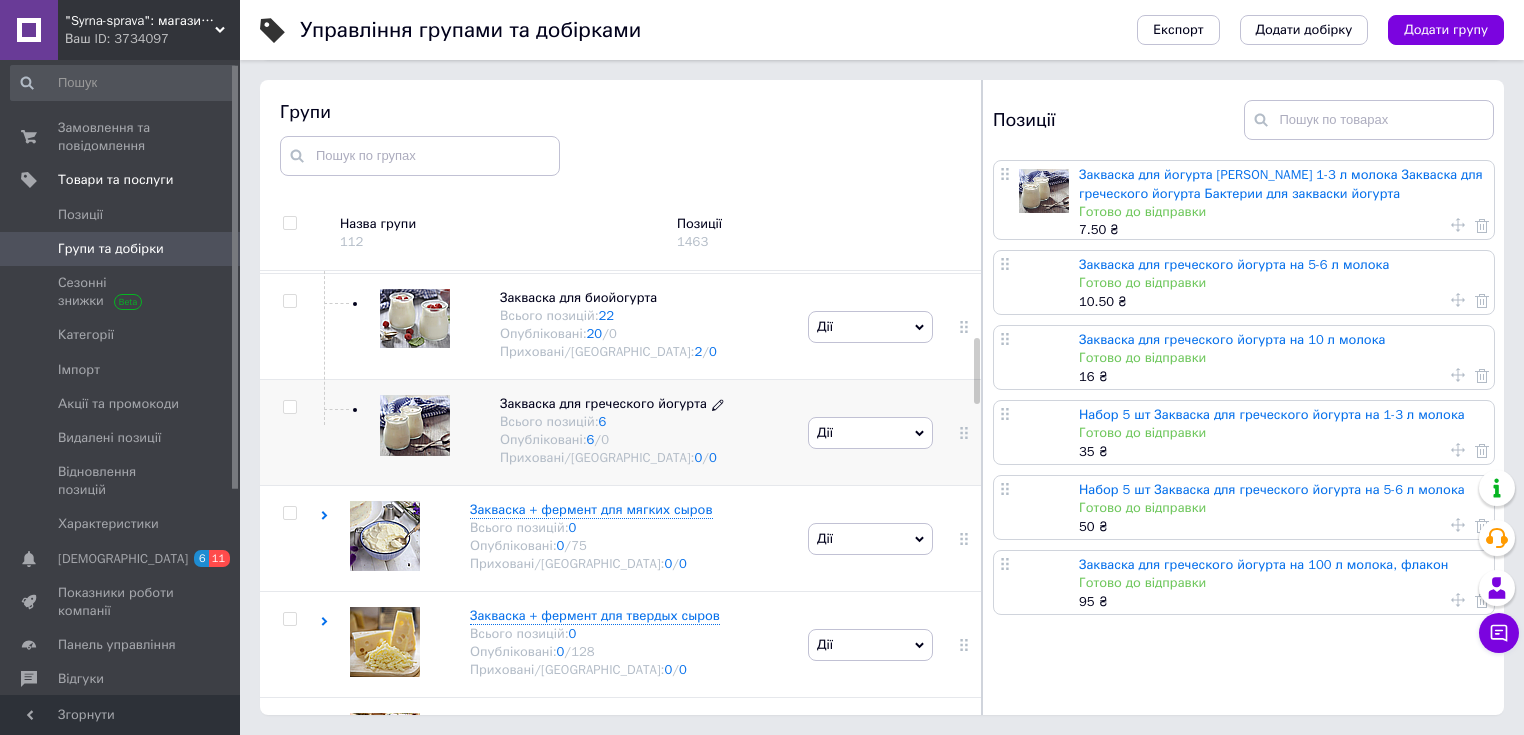 scroll, scrollTop: 463, scrollLeft: 0, axis: vertical 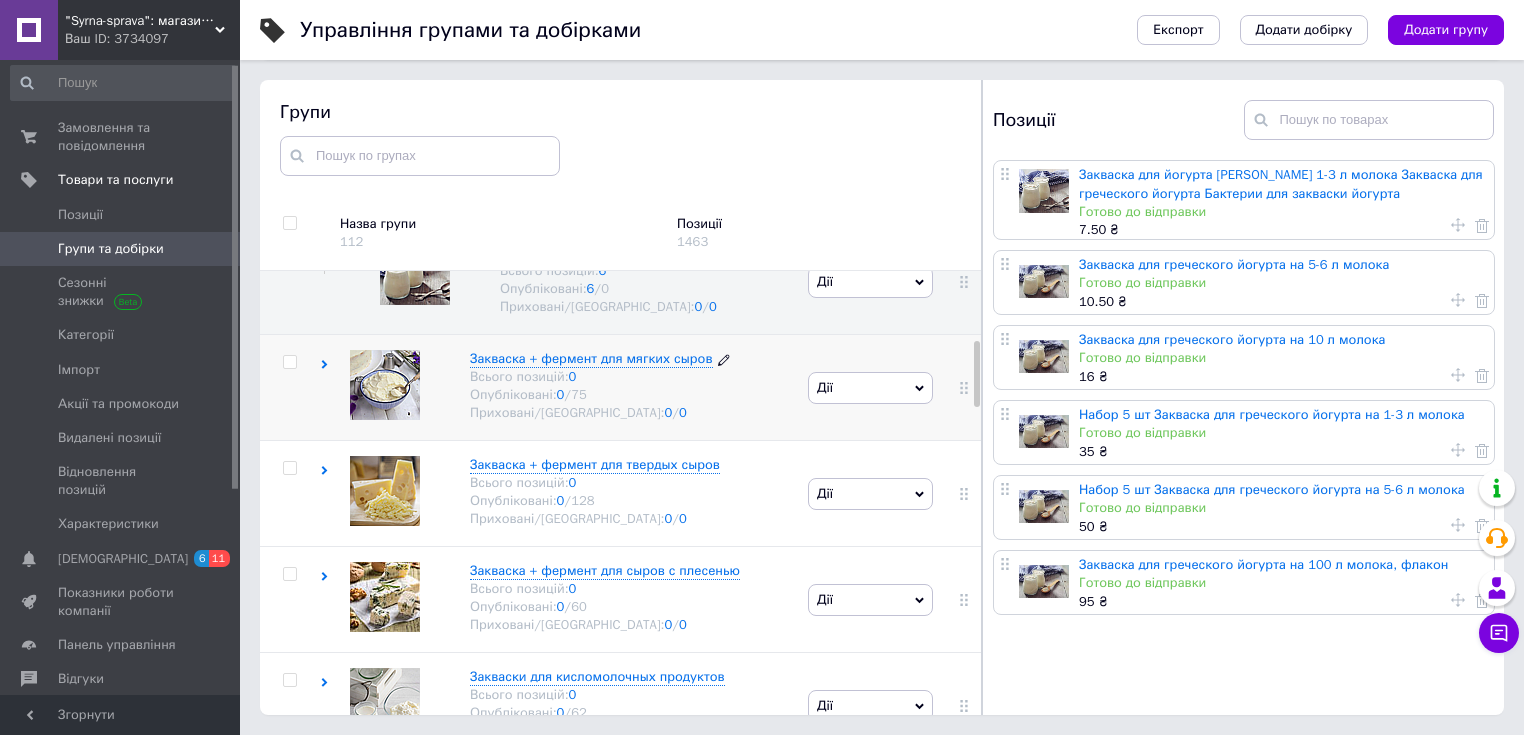 click on "Закваска + фермент для мягких сыров" at bounding box center [591, 358] 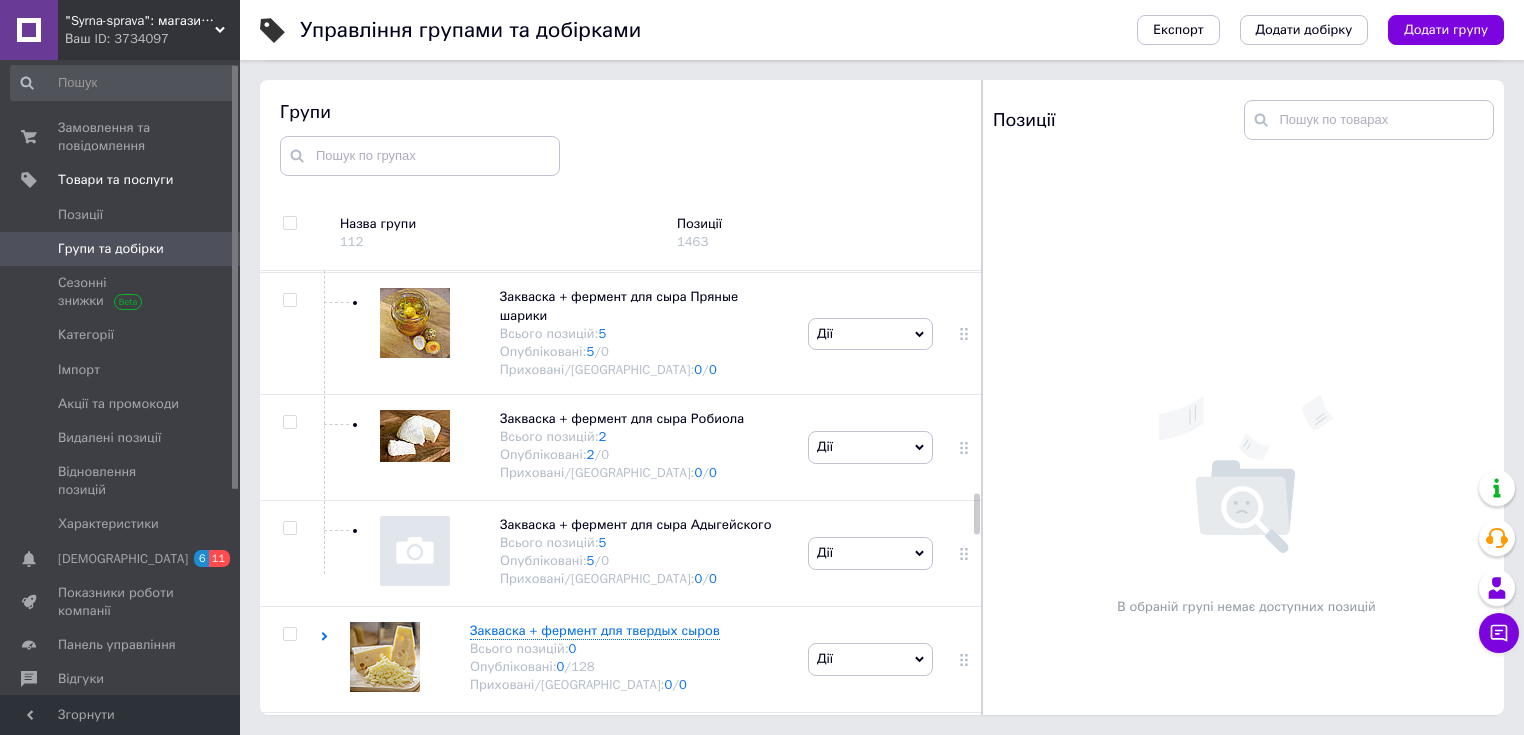 scroll, scrollTop: 2223, scrollLeft: 0, axis: vertical 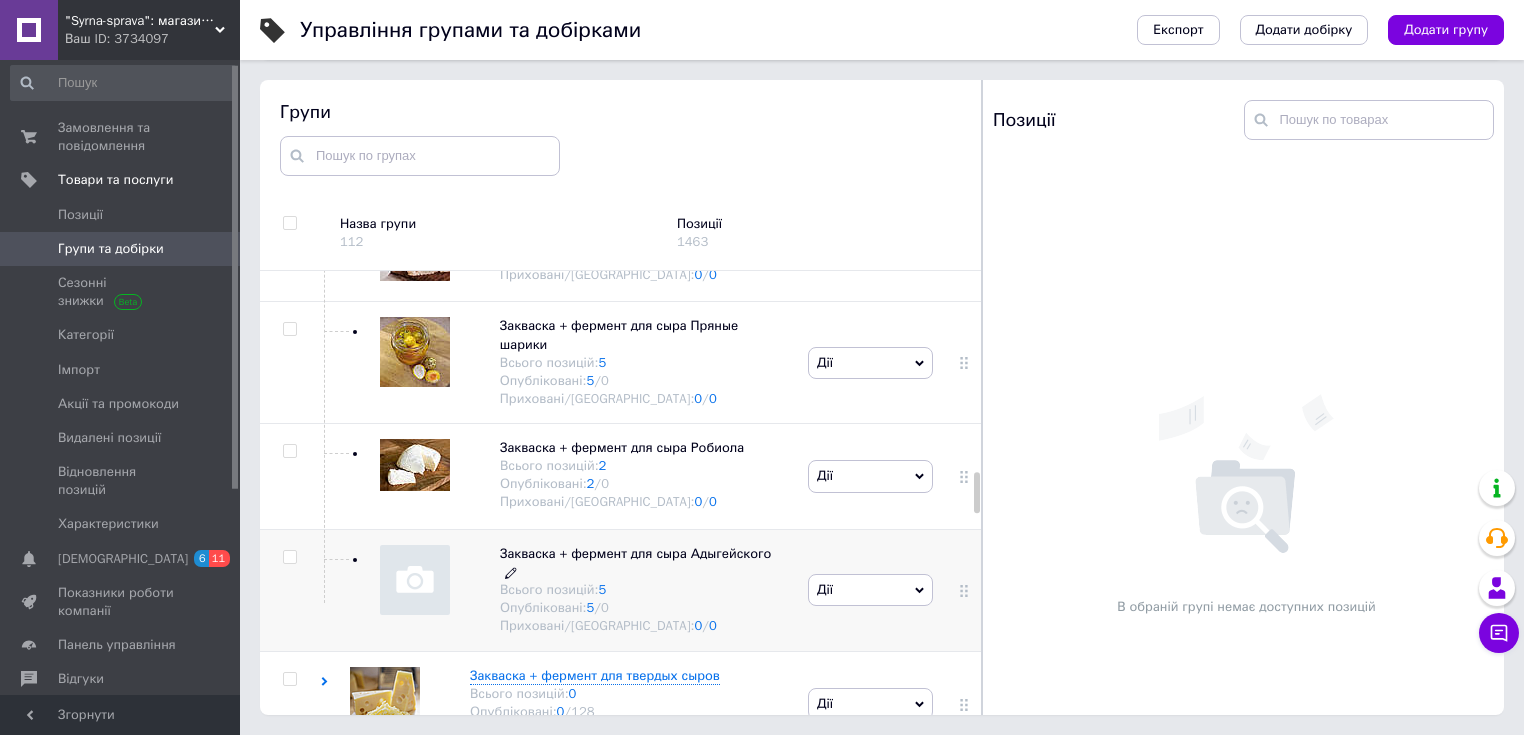 click 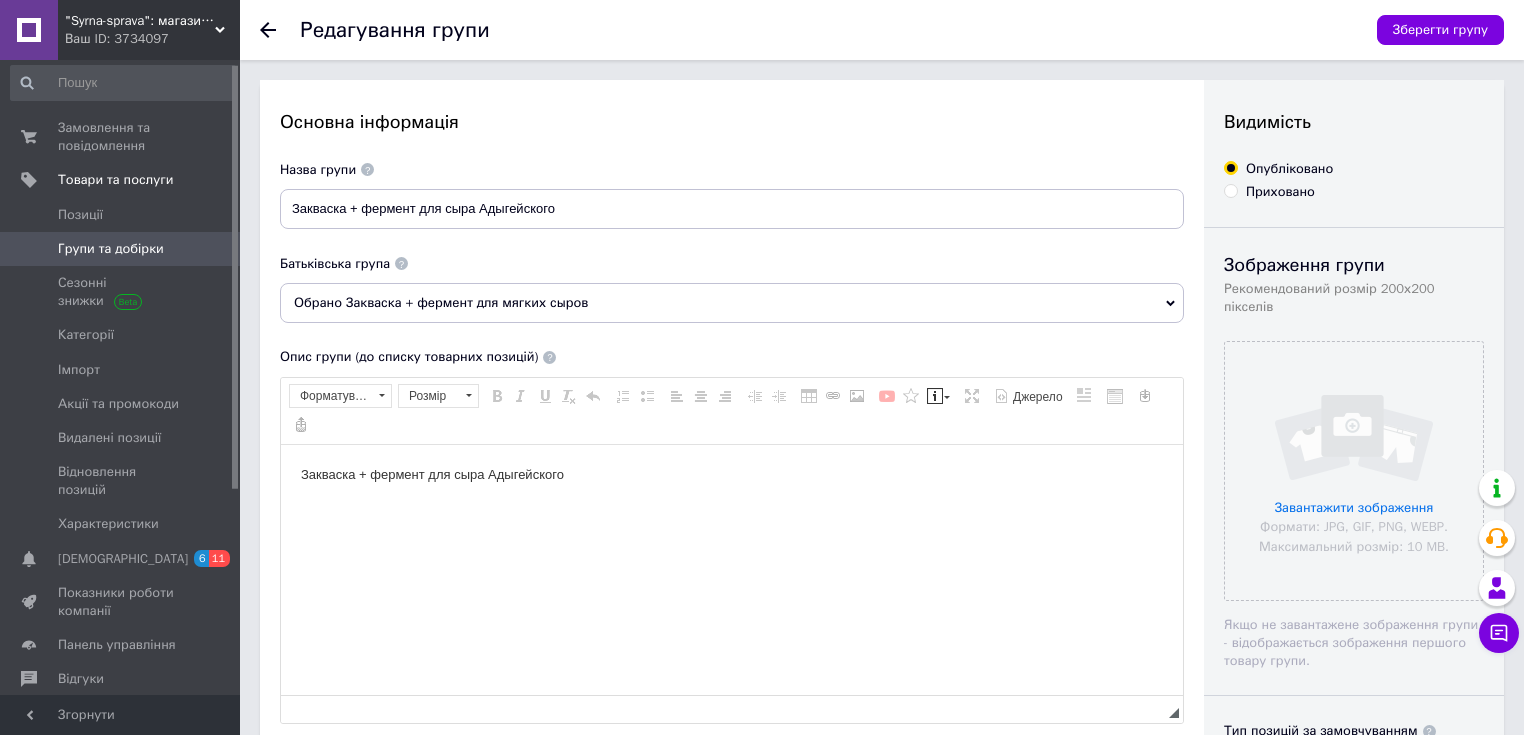scroll, scrollTop: 0, scrollLeft: 0, axis: both 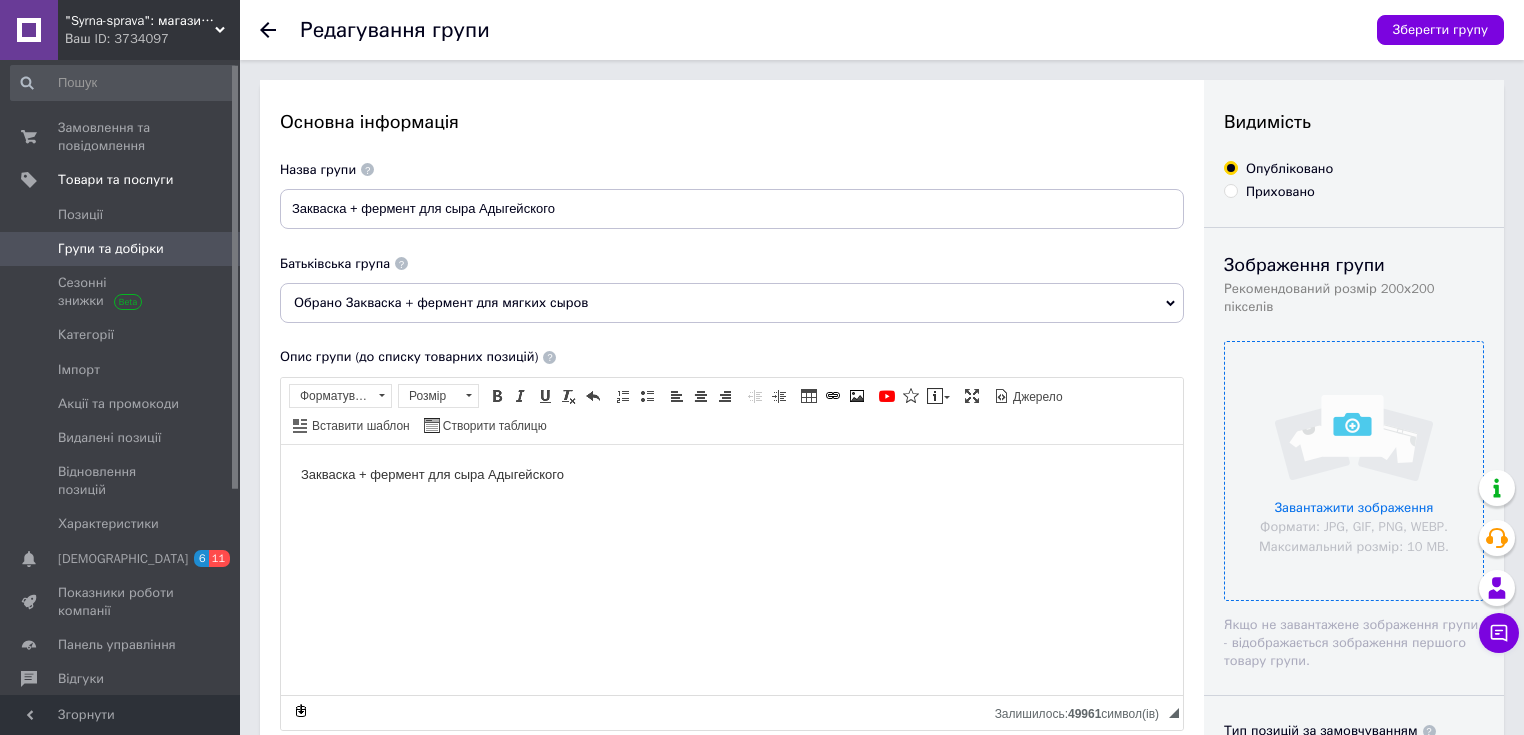 click at bounding box center [1354, 471] 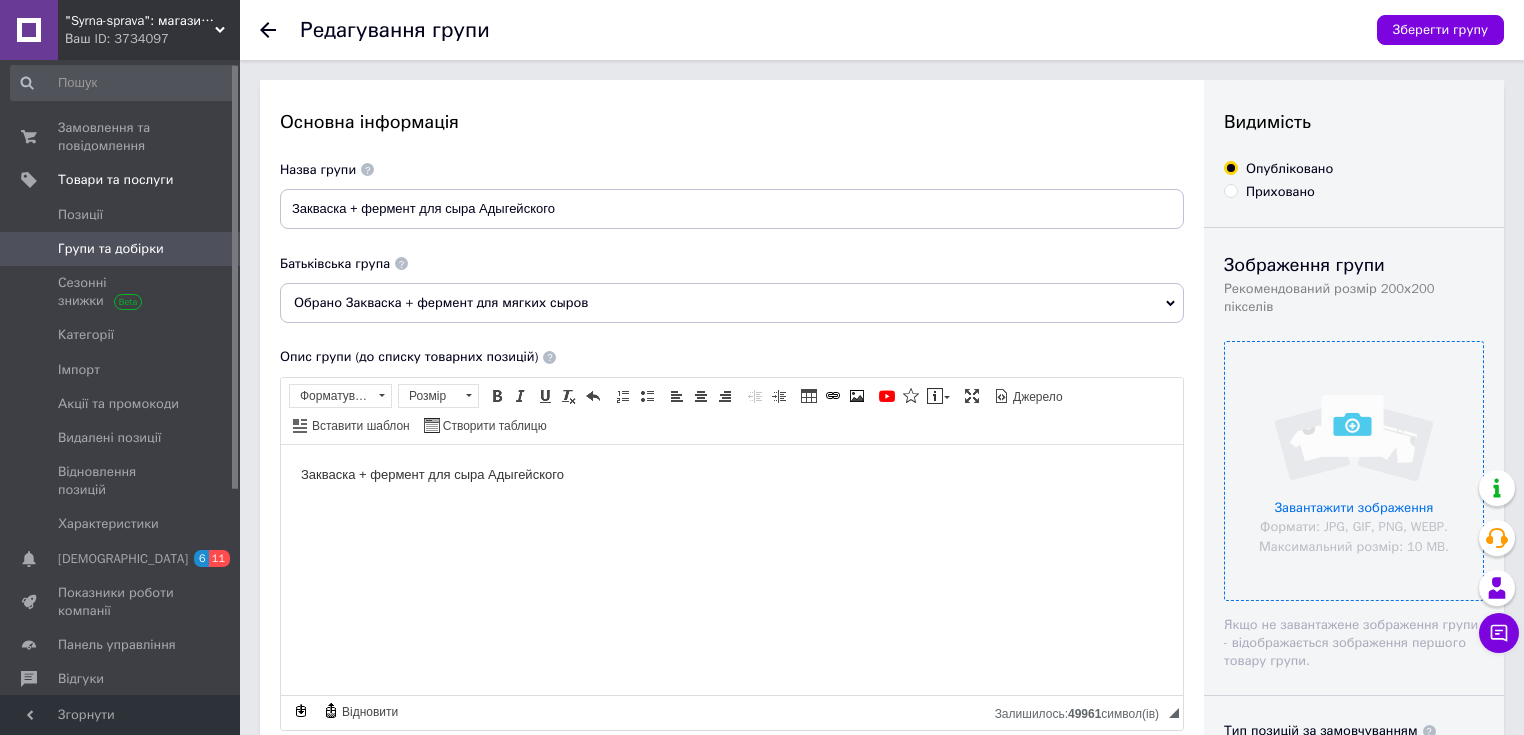 click at bounding box center (1354, 471) 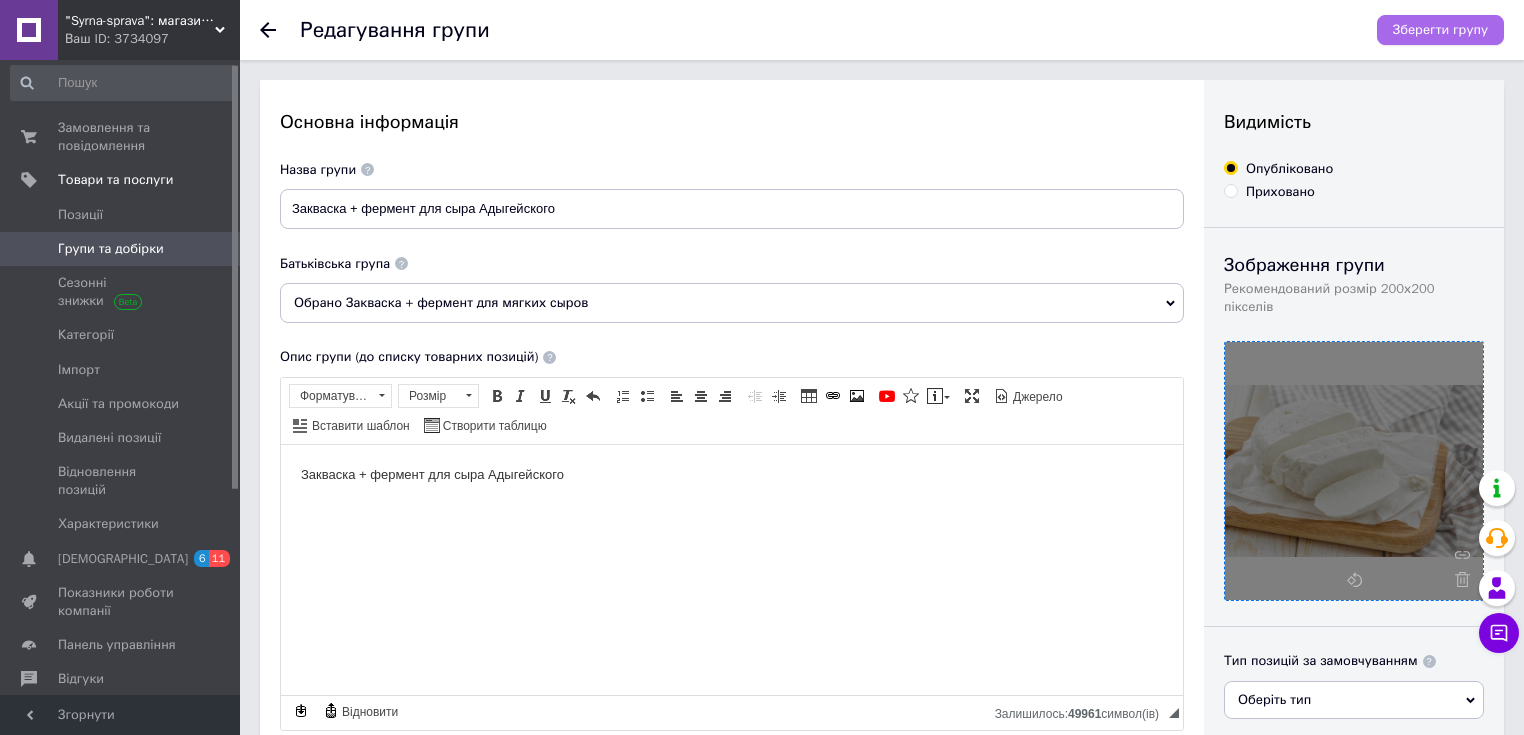 click on "Зберегти групу" at bounding box center [1440, 30] 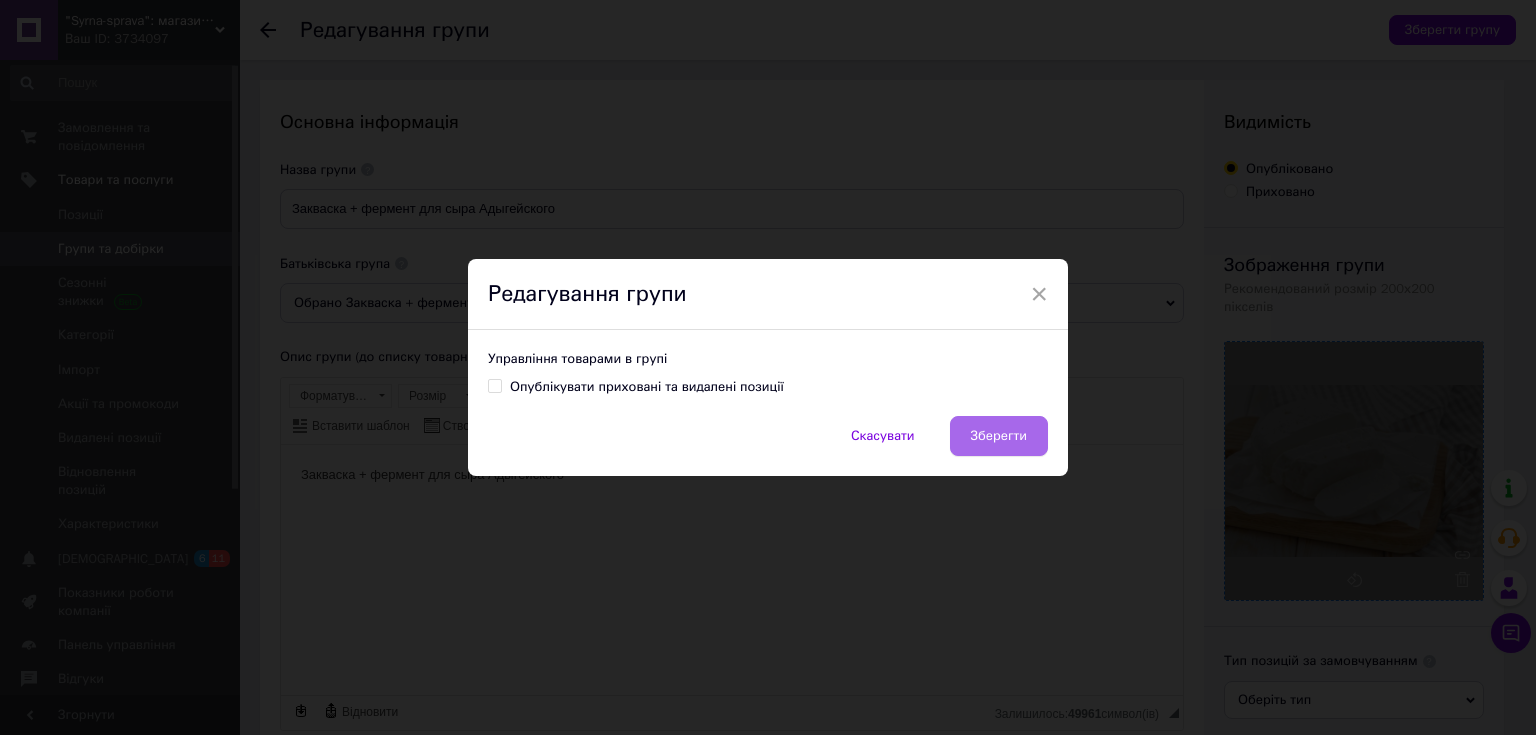 click on "Зберегти" at bounding box center [999, 436] 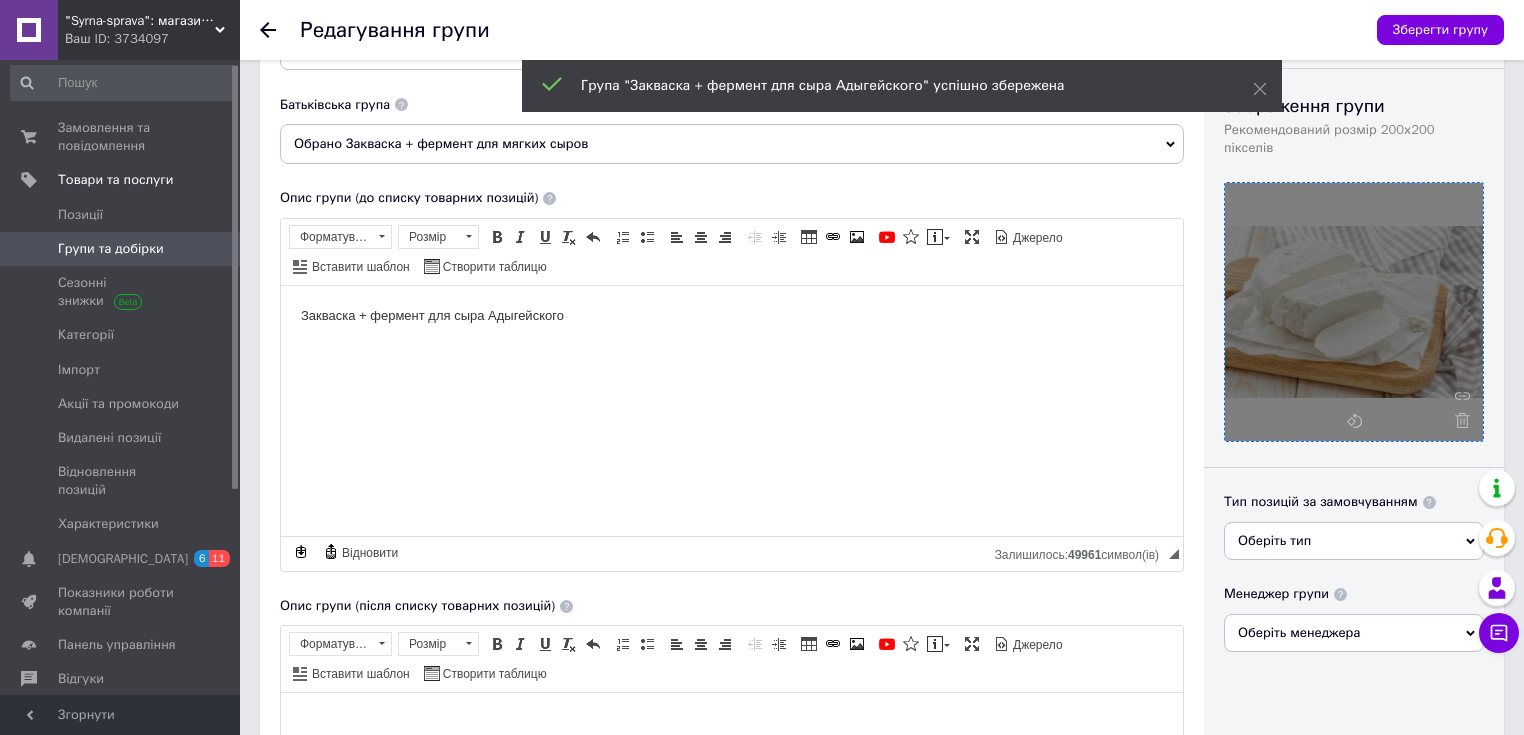 scroll, scrollTop: 160, scrollLeft: 0, axis: vertical 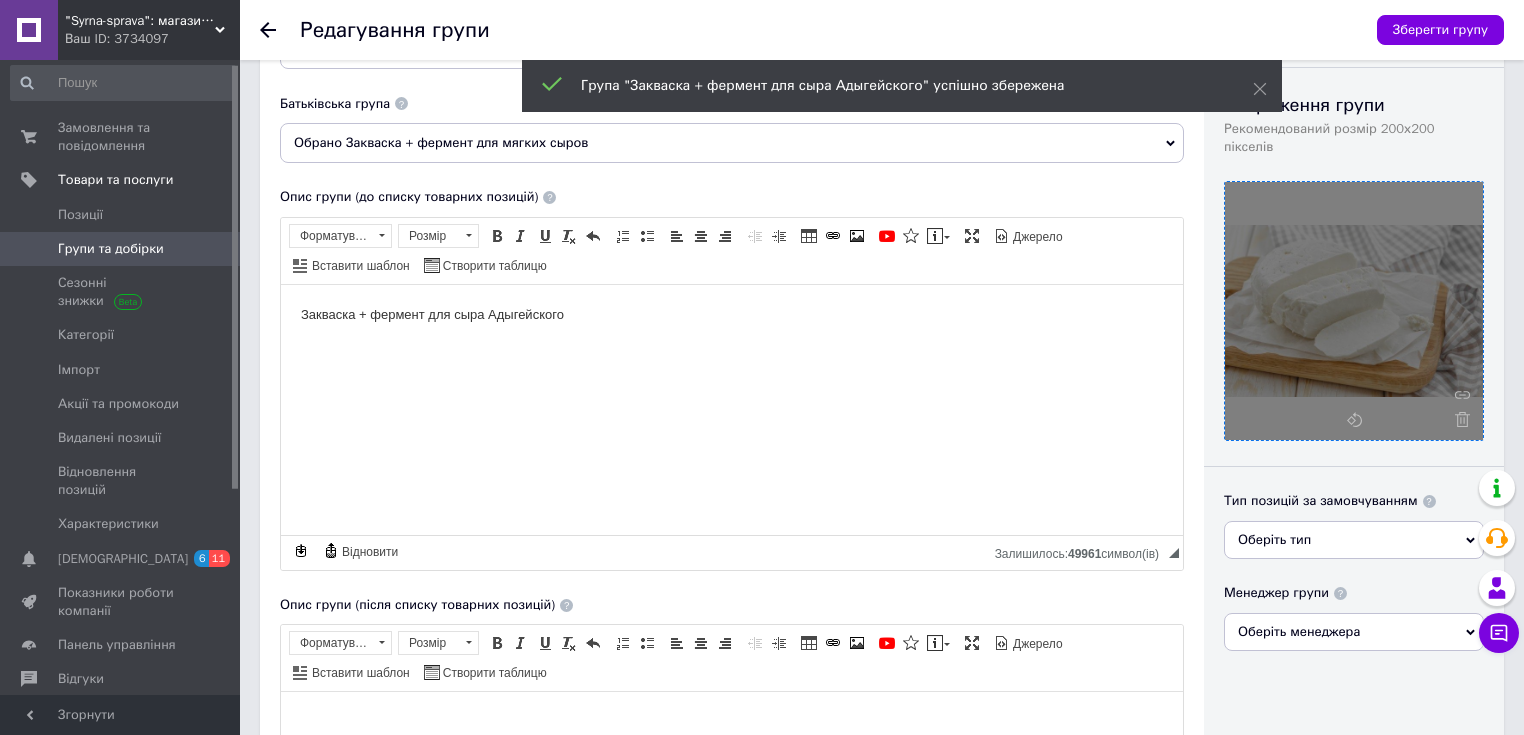 click 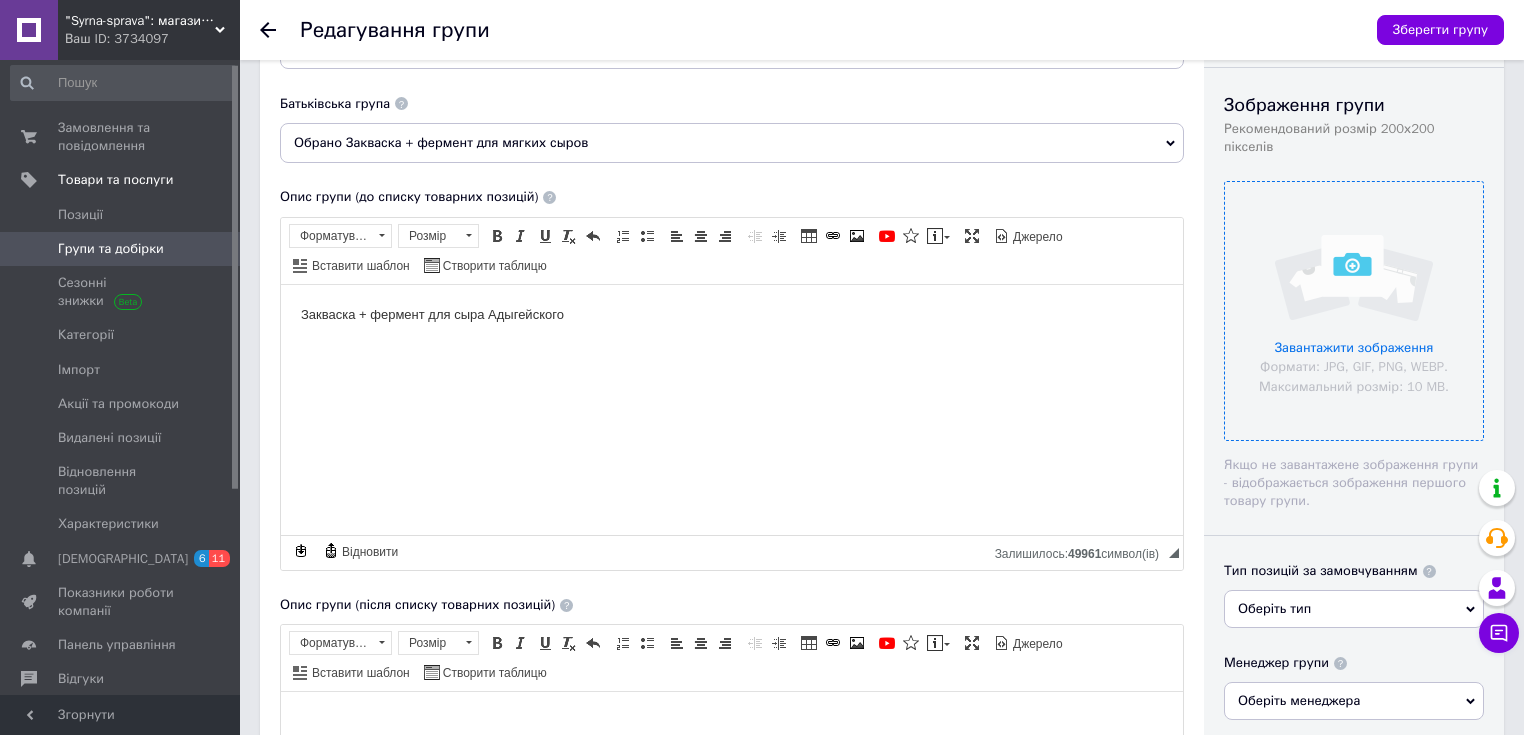 click at bounding box center (1354, 311) 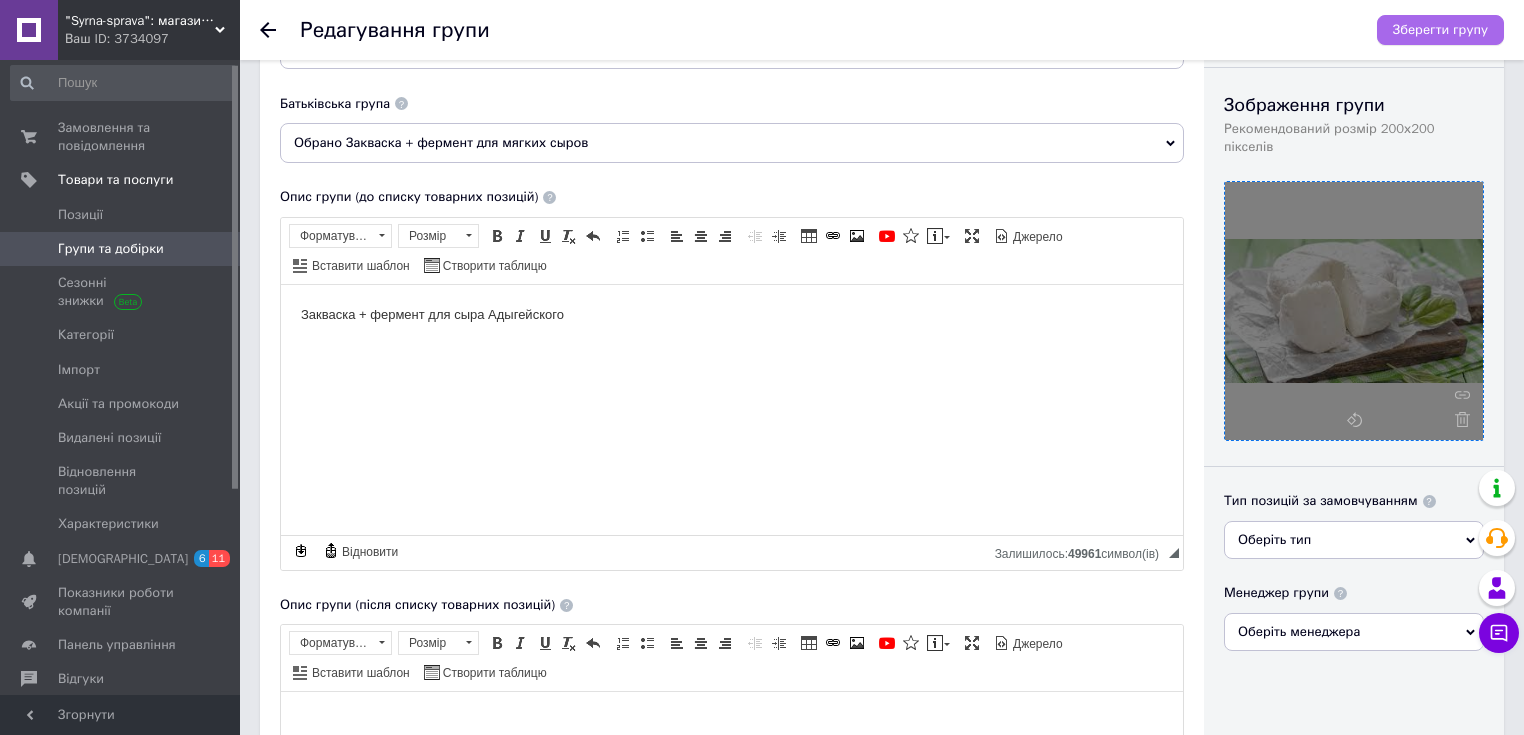 click on "Зберегти групу" at bounding box center (1440, 30) 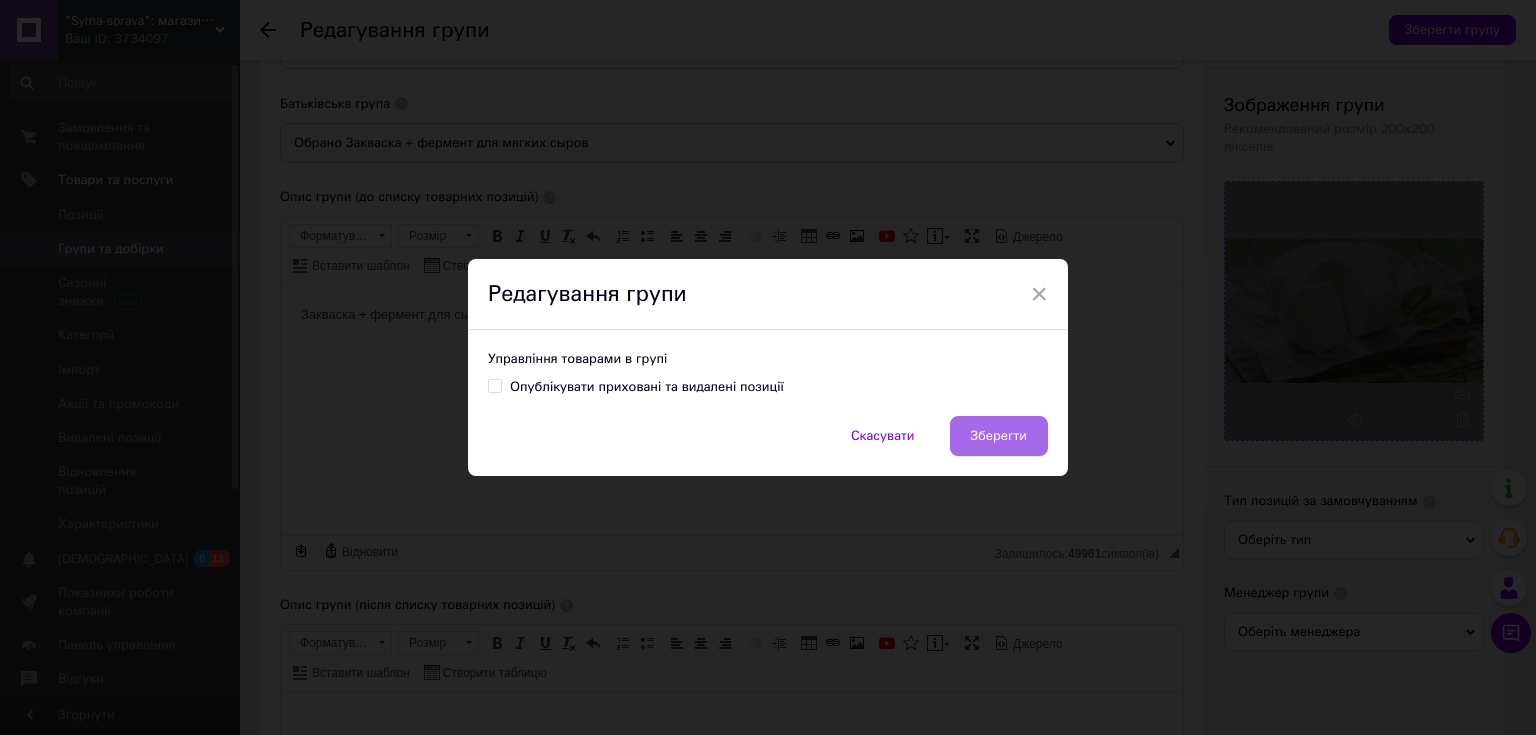 click on "Зберегти" at bounding box center [999, 436] 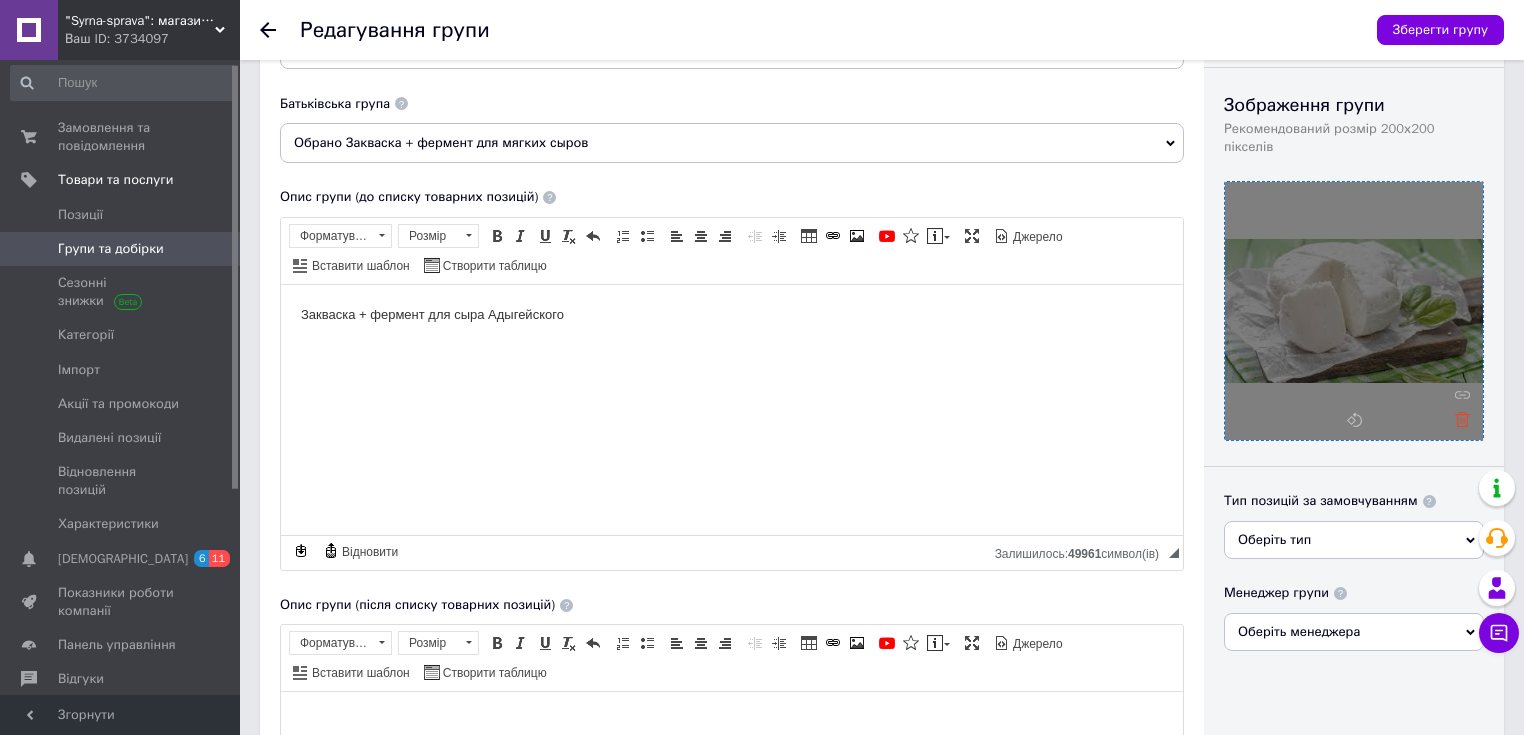 click 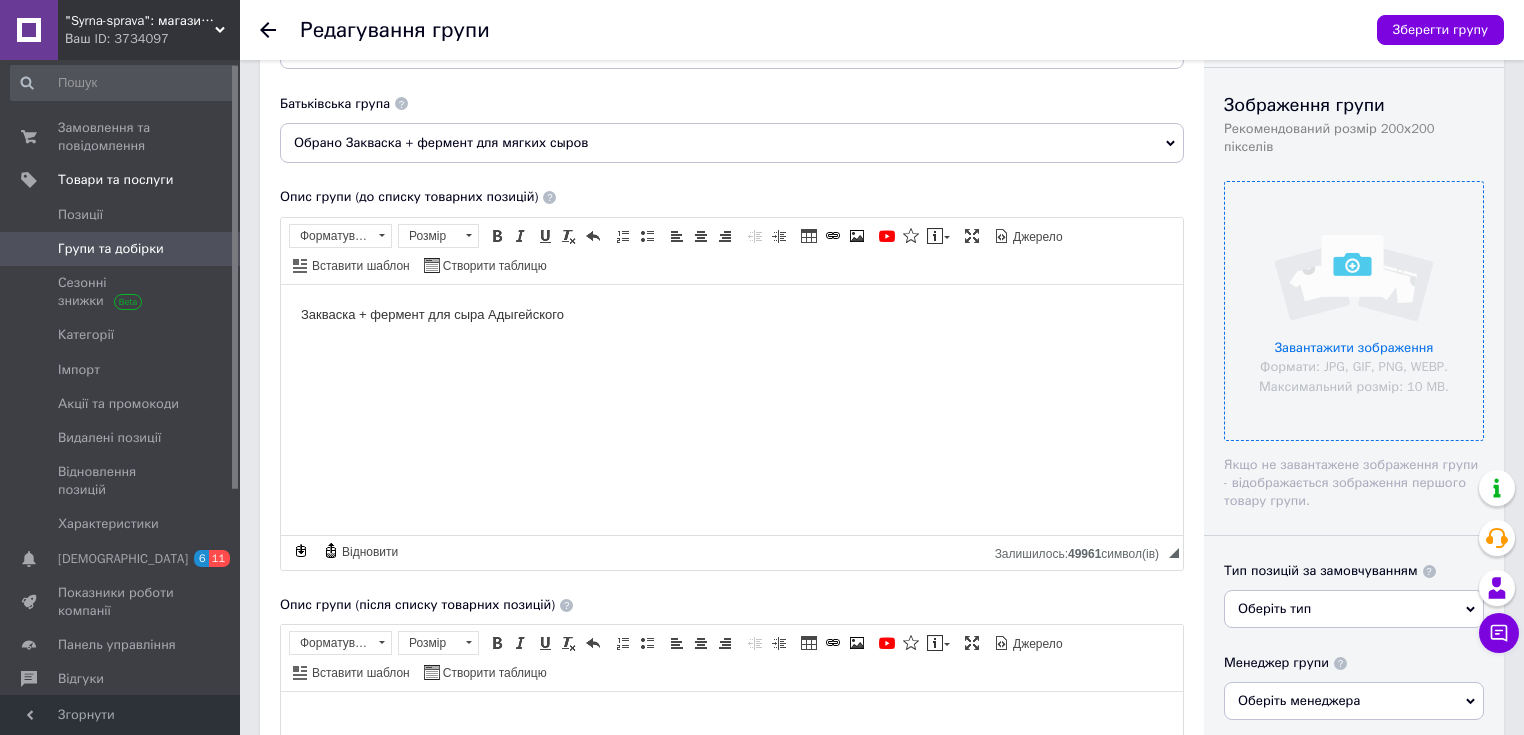 click at bounding box center [1354, 311] 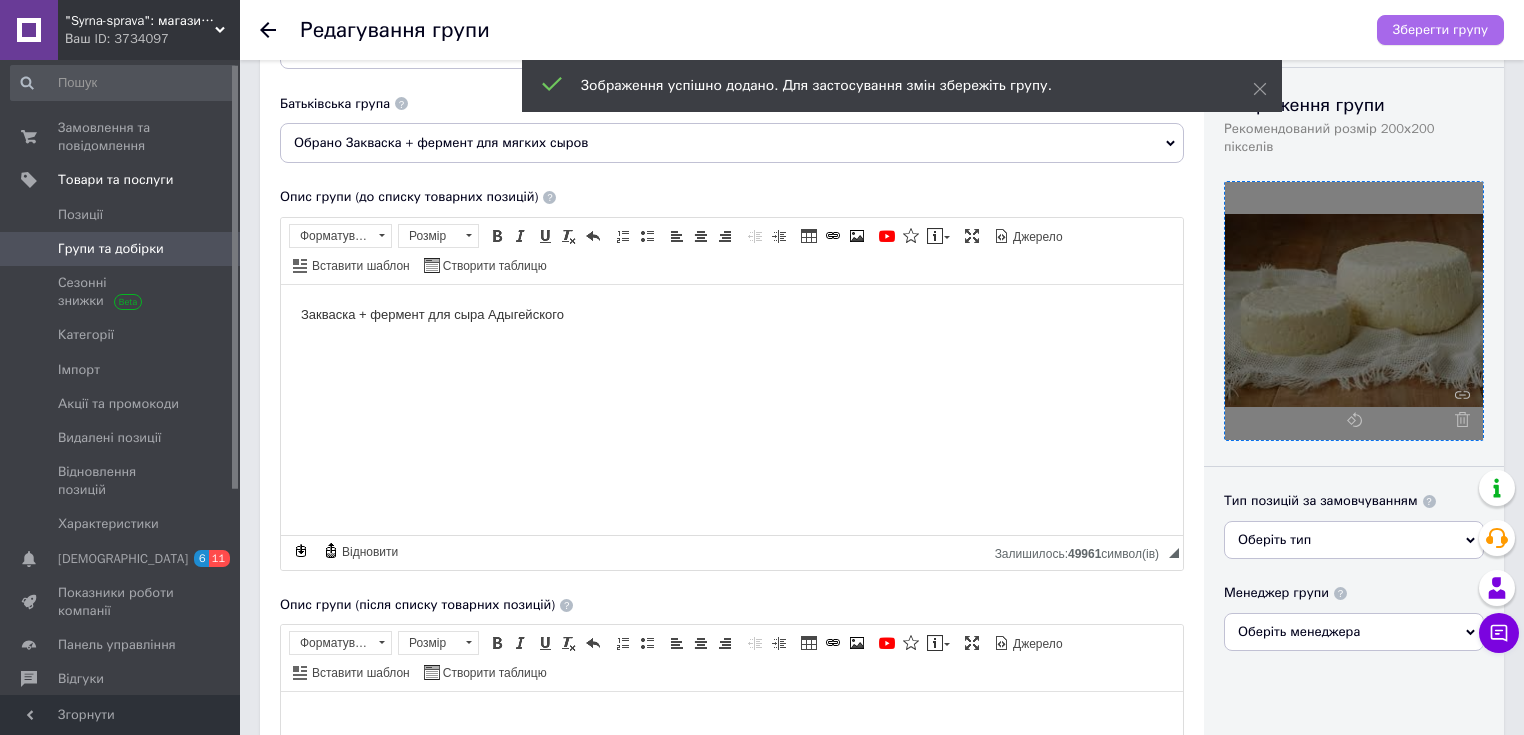 click on "Зберегти групу" at bounding box center (1440, 30) 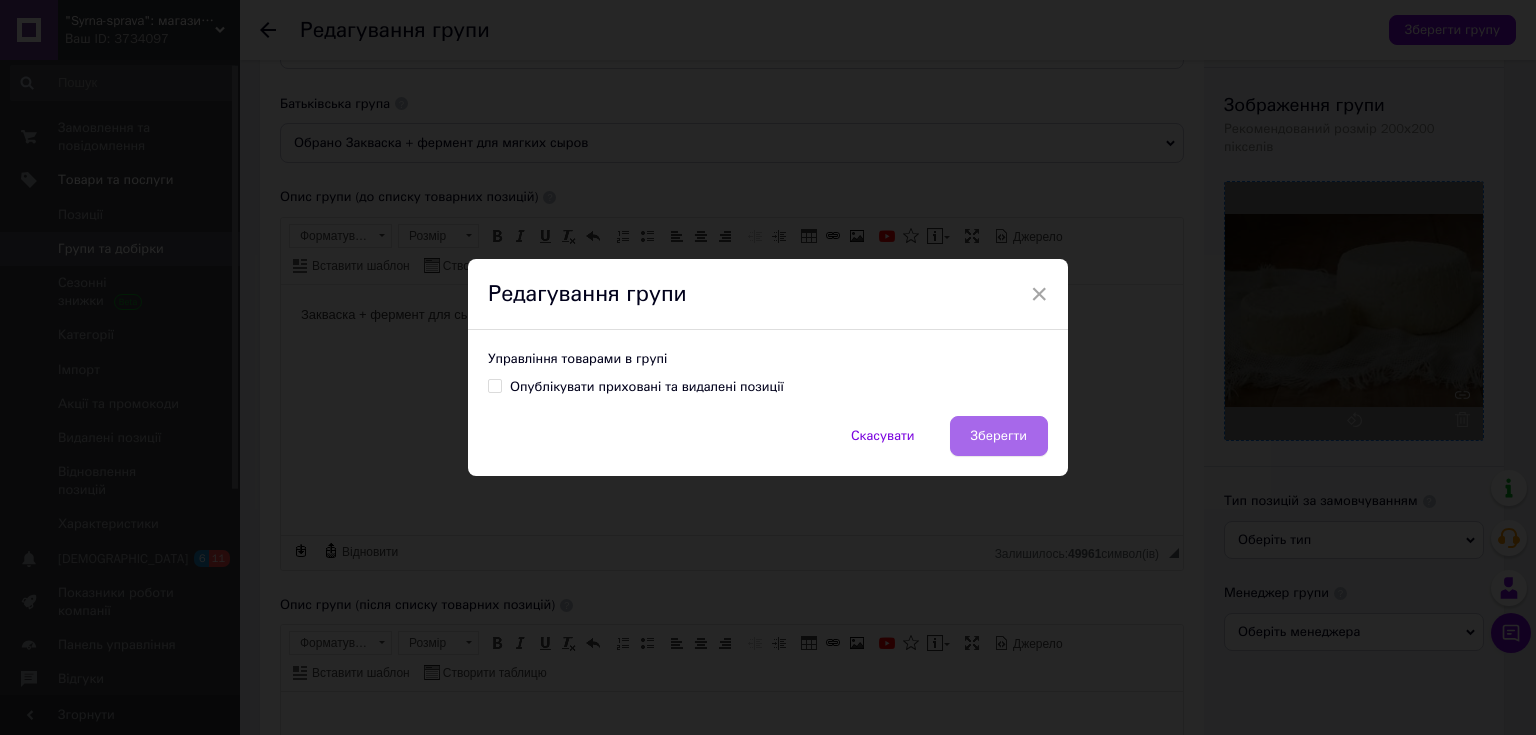 click on "Зберегти" at bounding box center (999, 436) 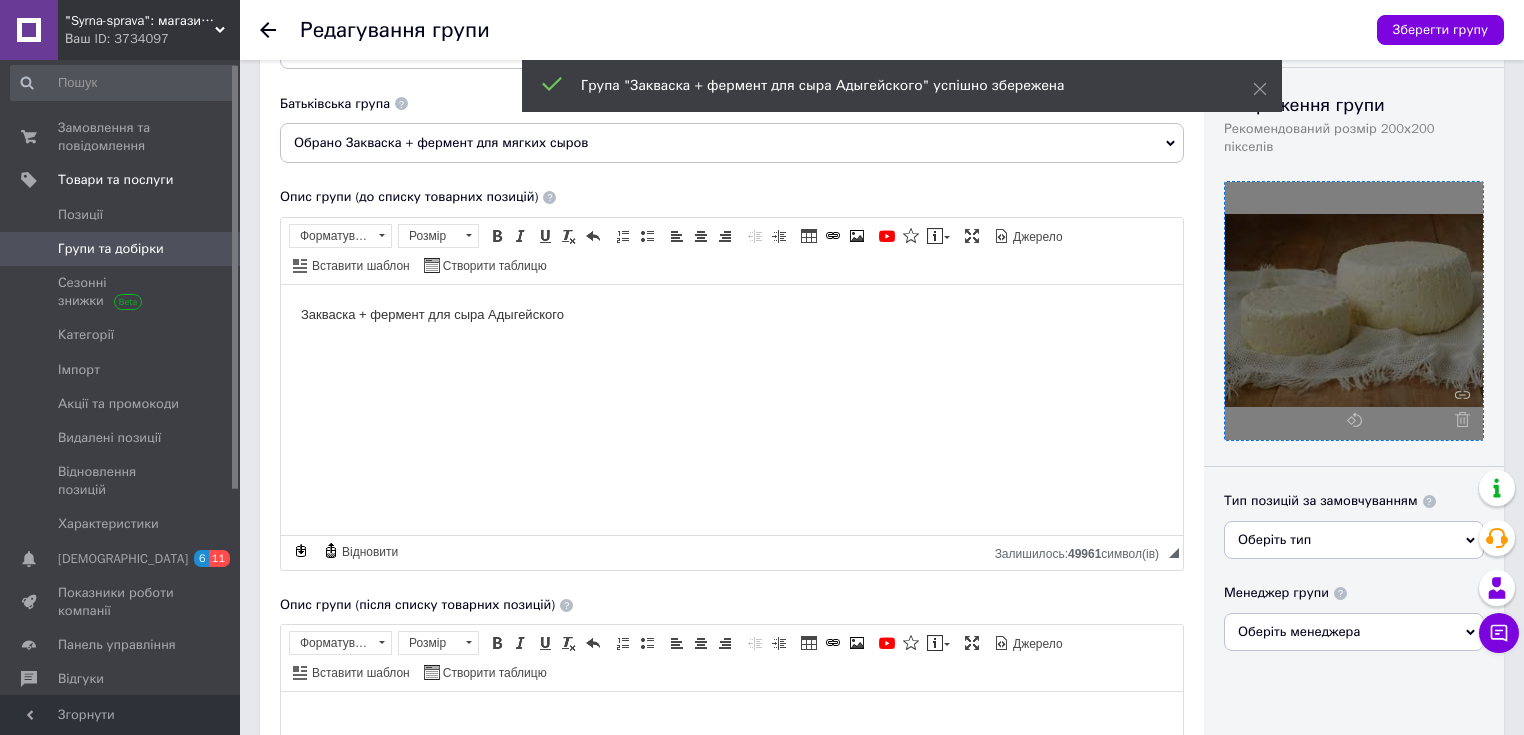 click on "Групи та добірки" at bounding box center [111, 249] 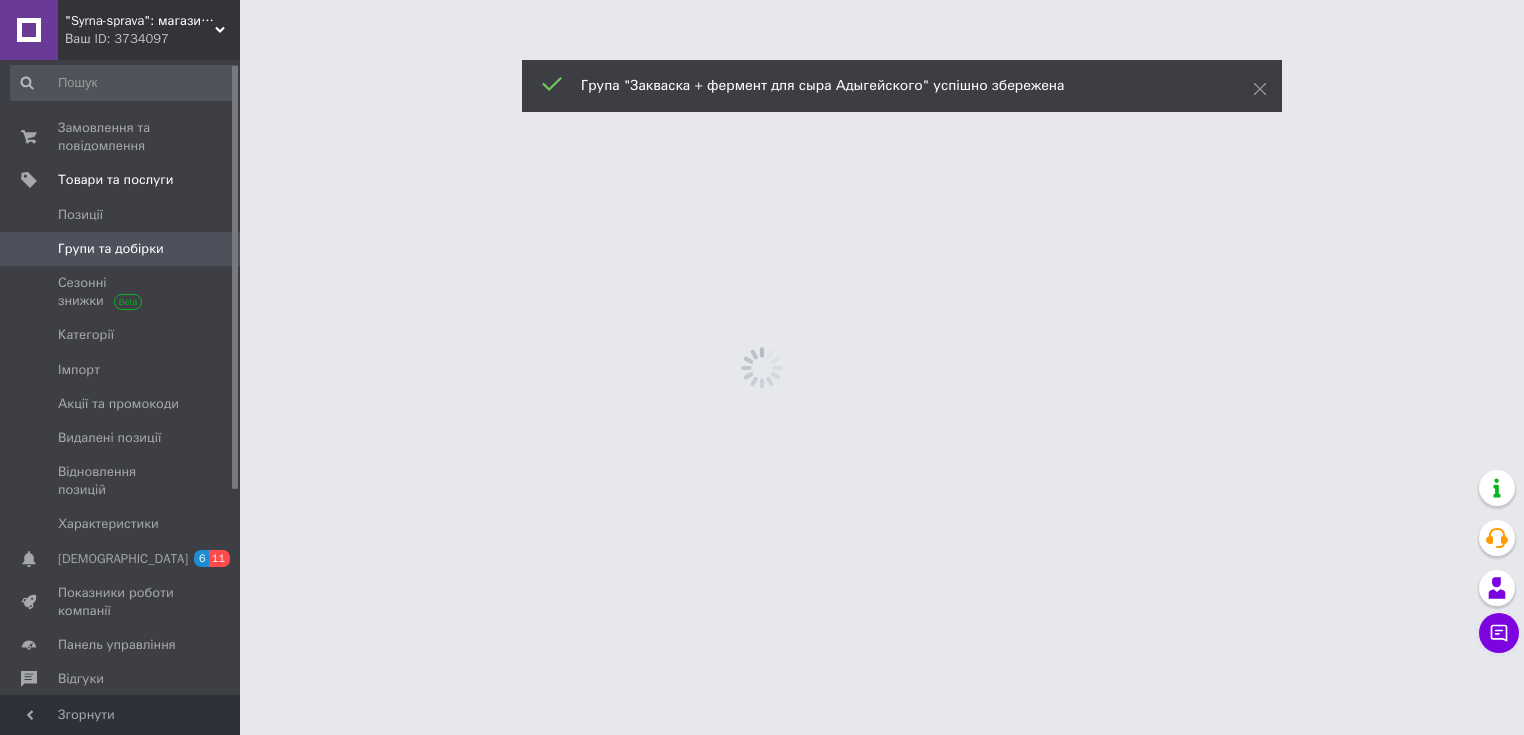 scroll, scrollTop: 0, scrollLeft: 0, axis: both 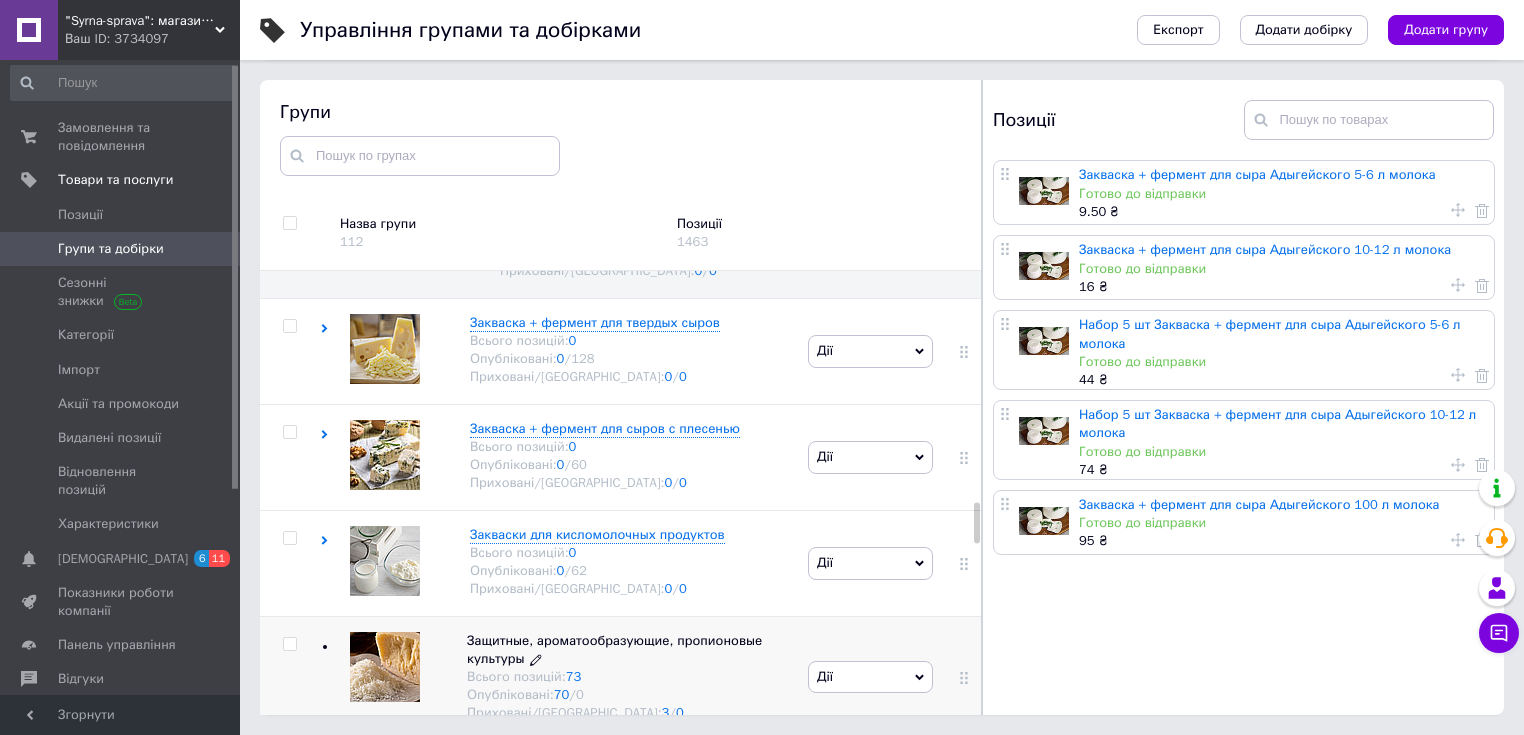 click on "Защитные, ароматообразующие, пропионовые культуры" at bounding box center (614, 649) 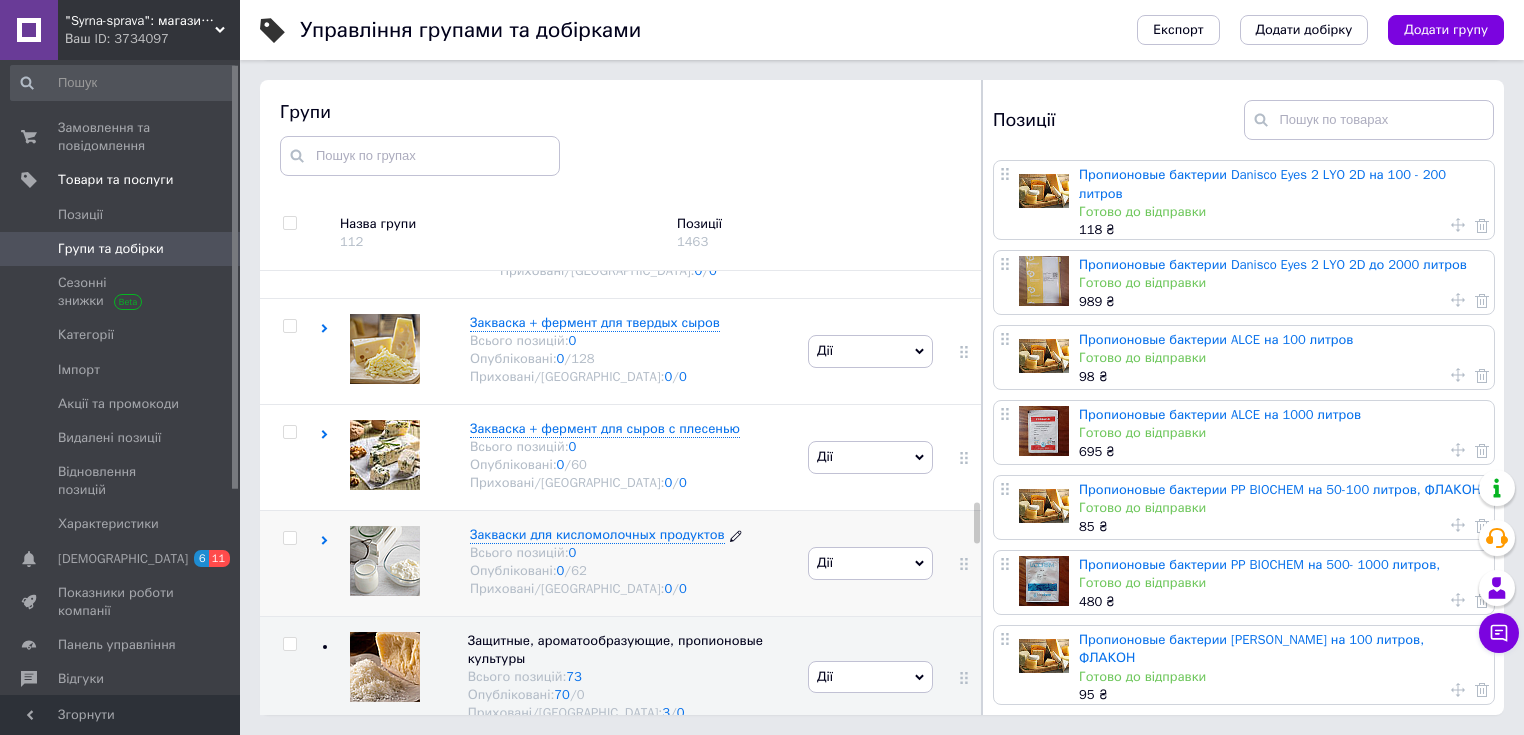 click on "Закваски для кисломолочных продуктов" at bounding box center (597, 534) 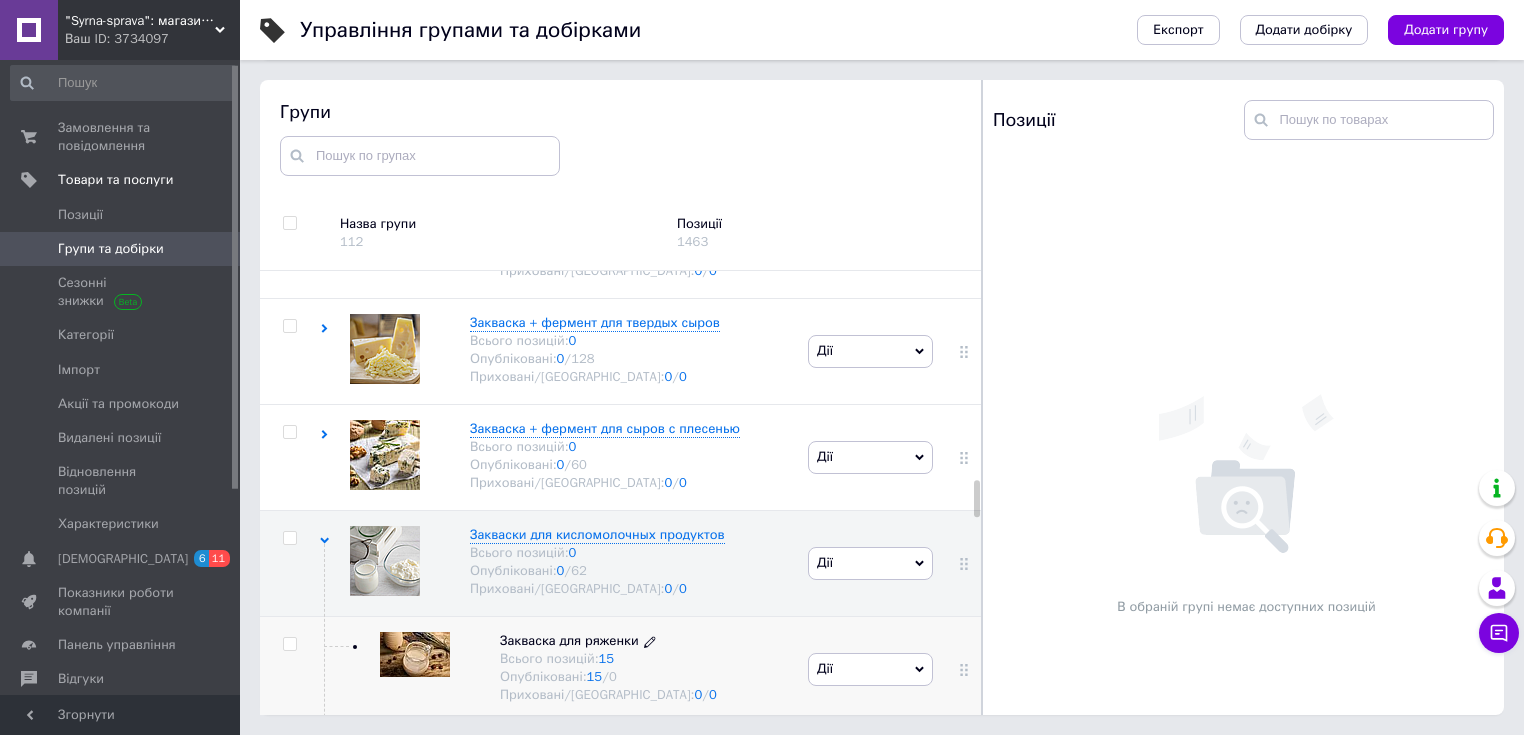 click on "Закваска для ряженки" at bounding box center [569, 640] 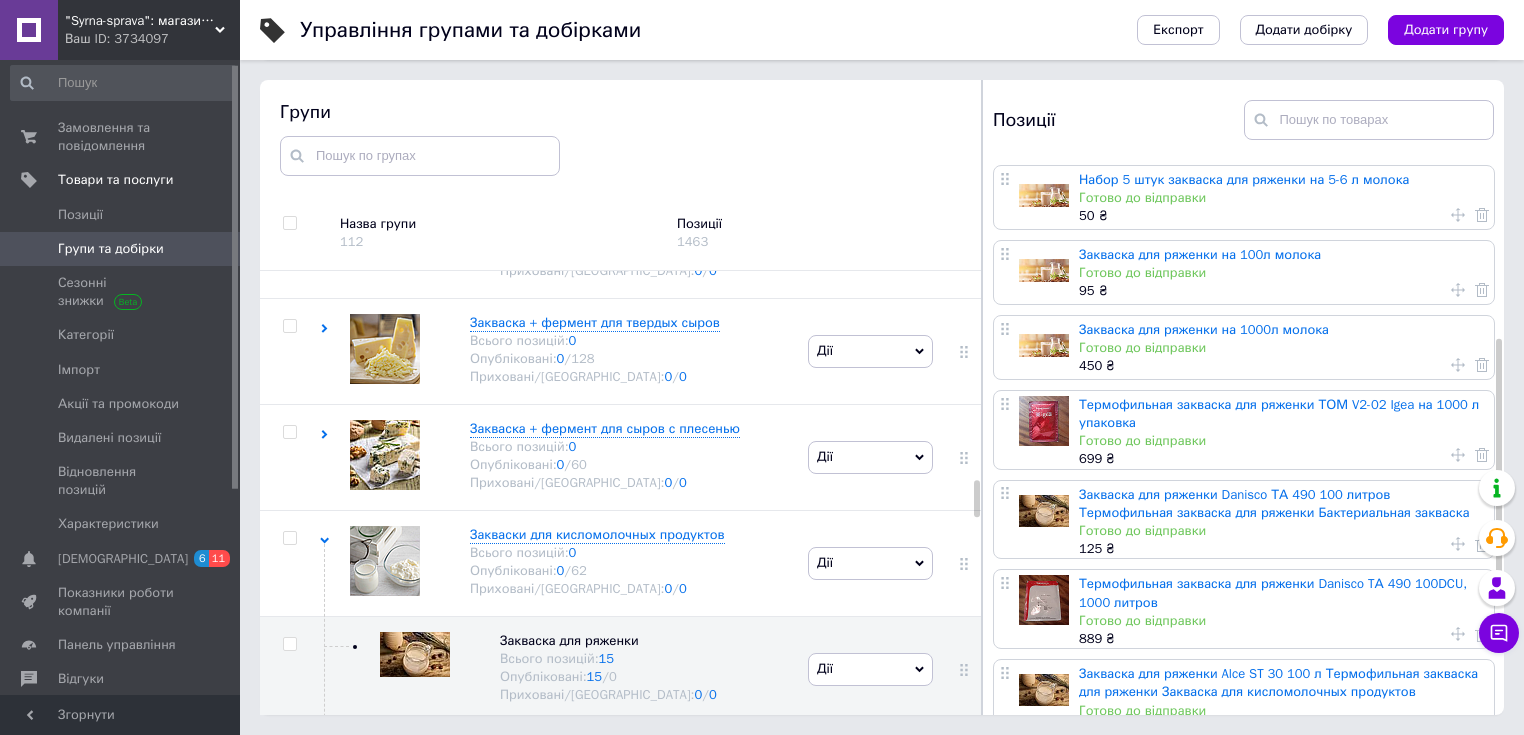 scroll, scrollTop: 0, scrollLeft: 0, axis: both 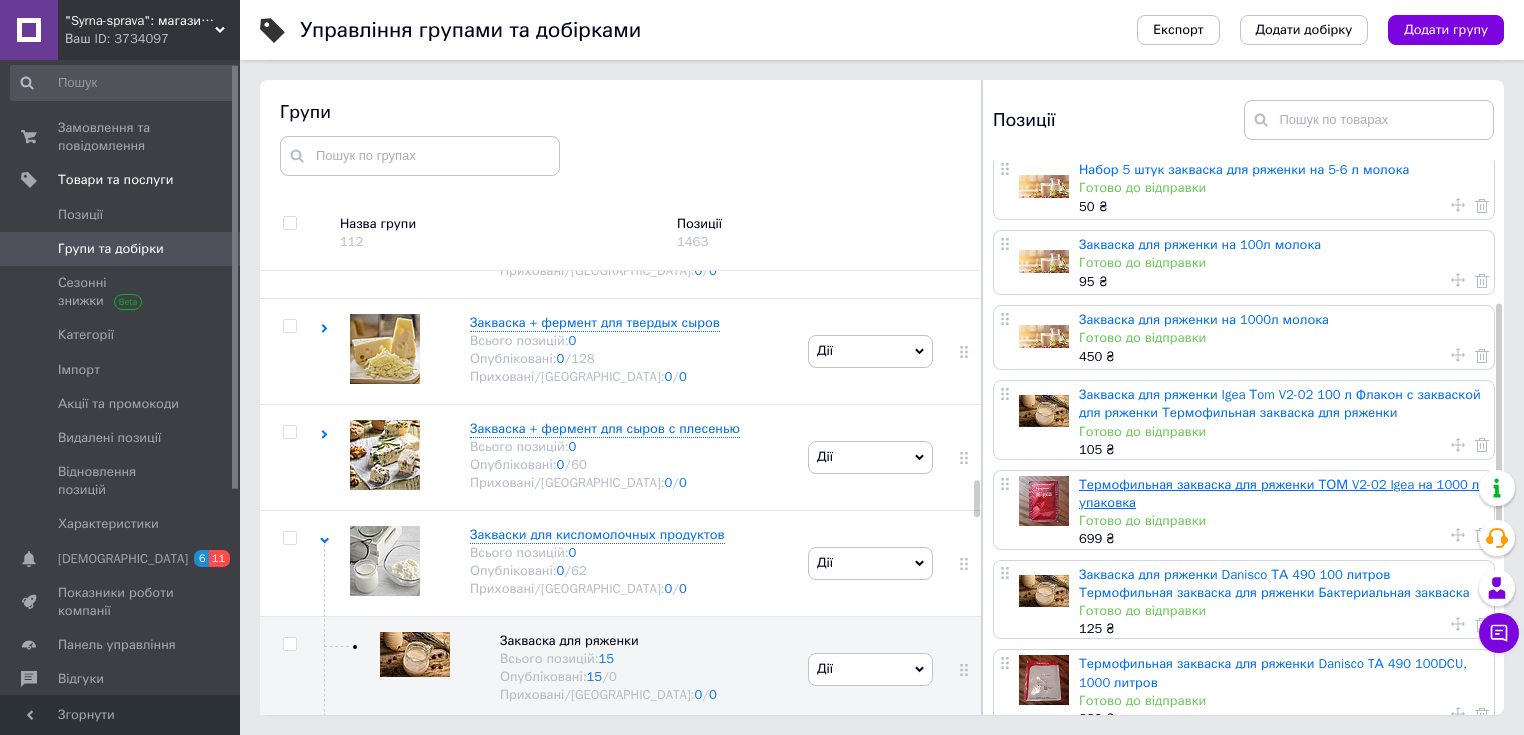 click on "Термофильная закваска для ряженки ТОМ V2-02 Igea на 1000 л упаковка" at bounding box center [1279, 493] 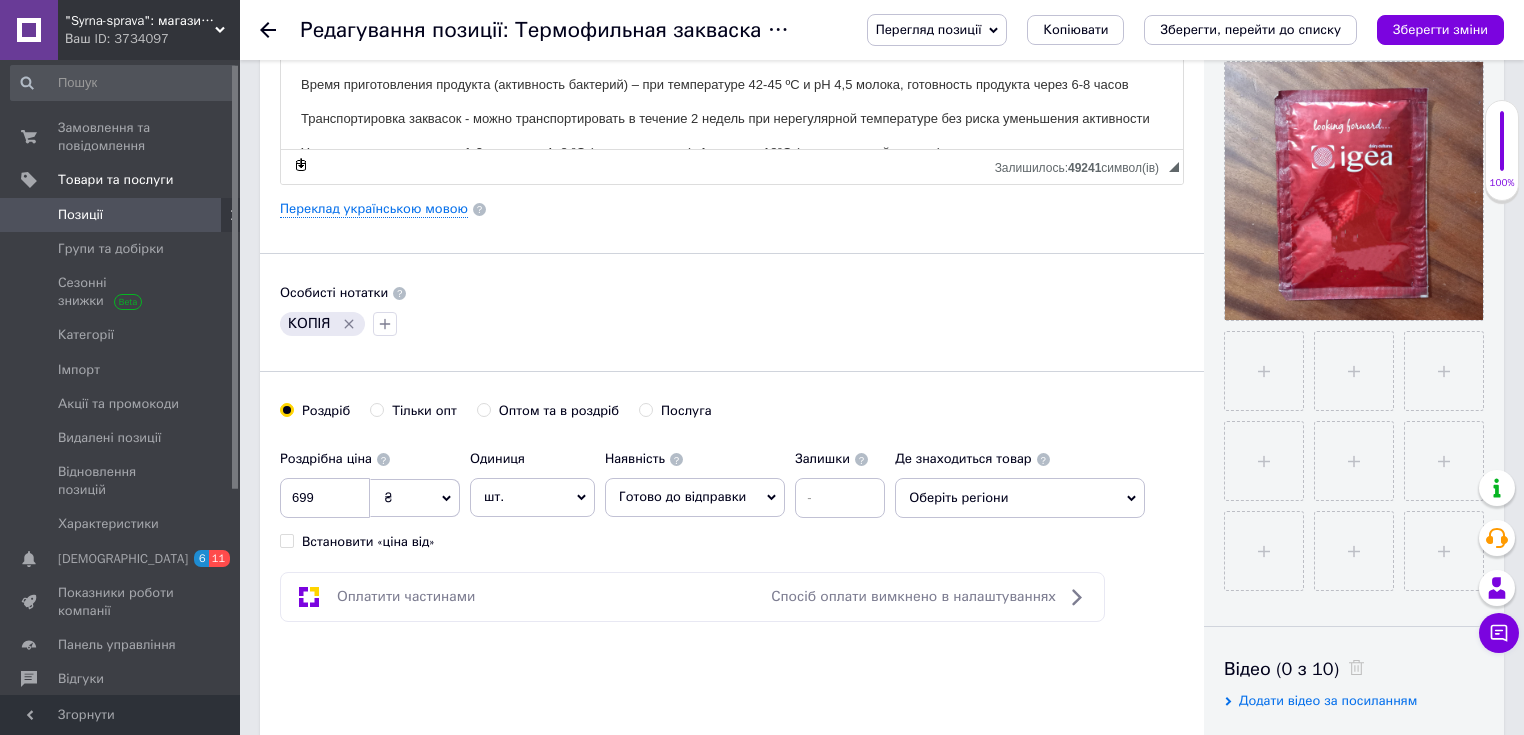 scroll, scrollTop: 480, scrollLeft: 0, axis: vertical 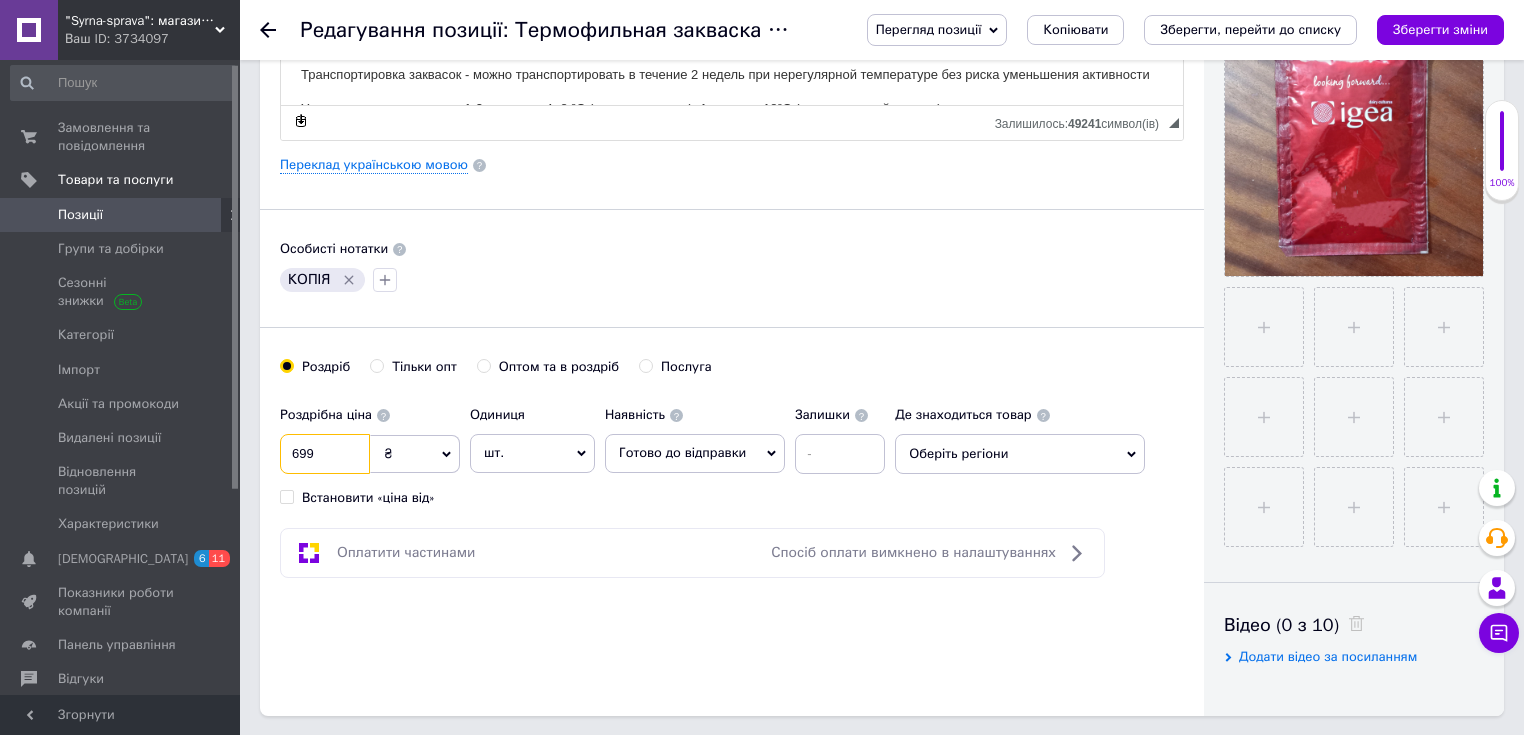 drag, startPoint x: 315, startPoint y: 454, endPoint x: 265, endPoint y: 447, distance: 50.48762 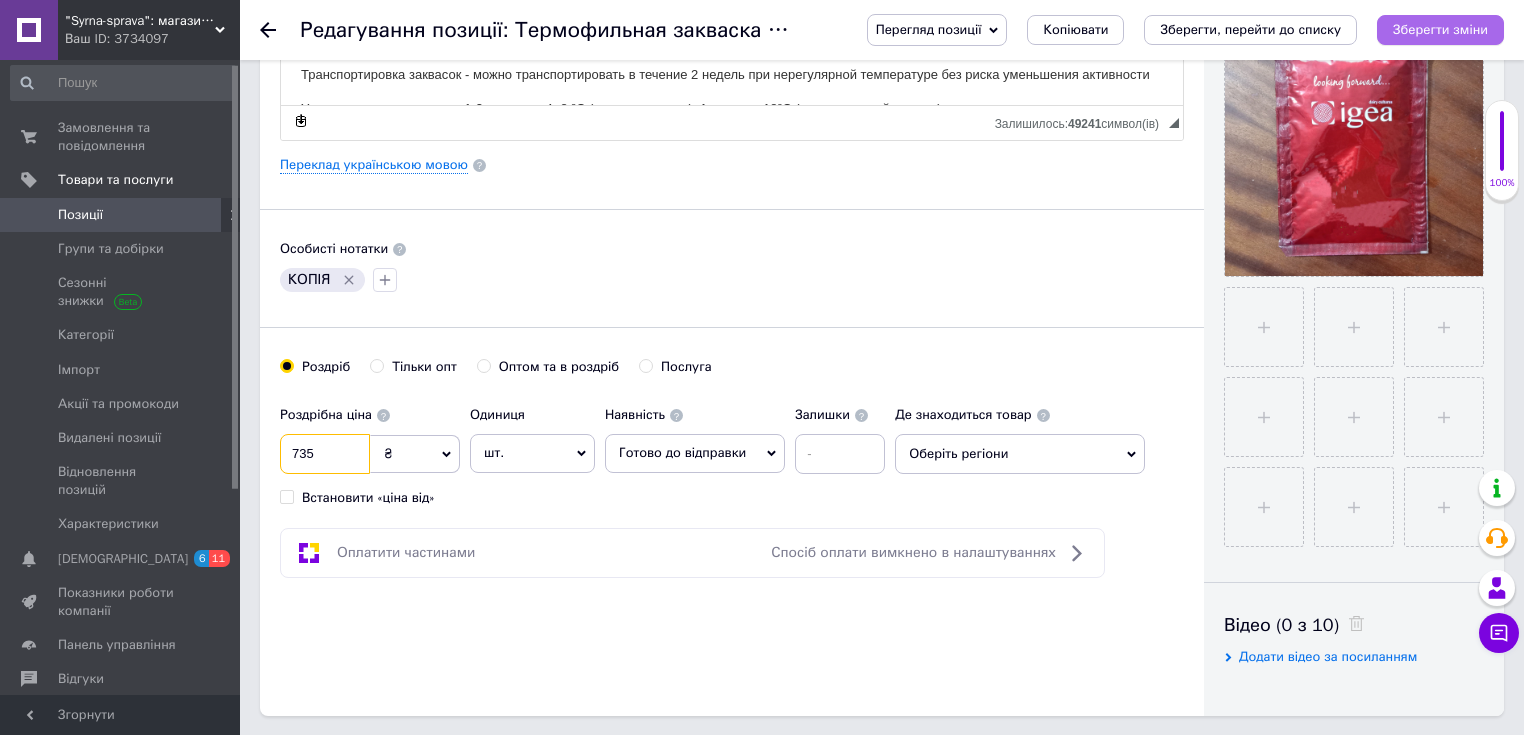type on "735" 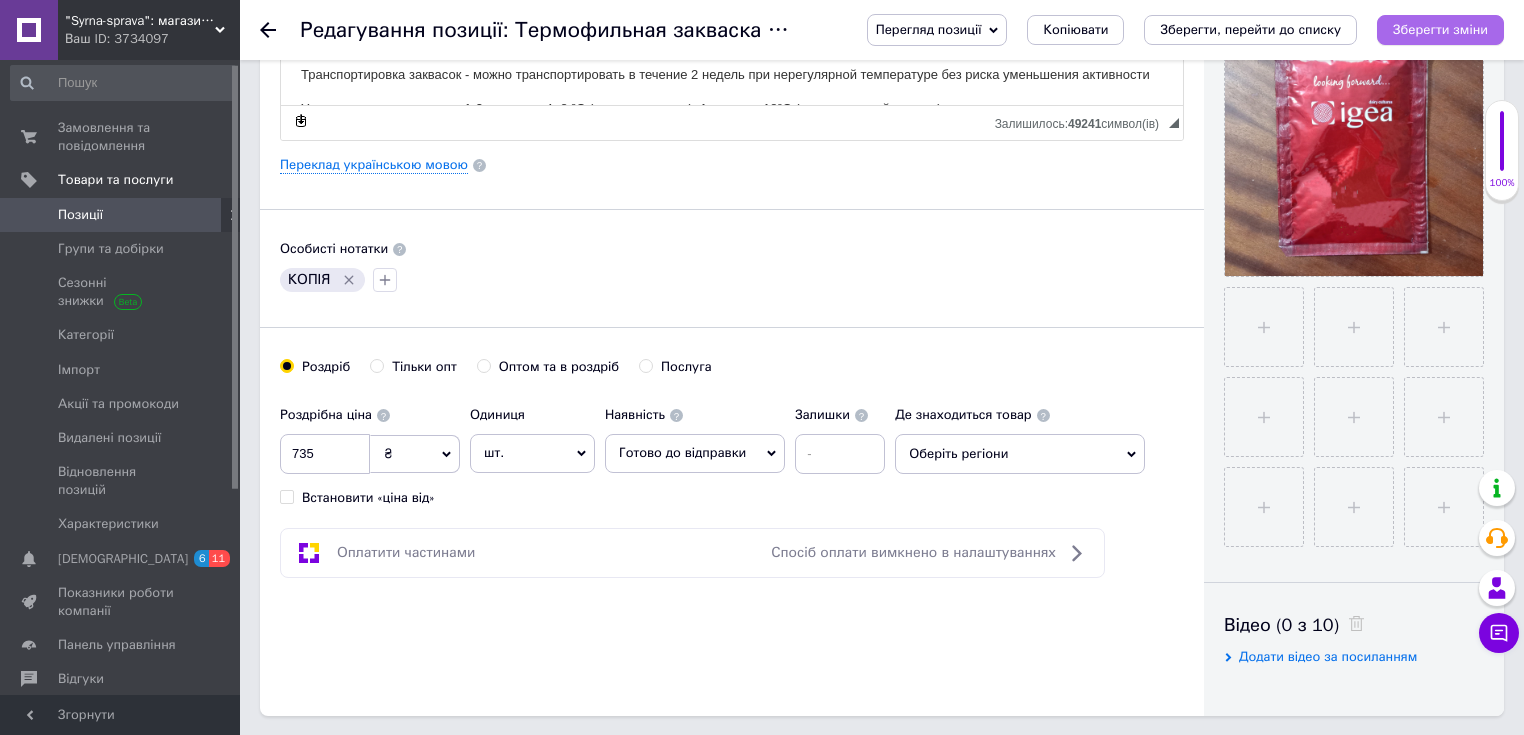 click on "Зберегти зміни" at bounding box center (1440, 29) 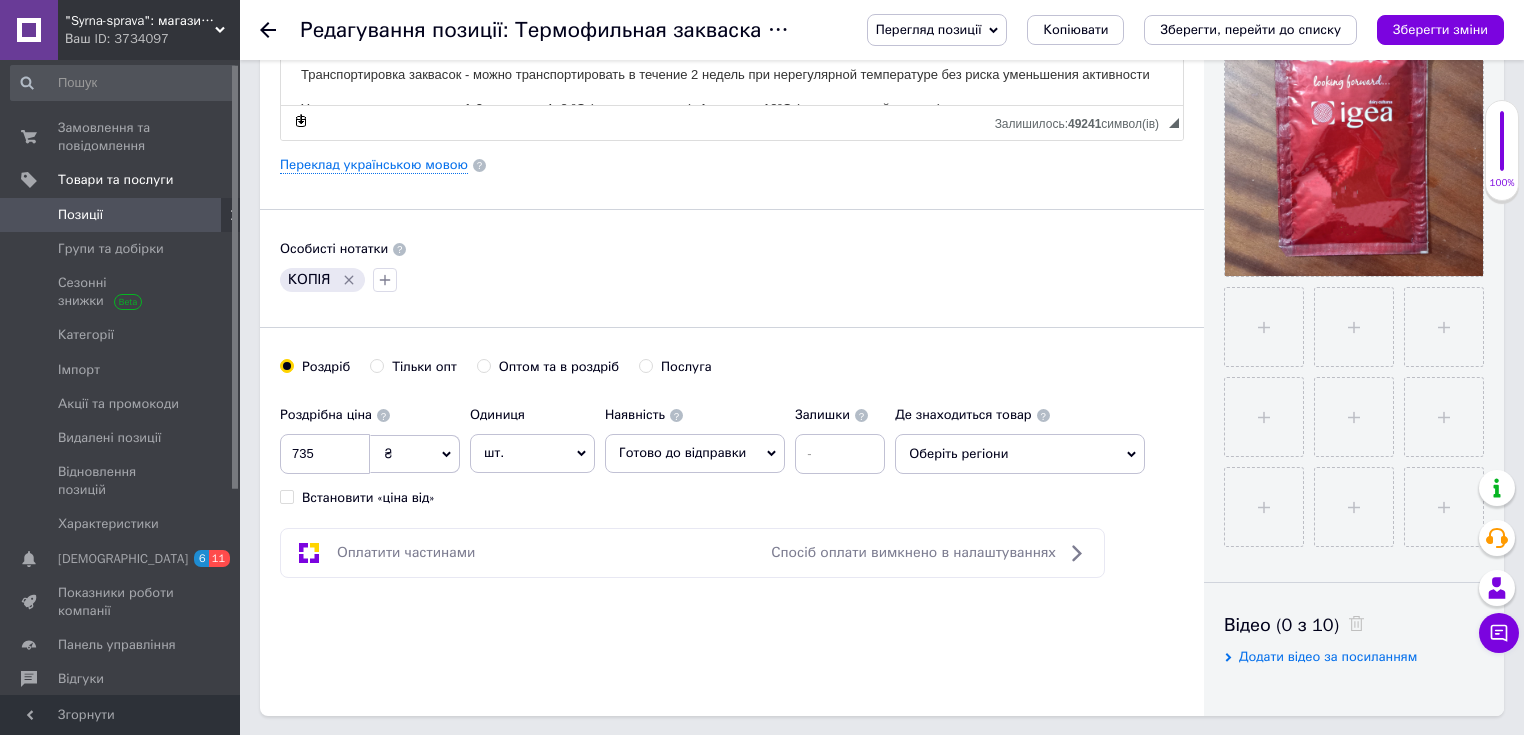 click on "Позиції" at bounding box center (80, 215) 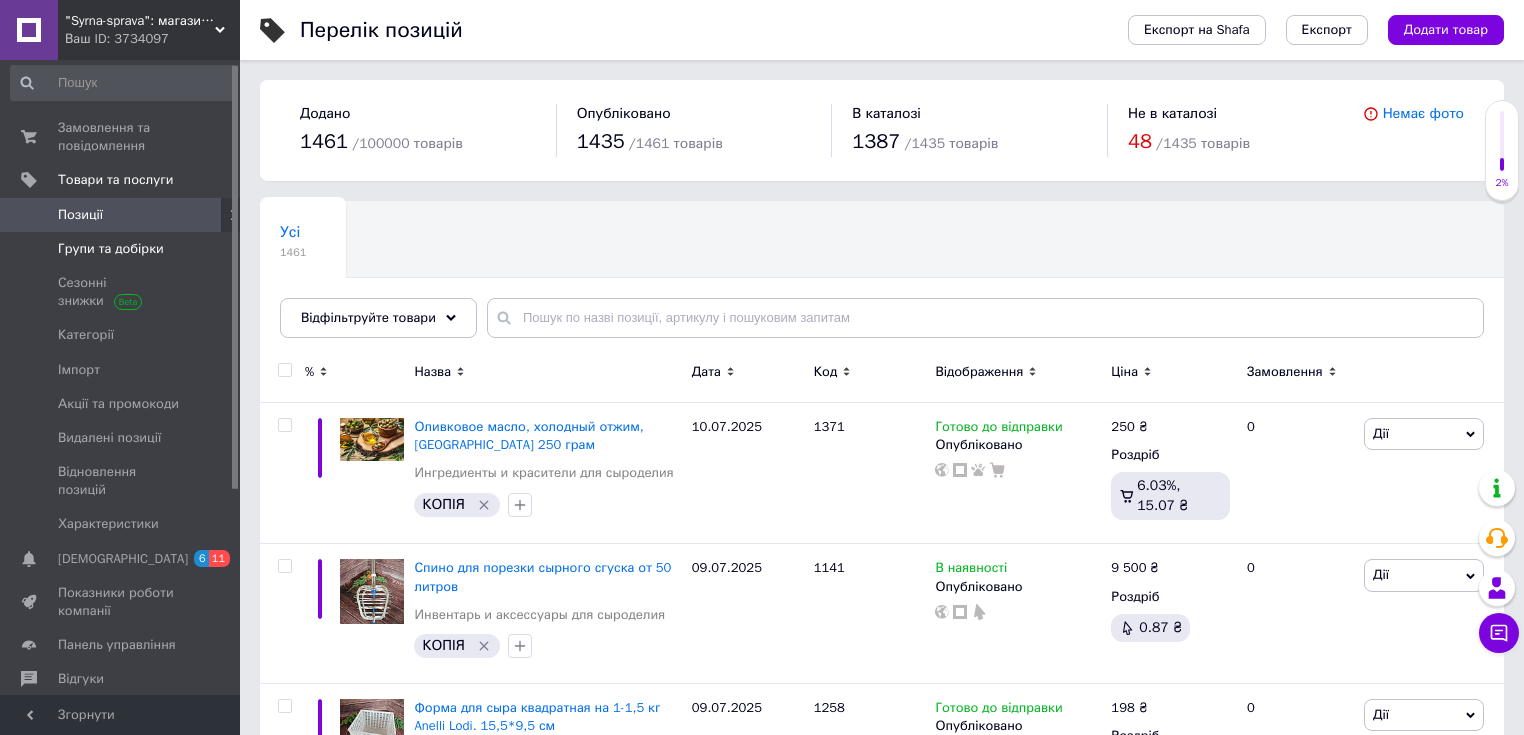 click on "Групи та добірки" at bounding box center (111, 249) 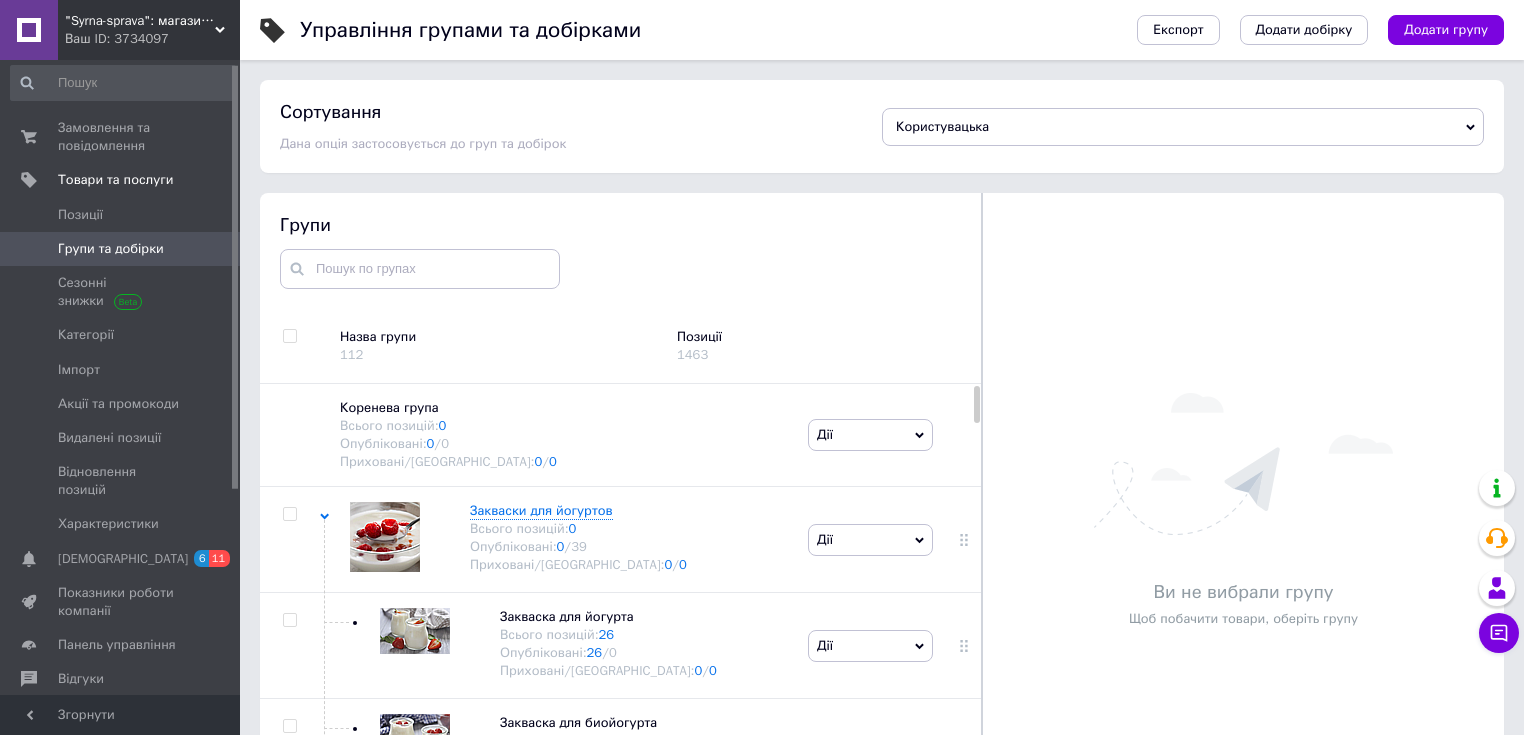scroll, scrollTop: 35, scrollLeft: 0, axis: vertical 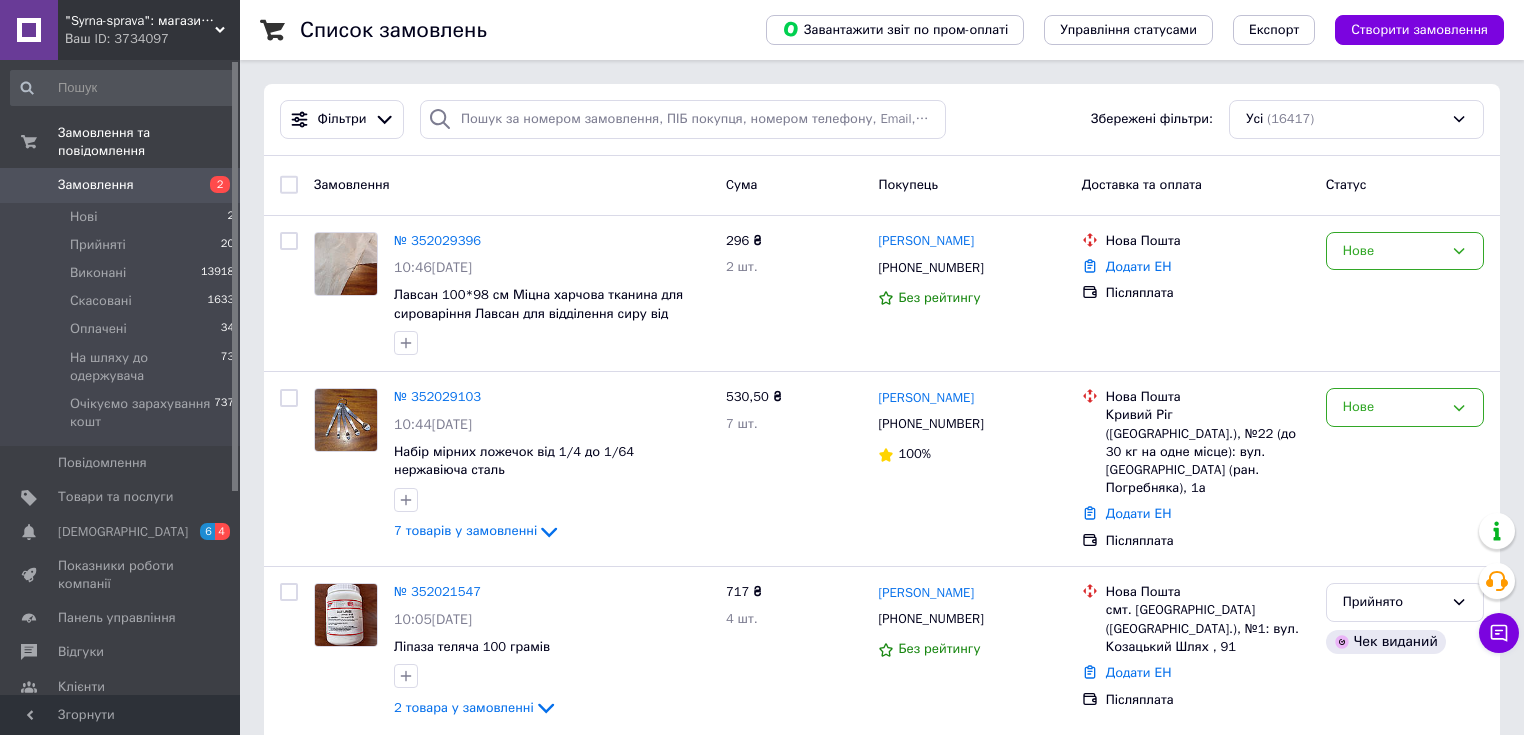 click on ""Syrna-sprava": магазин для справжніх сироварів!" at bounding box center [140, 21] 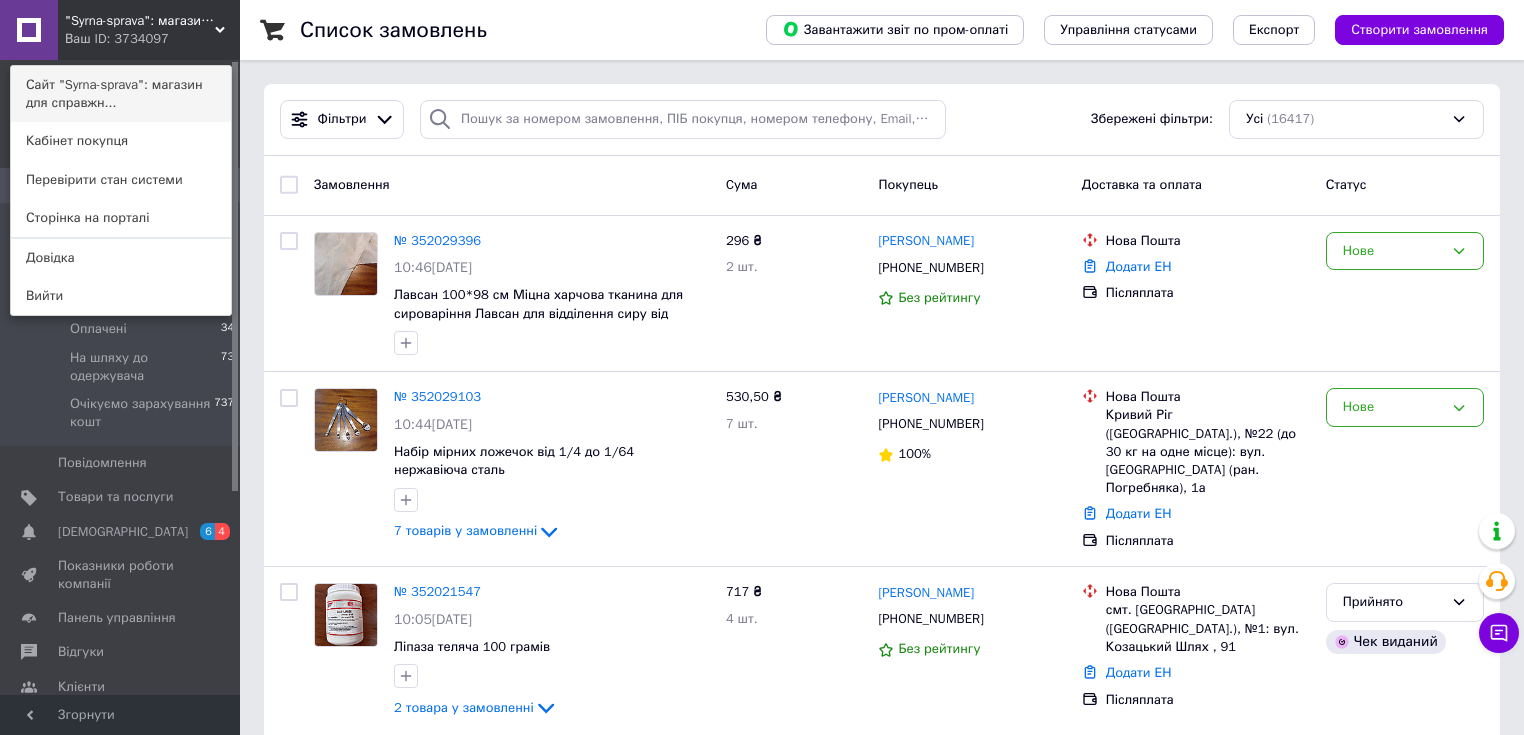 click on "Сайт "Syrna-sprava": магазин для справжн..." at bounding box center [121, 94] 